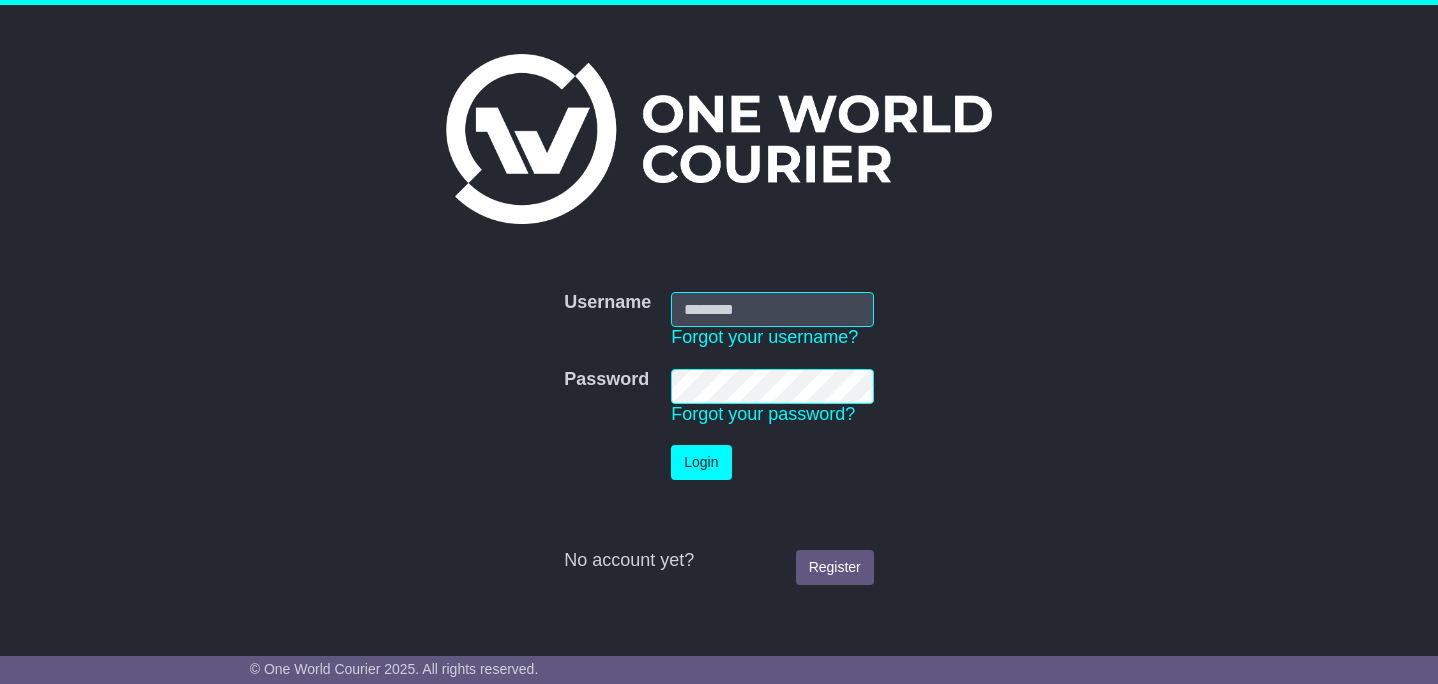 scroll, scrollTop: 0, scrollLeft: 0, axis: both 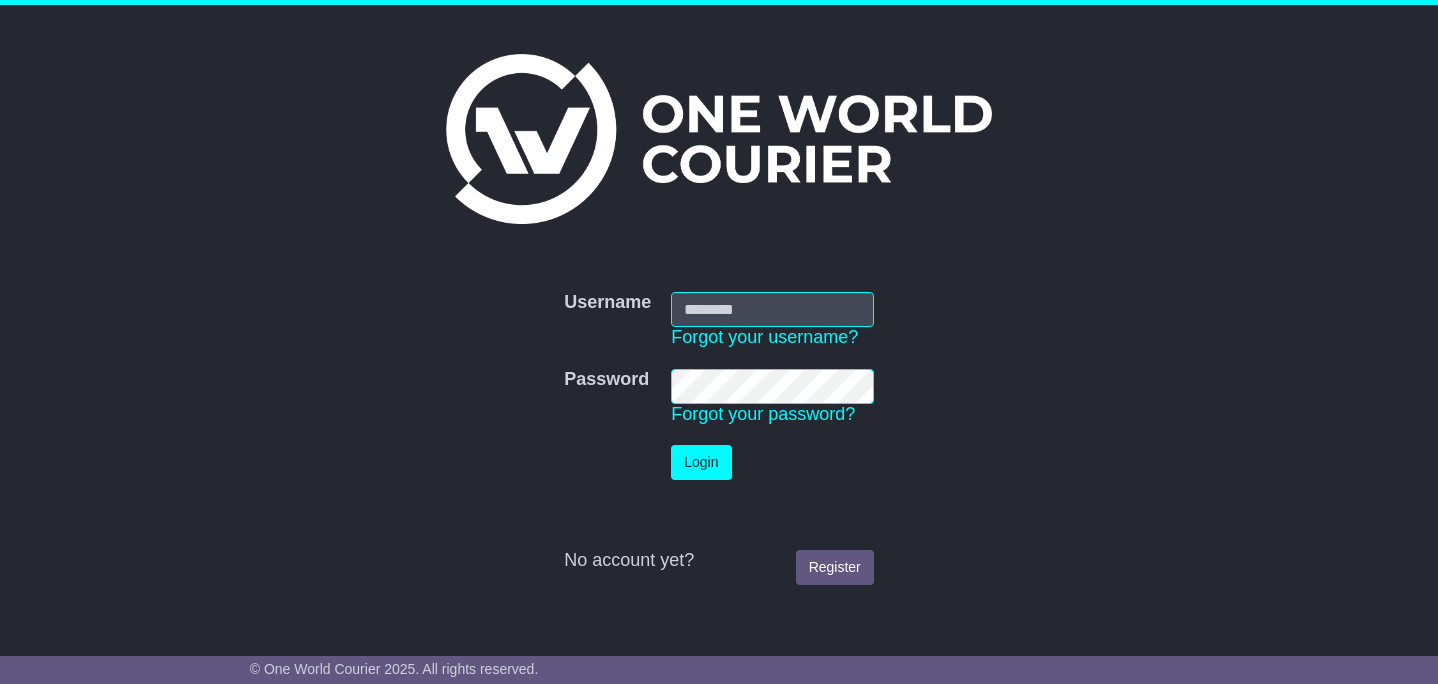 click on "Username
Username
Forgot your username?
Password
Password
Forgot your password?
Login
Register" at bounding box center (719, 423) 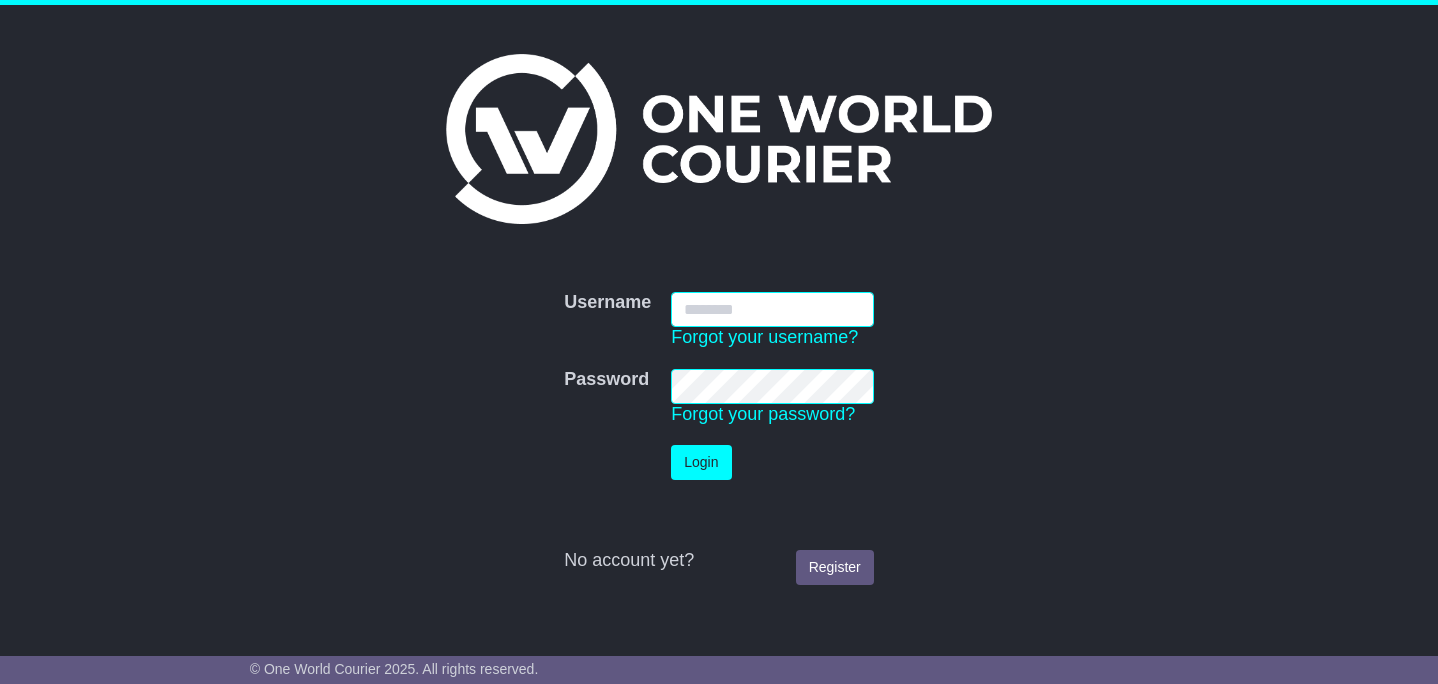 click on "Username" at bounding box center (772, 309) 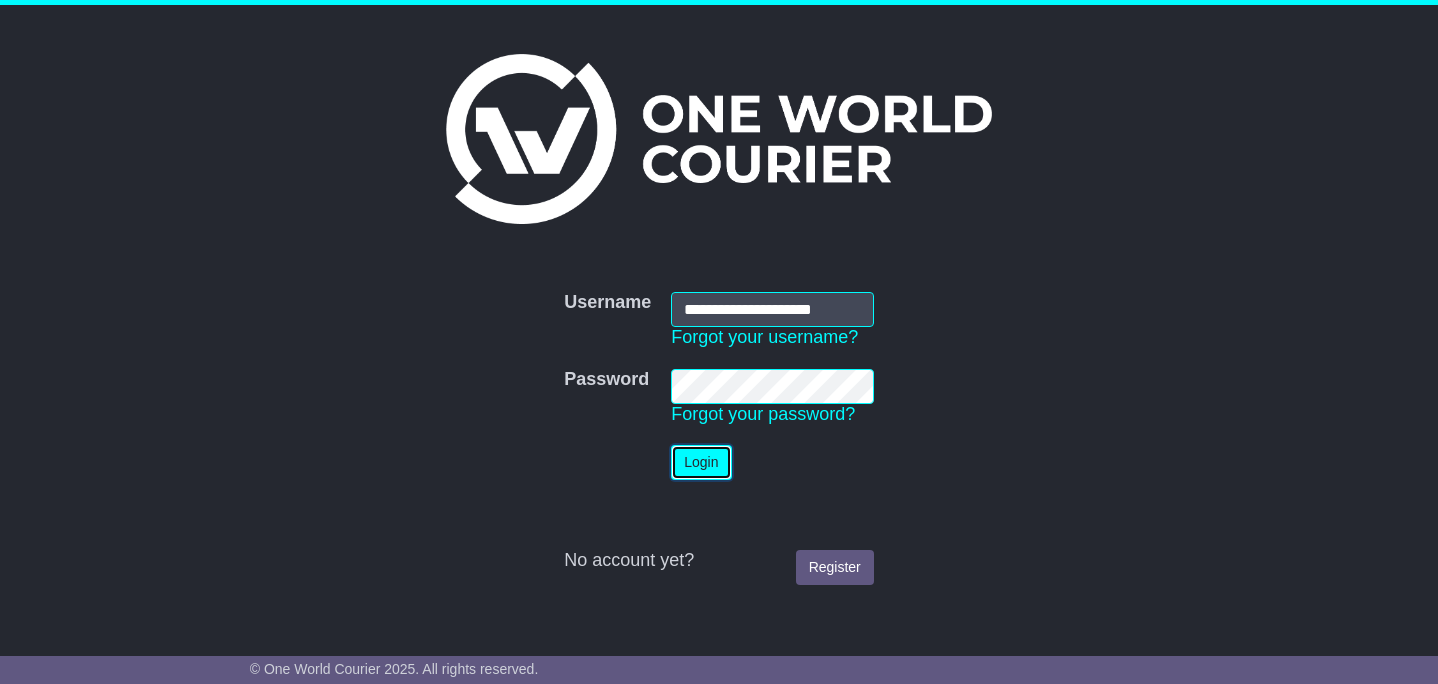 click on "Login" at bounding box center (701, 462) 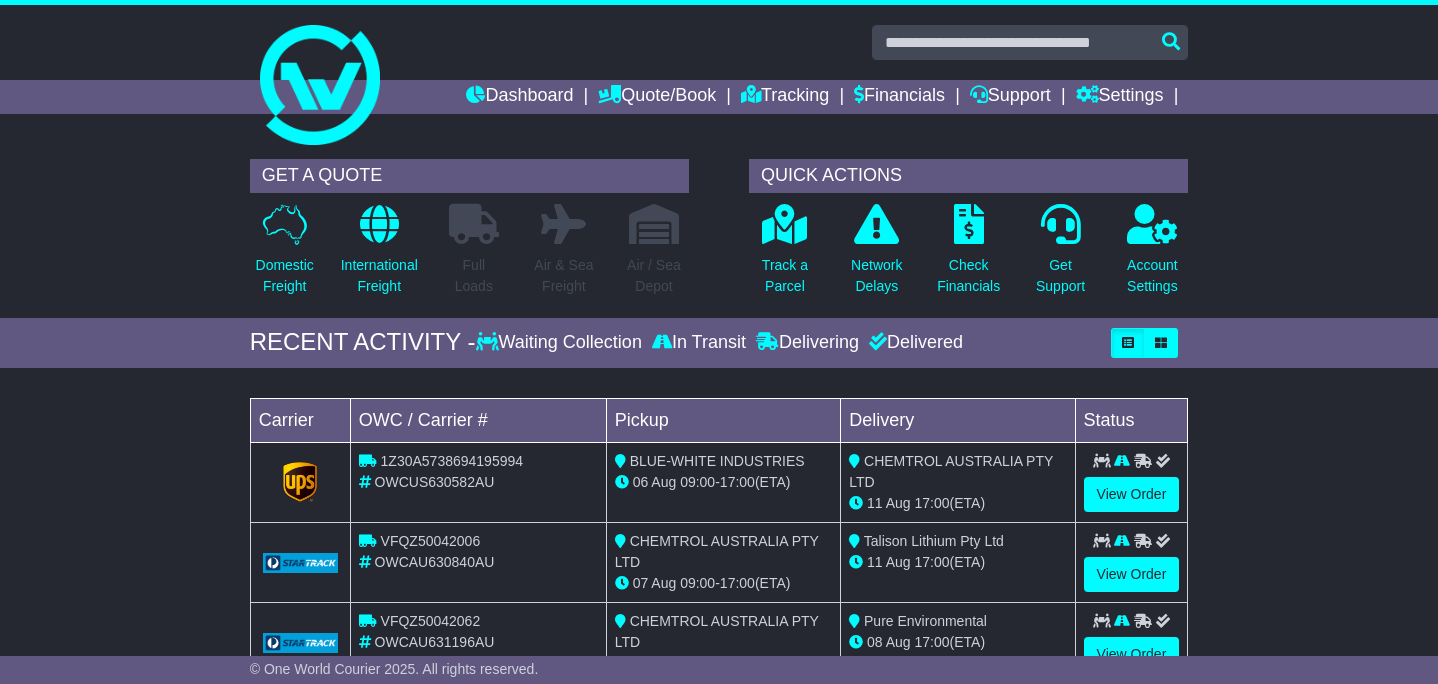 scroll, scrollTop: 0, scrollLeft: 0, axis: both 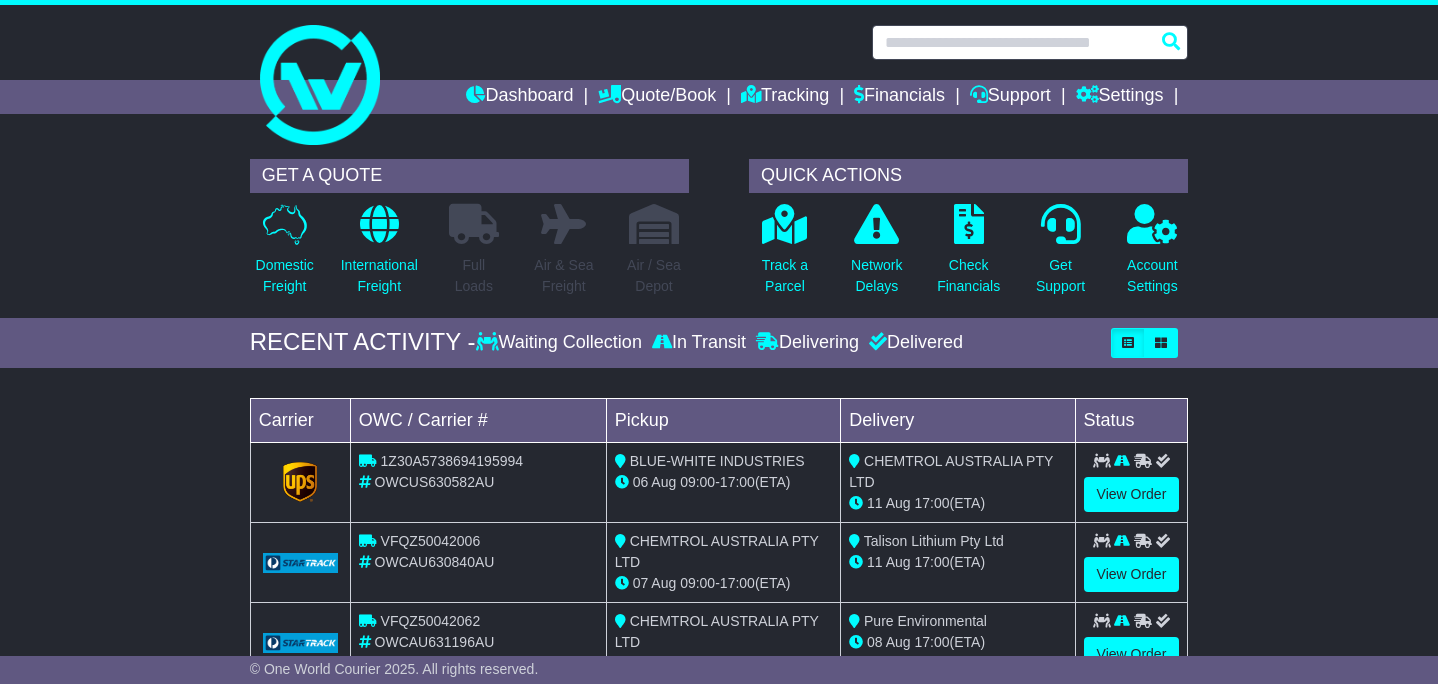 click at bounding box center (1030, 42) 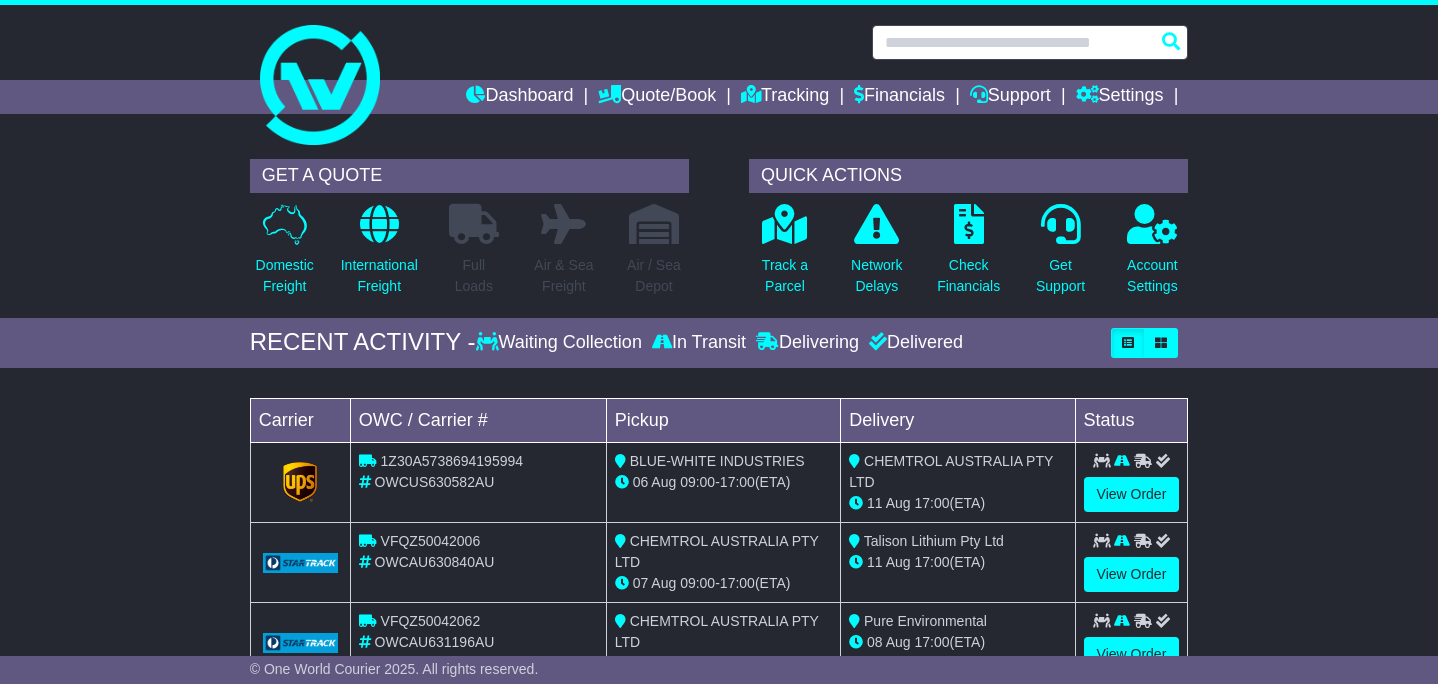 paste on "**********" 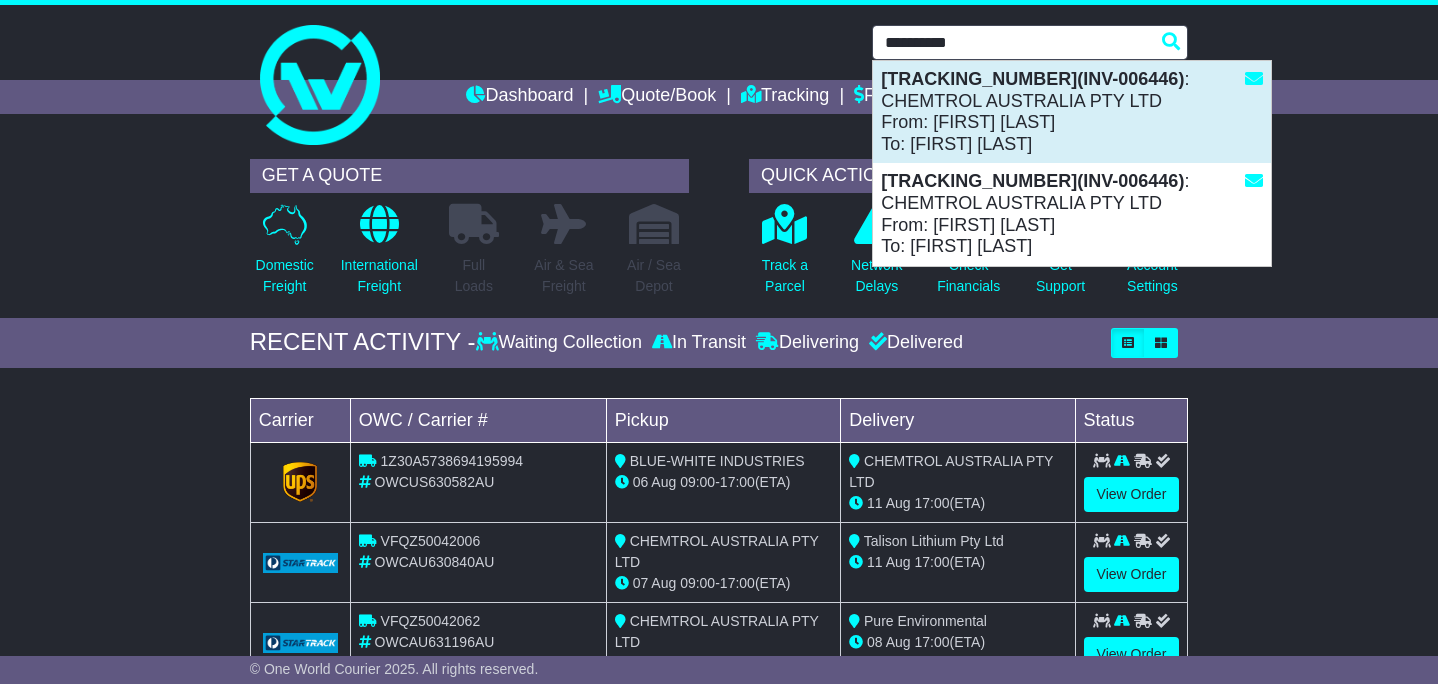 click on "[TRACKING_ID](INV-[NUMBER]) : [COMPANY_NAME] From: [FIRST] [LAST] To: [FIRST] [LAST]" at bounding box center [1072, 112] 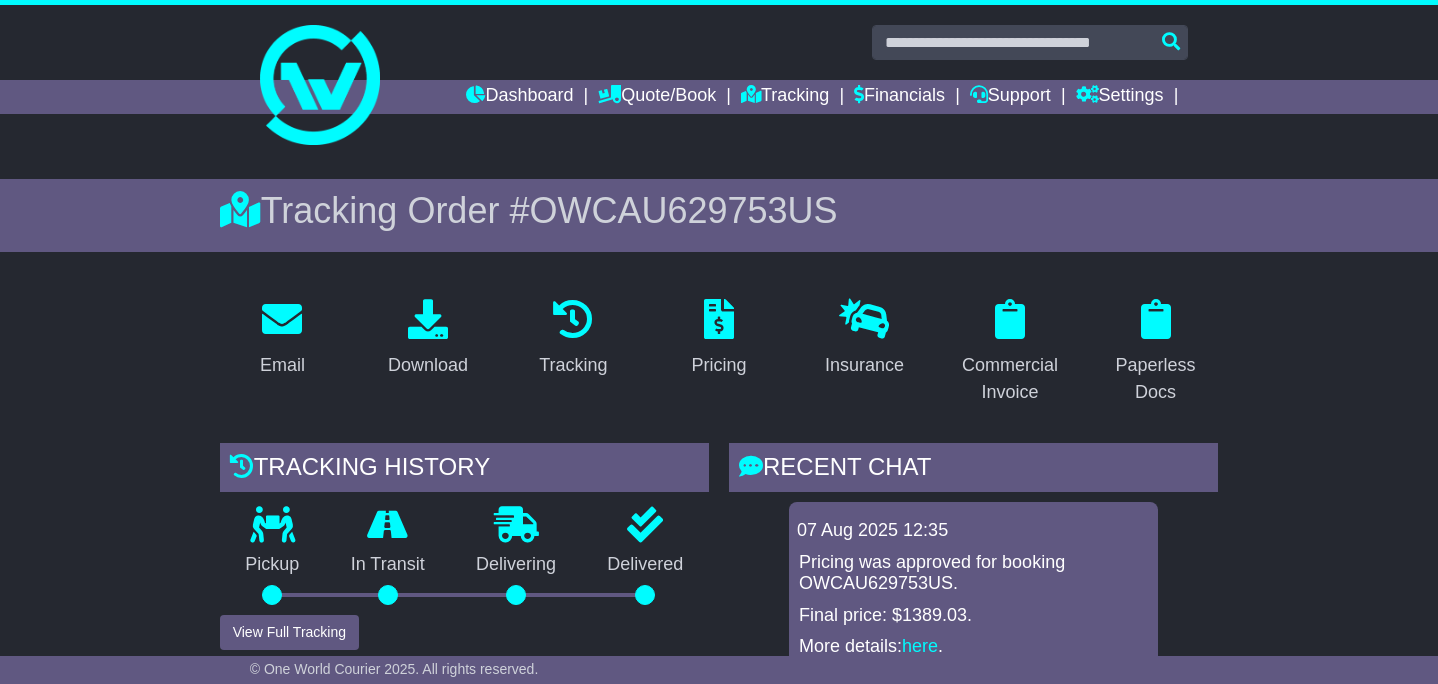 scroll, scrollTop: 0, scrollLeft: 0, axis: both 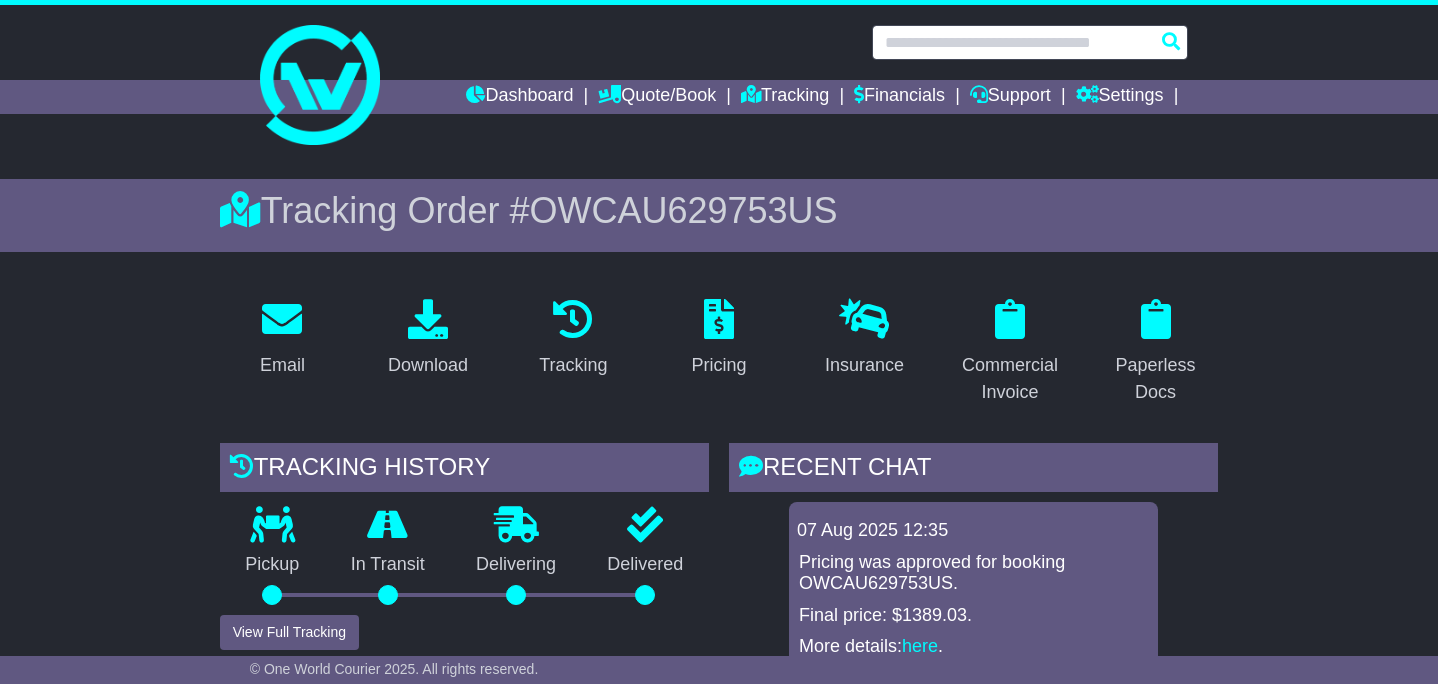 click at bounding box center (1030, 42) 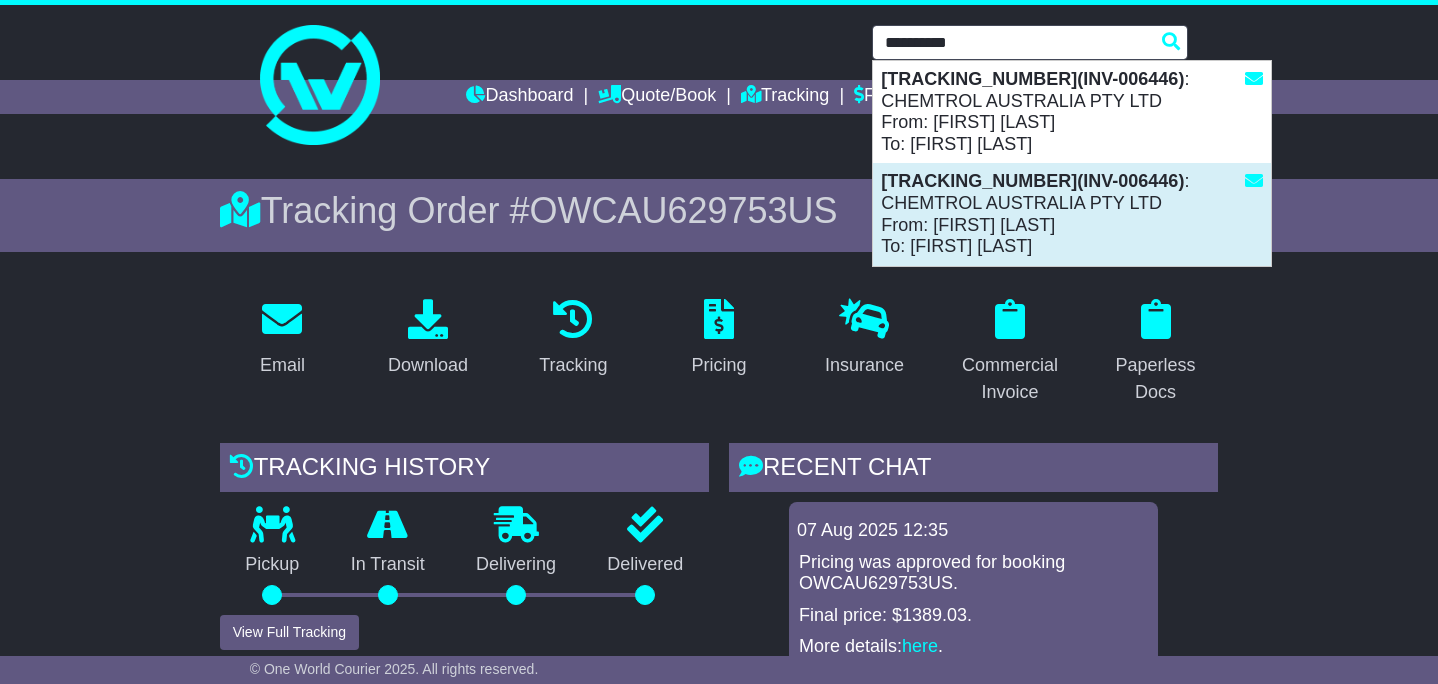 click on "[TRACKING_ID](INV-[NUMBER]) : [COMPANY_NAME] From: [FIRST] [LAST] To: [FIRST] [LAST]" at bounding box center [1072, 214] 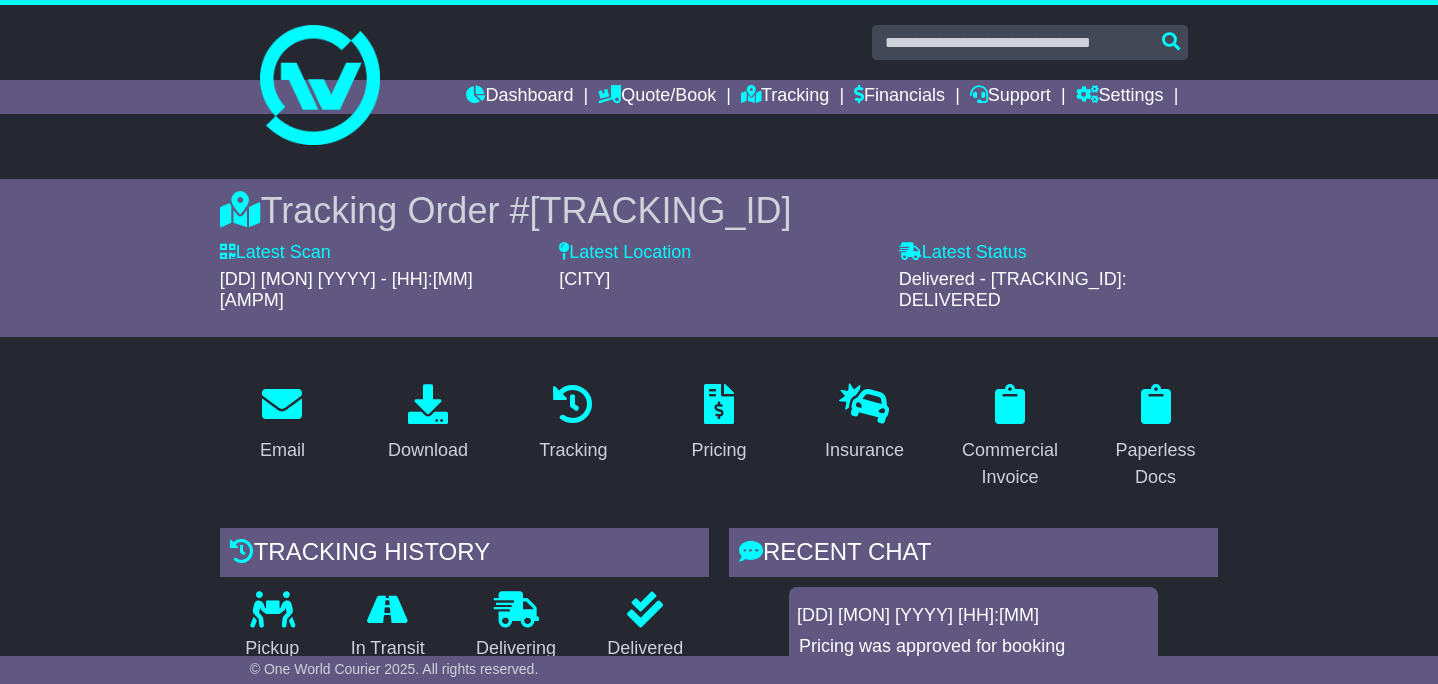 scroll, scrollTop: 0, scrollLeft: 0, axis: both 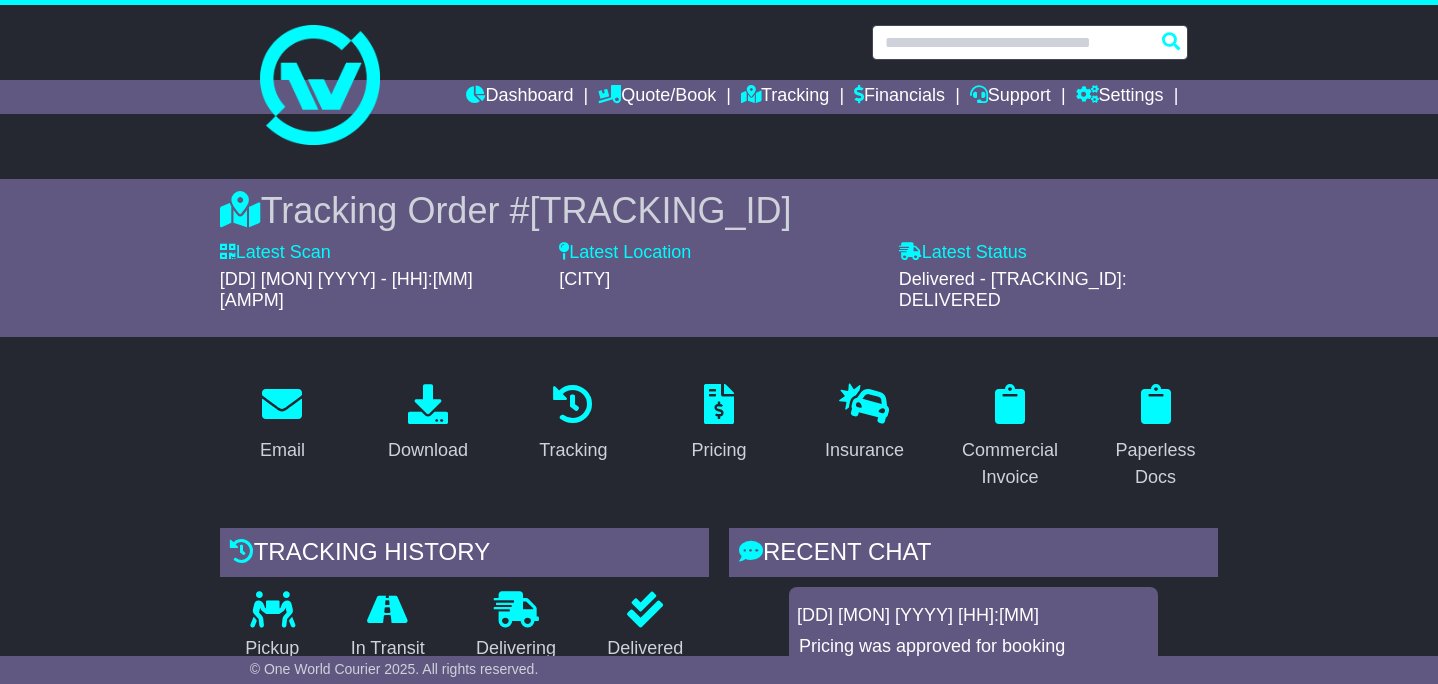 click at bounding box center [1030, 42] 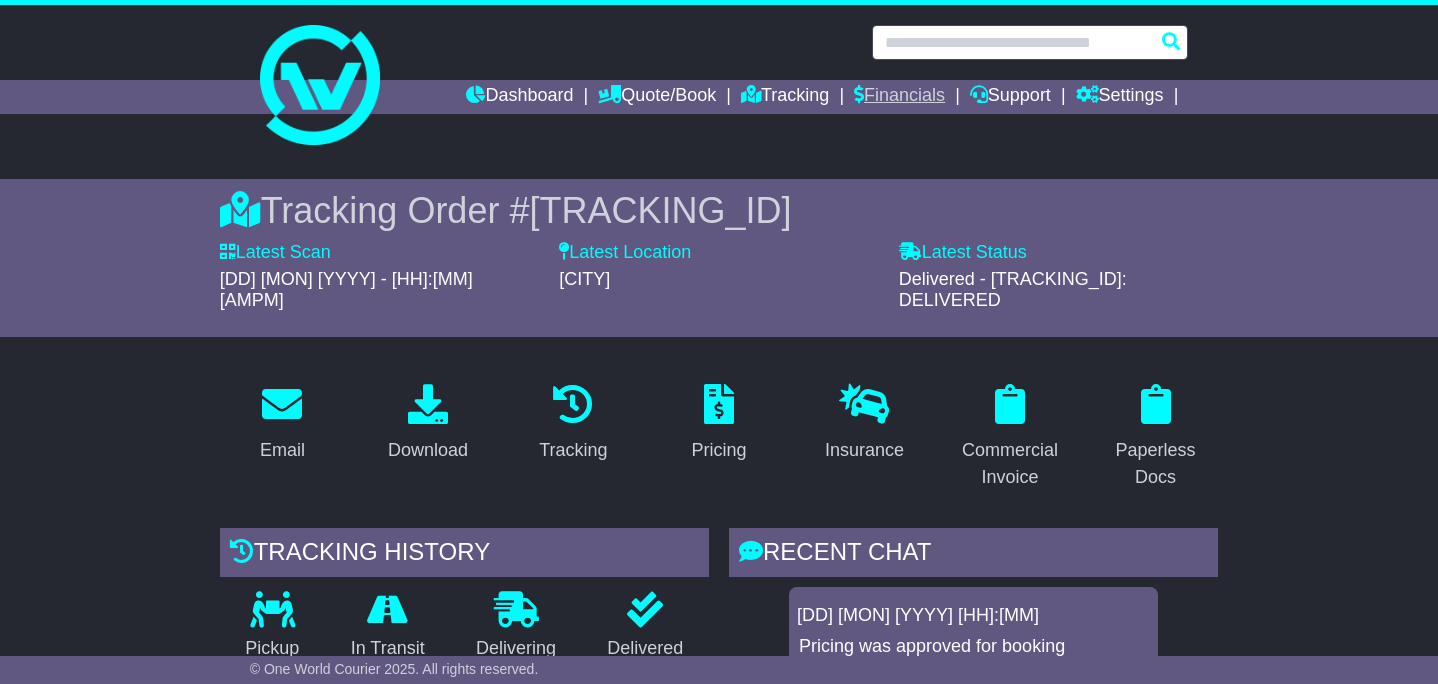 paste on "**********" 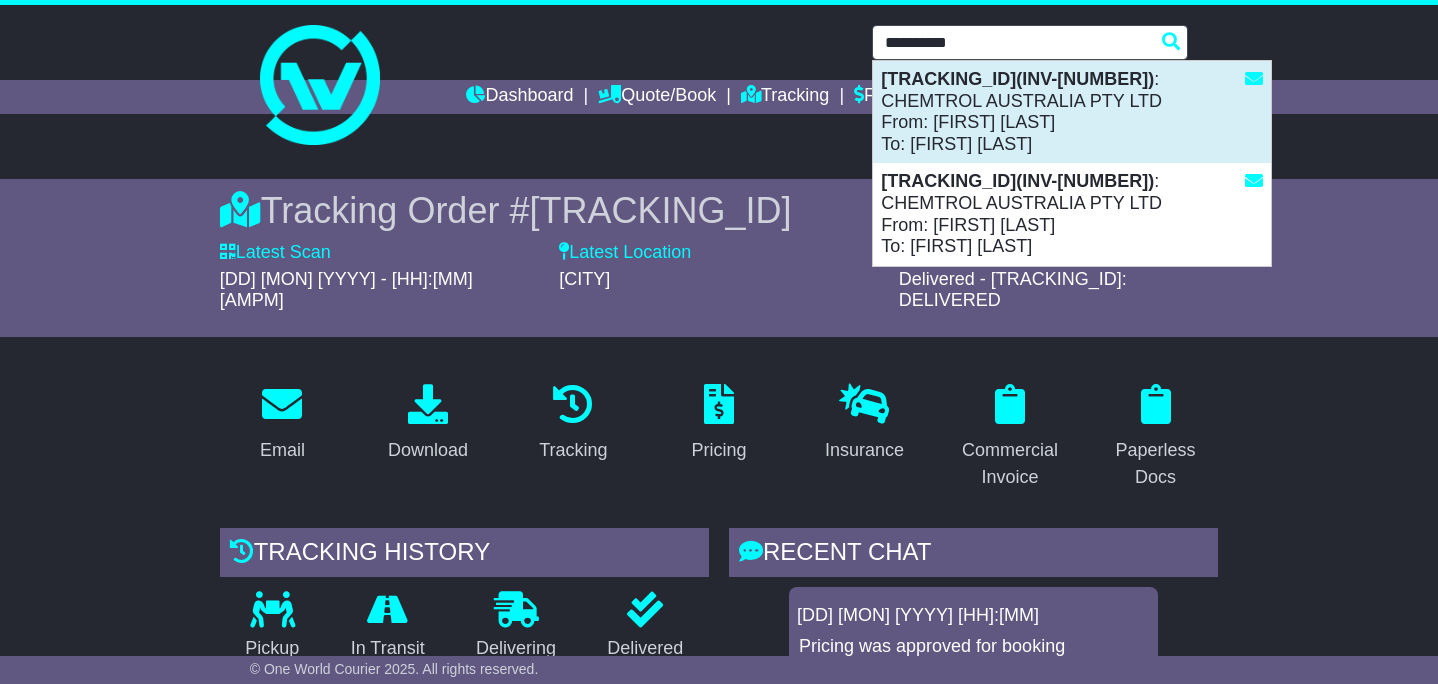 click on "[TRACKING_ID](INV-[NUMBER]) : [COMPANY_NAME] From: [FIRST] [LAST] To: [FIRST] [LAST]" at bounding box center [1072, 112] 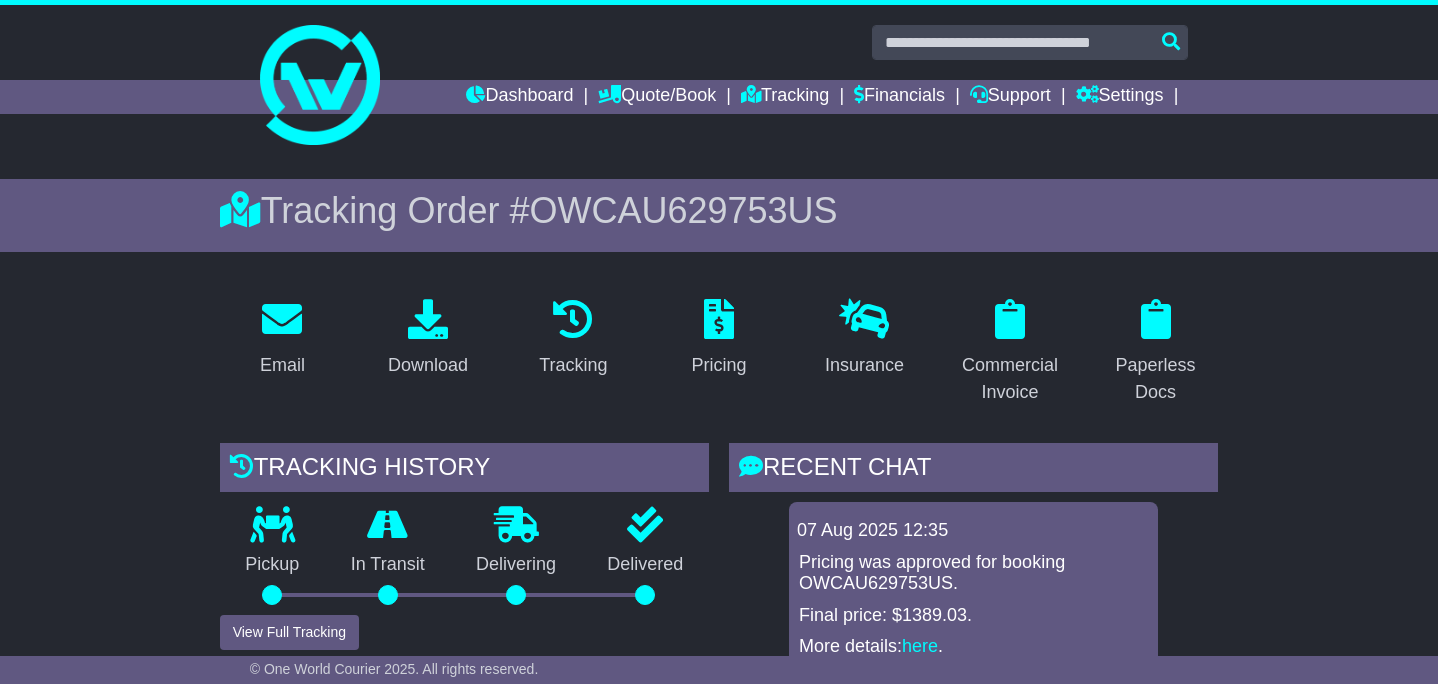 scroll, scrollTop: 0, scrollLeft: 0, axis: both 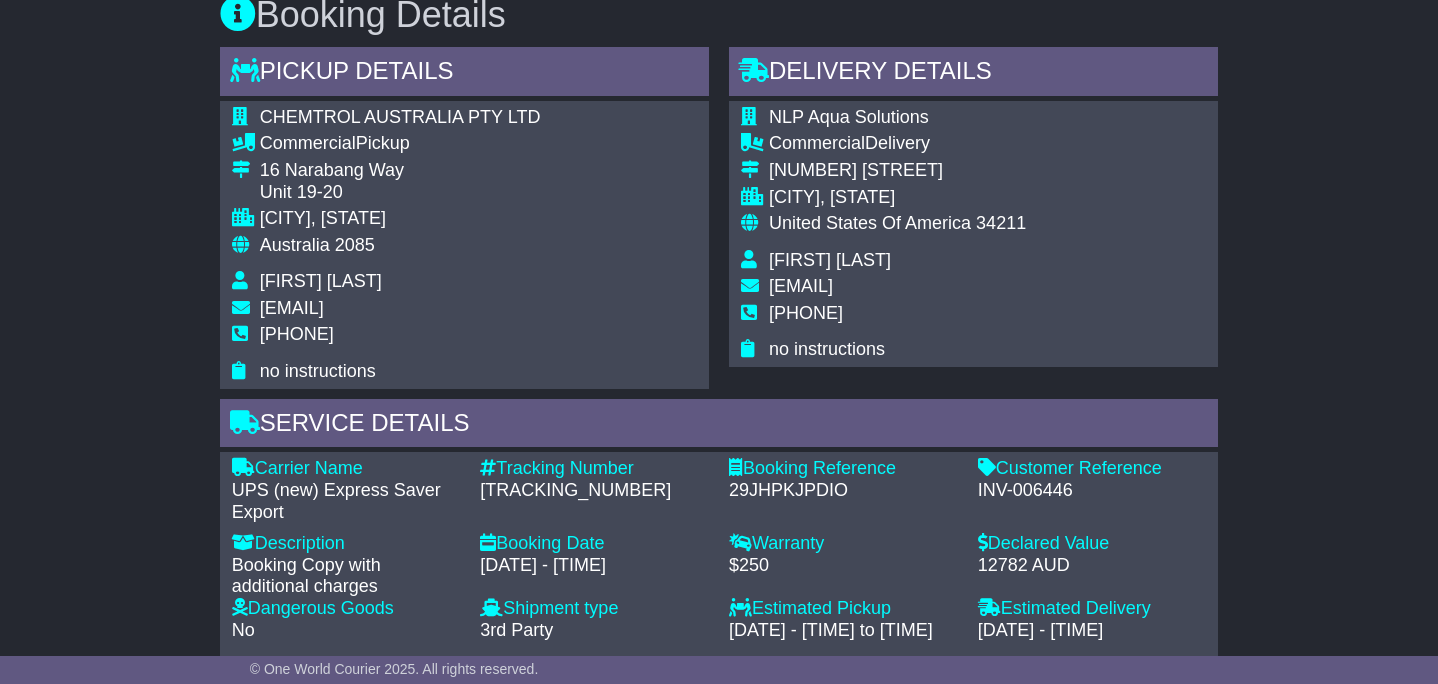 click on "Email
Download
Tracking
Pricing
Insurance" at bounding box center (719, 667) 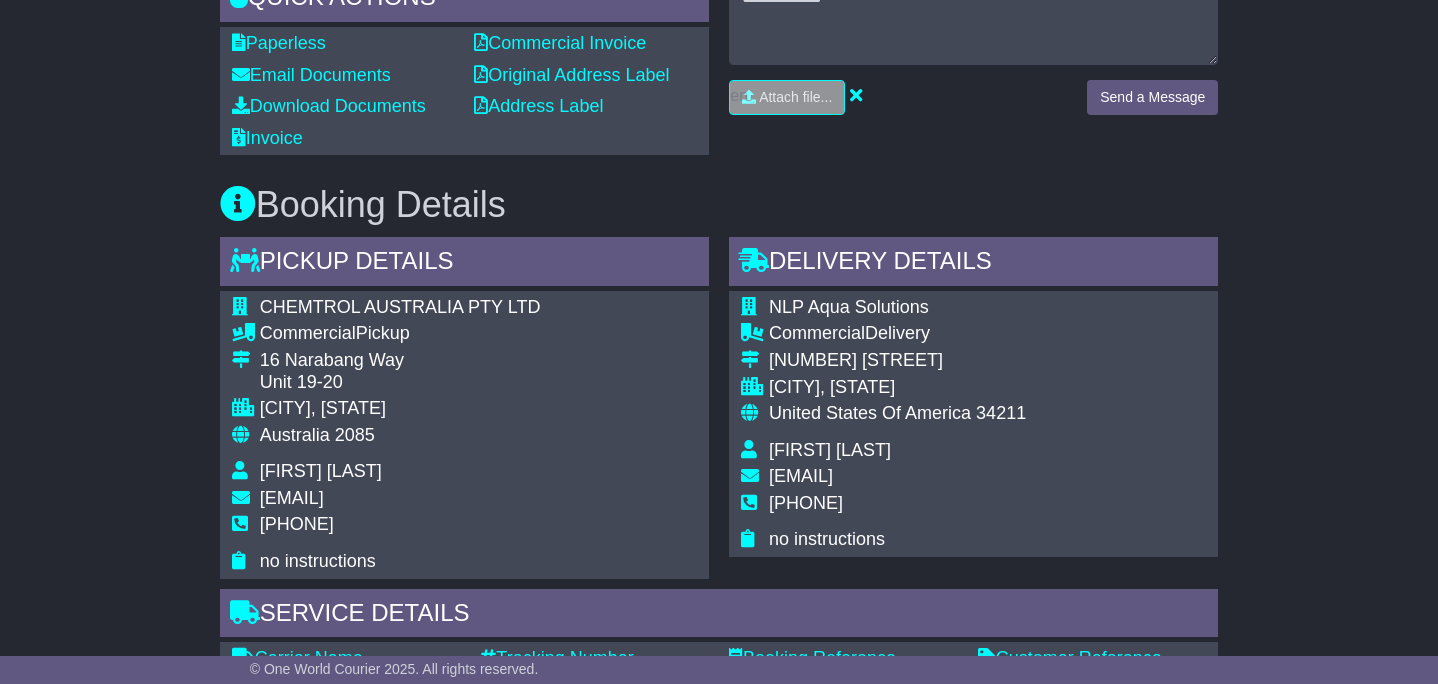 scroll, scrollTop: 0, scrollLeft: 0, axis: both 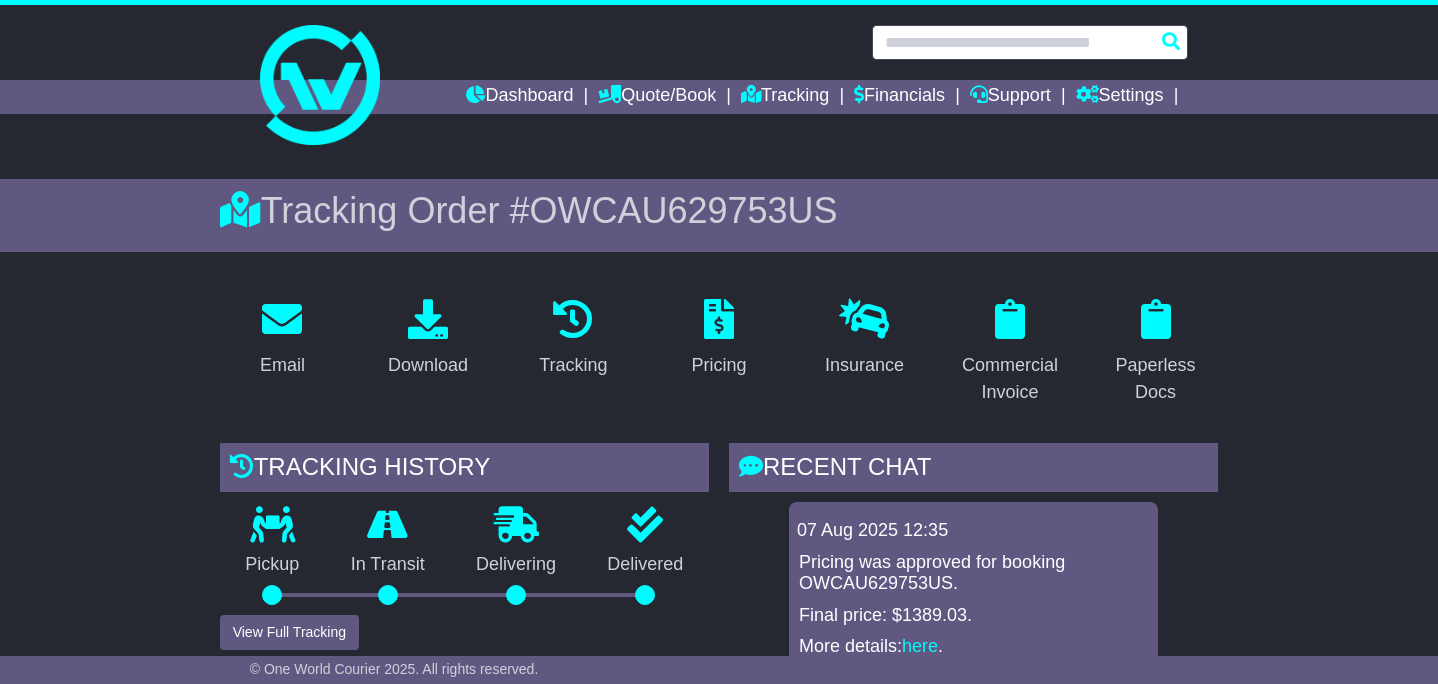 click at bounding box center [1030, 42] 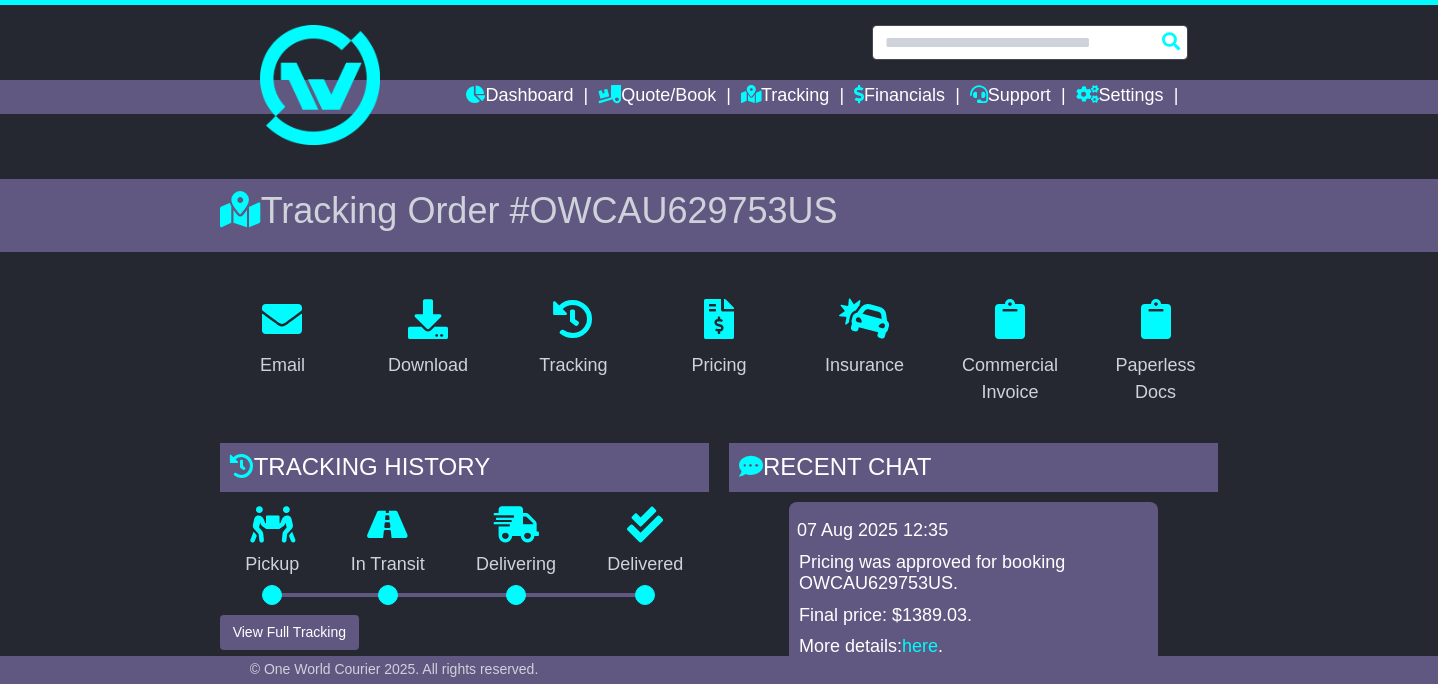 paste on "**********" 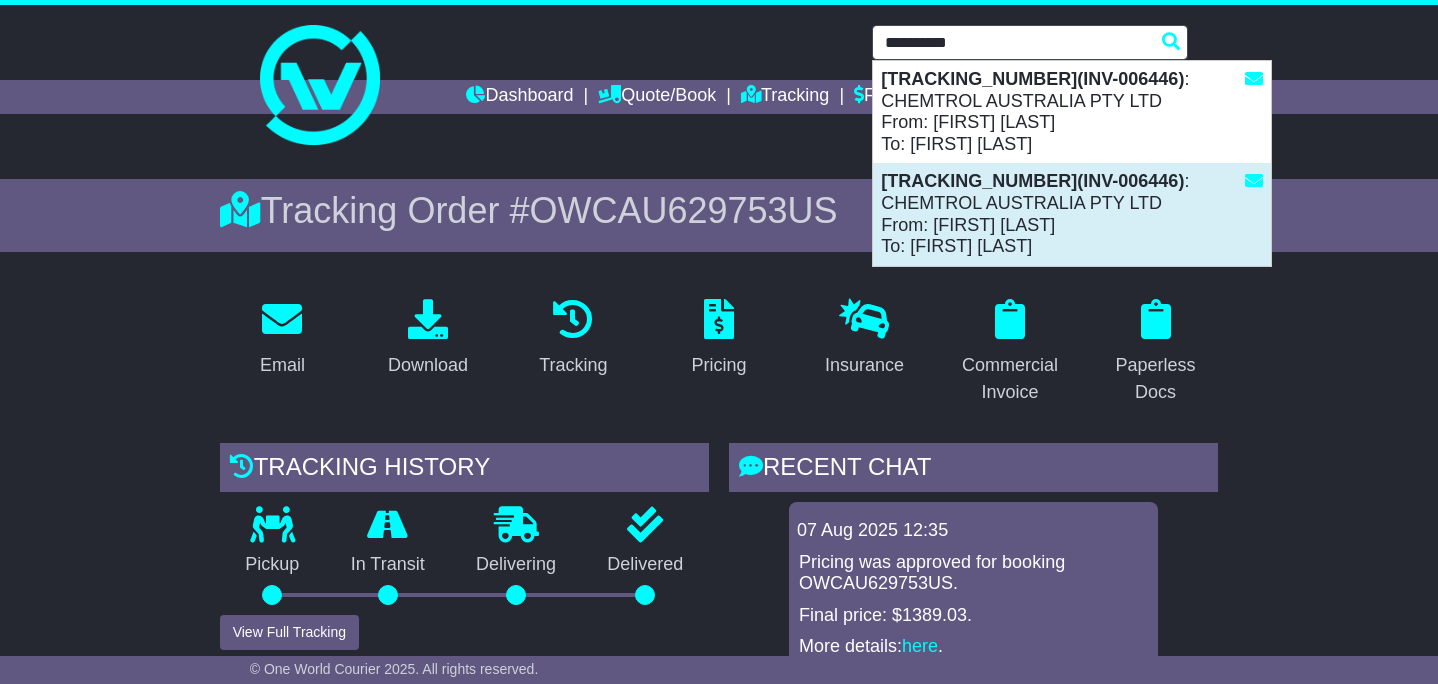 click on "1Z30A5730495330962(INV-006446)" at bounding box center (1032, 181) 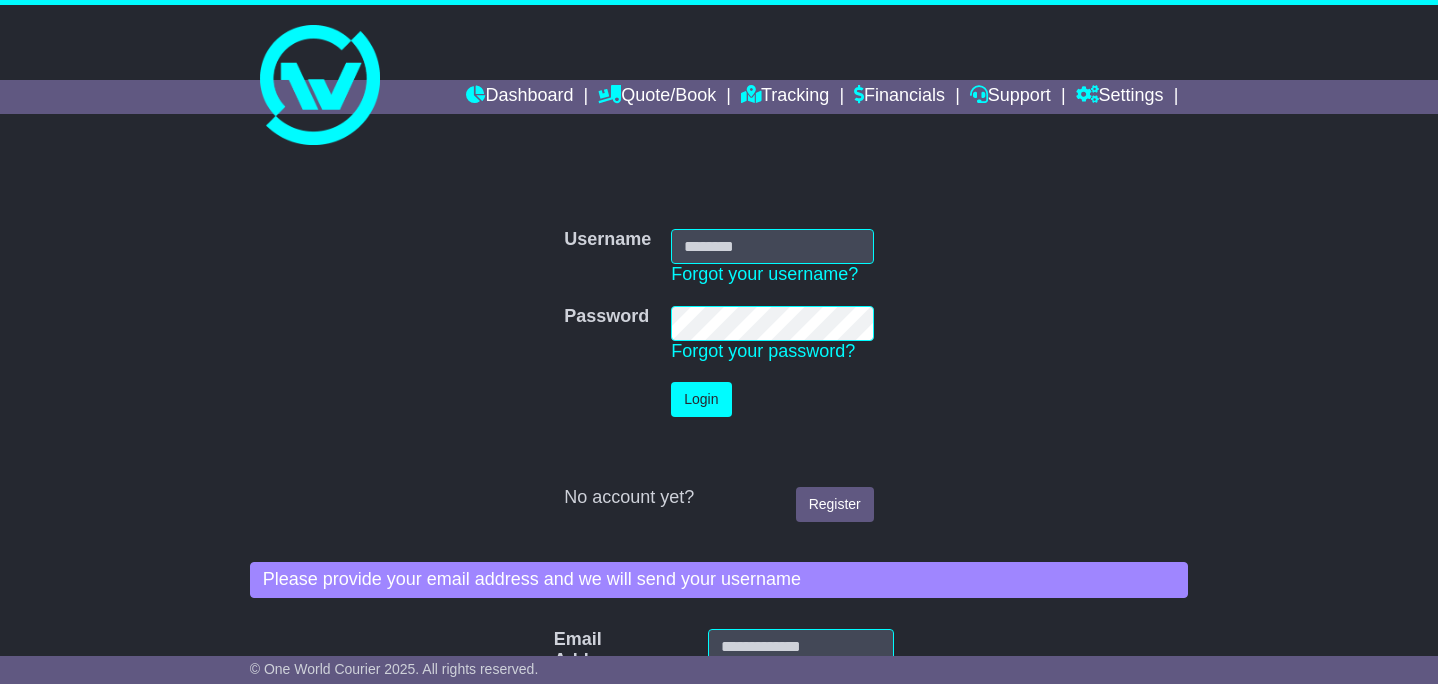 scroll, scrollTop: 0, scrollLeft: 0, axis: both 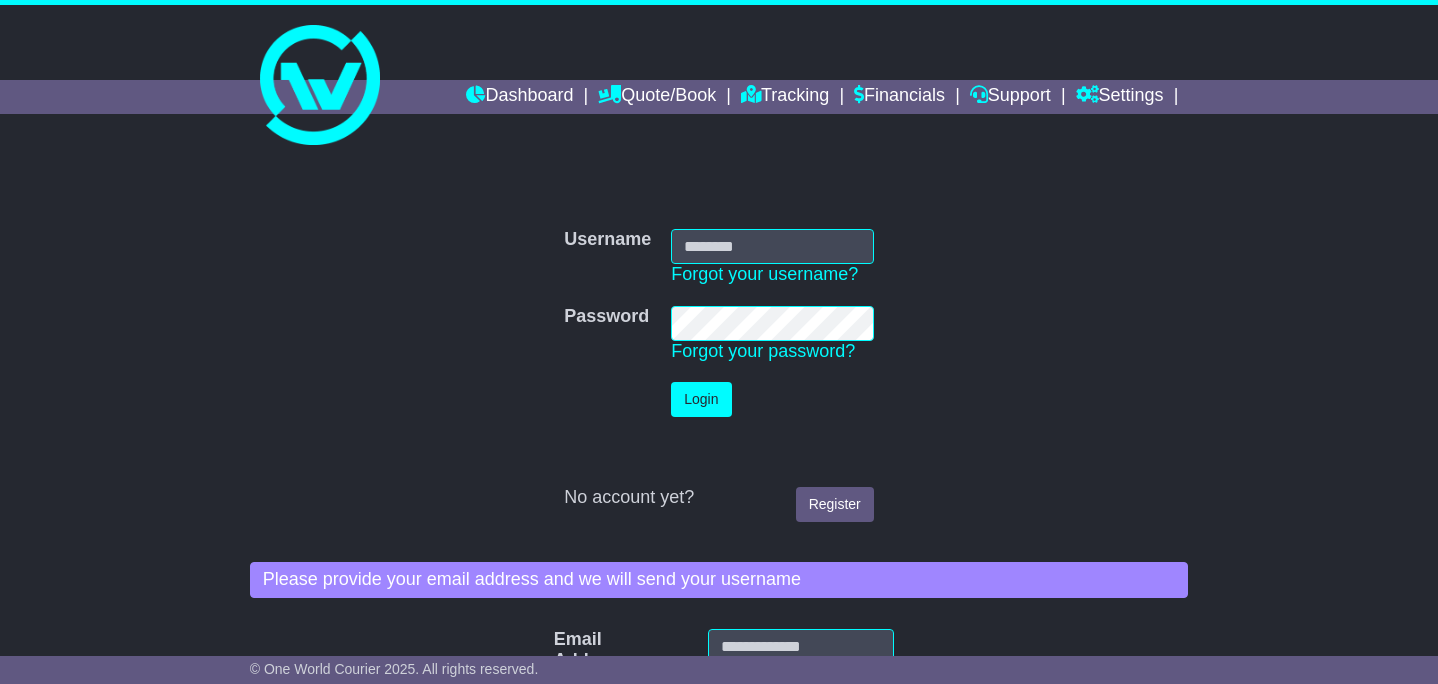 click on "Username
Username
Forgot your username?
Password
Password
Forgot your password?
Login
Register" at bounding box center [719, 375] 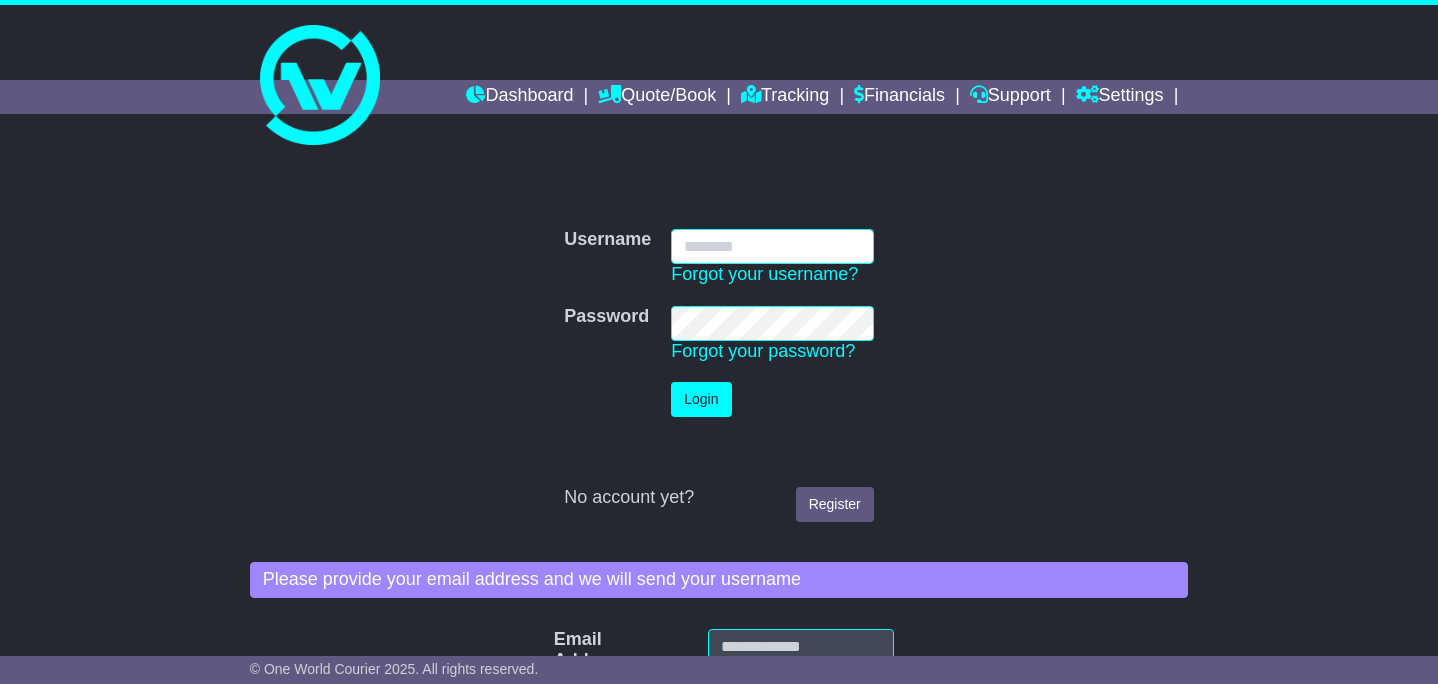 click on "Username" at bounding box center (772, 246) 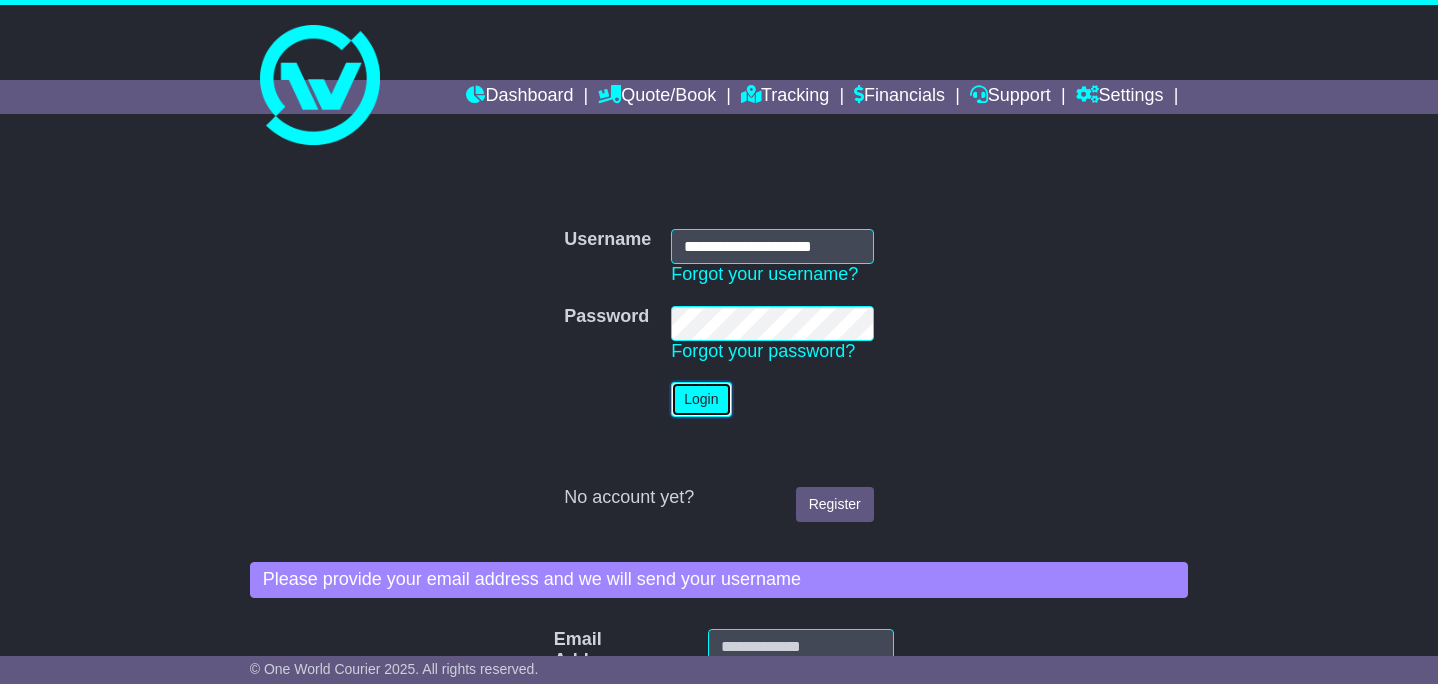 click on "Login" at bounding box center (701, 399) 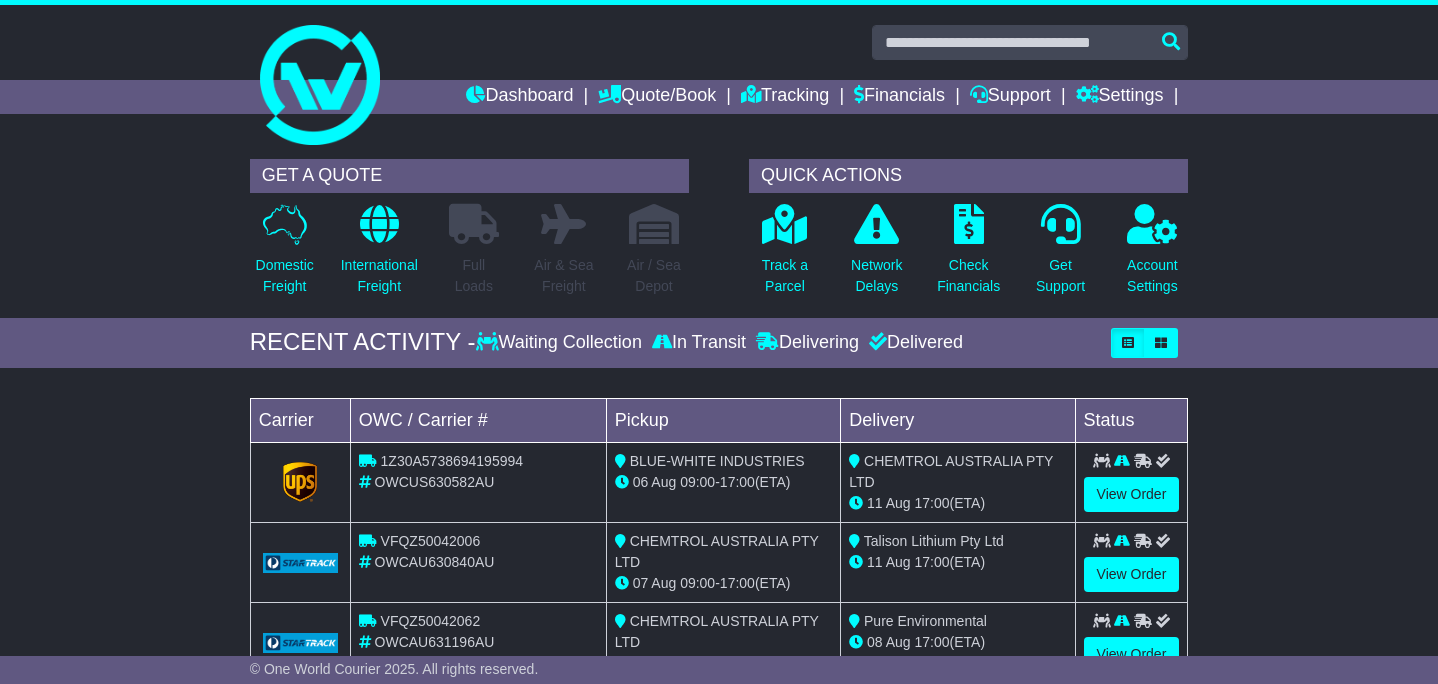 scroll, scrollTop: 0, scrollLeft: 0, axis: both 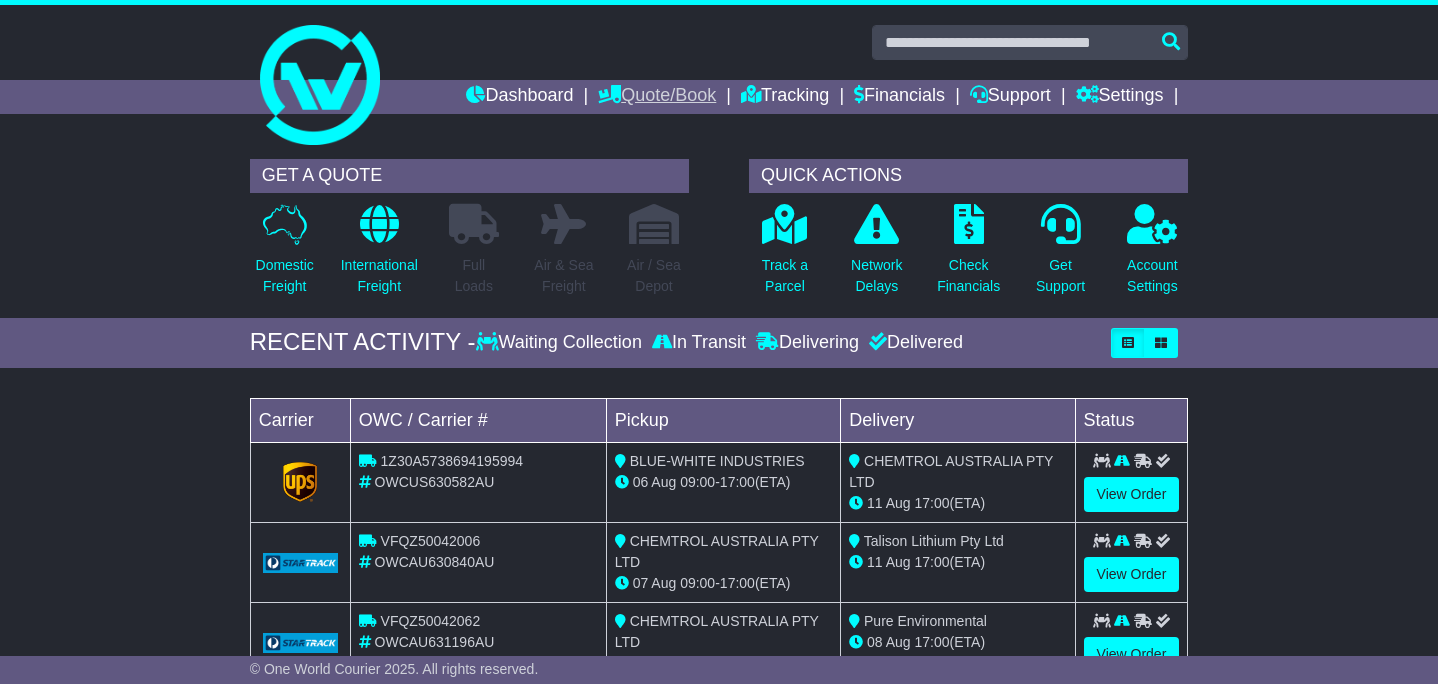click on "Quote/Book" at bounding box center [657, 97] 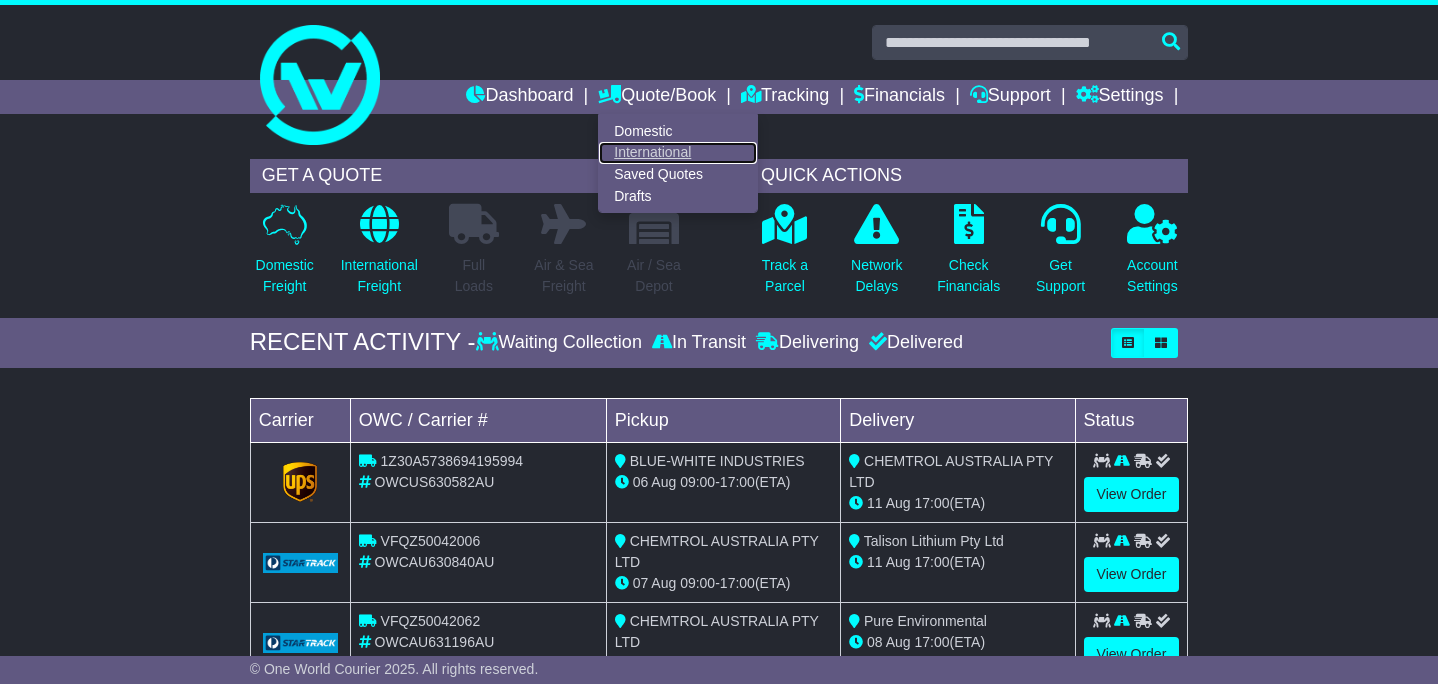 click on "International" at bounding box center (678, 153) 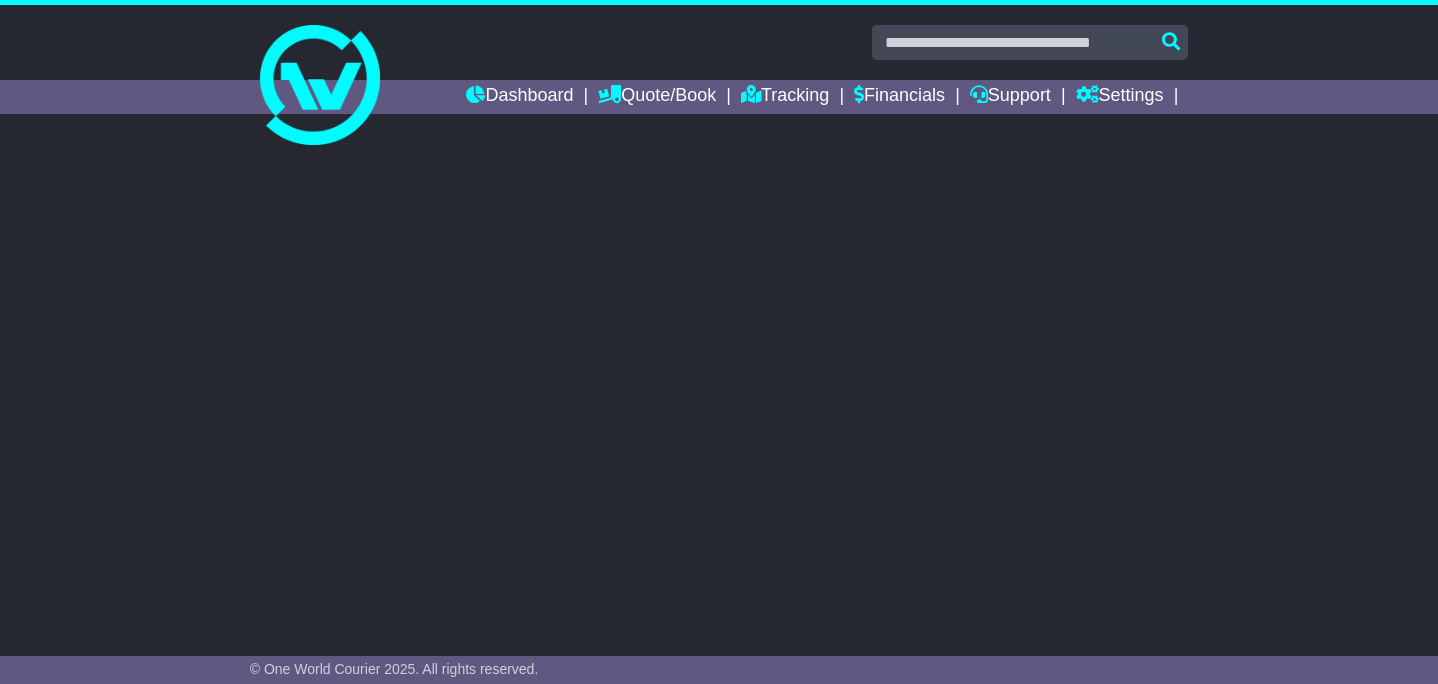 scroll, scrollTop: 0, scrollLeft: 0, axis: both 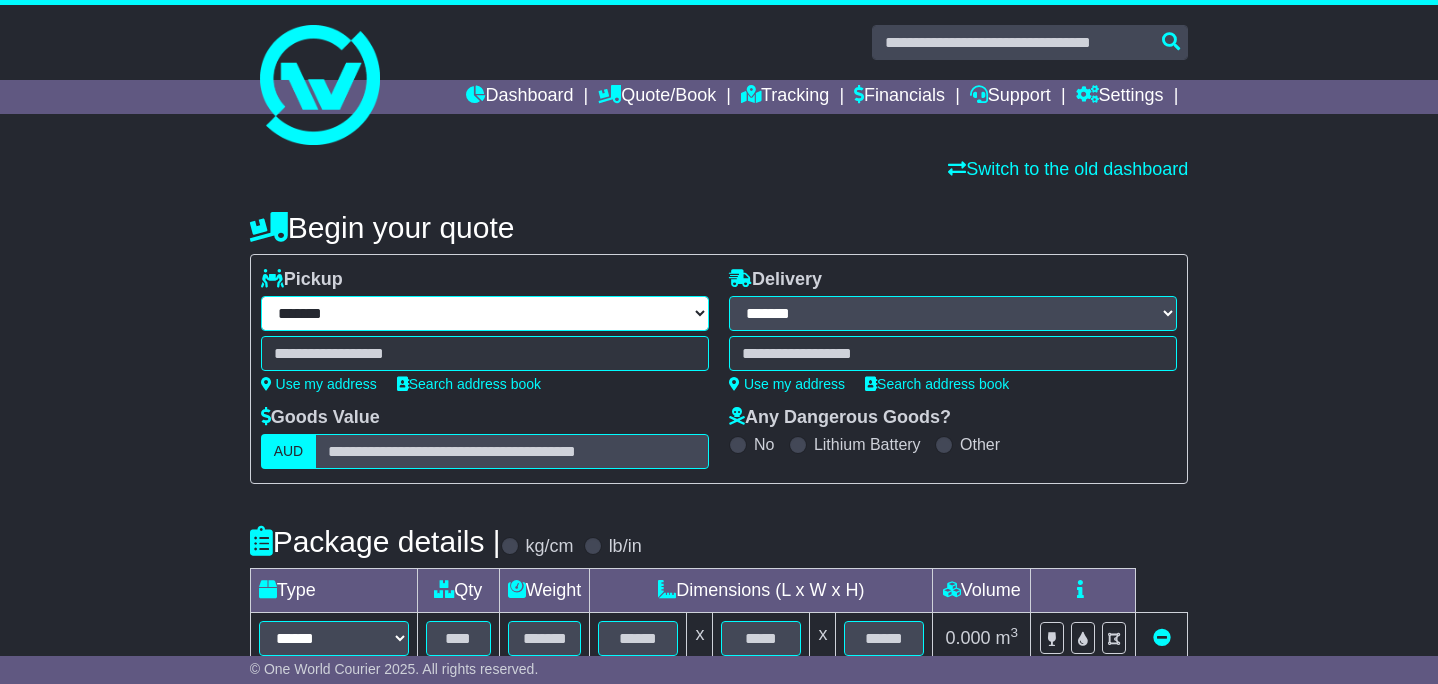click on "**********" at bounding box center (485, 313) 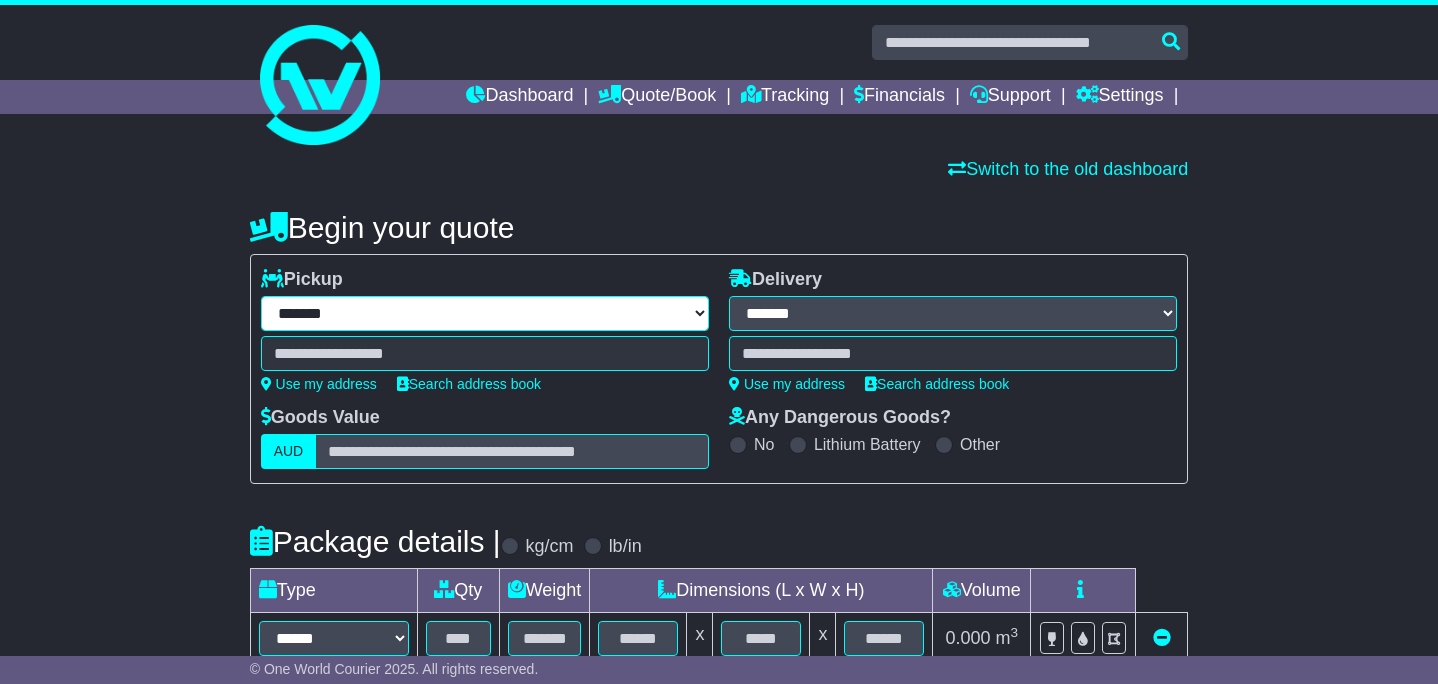 select on "***" 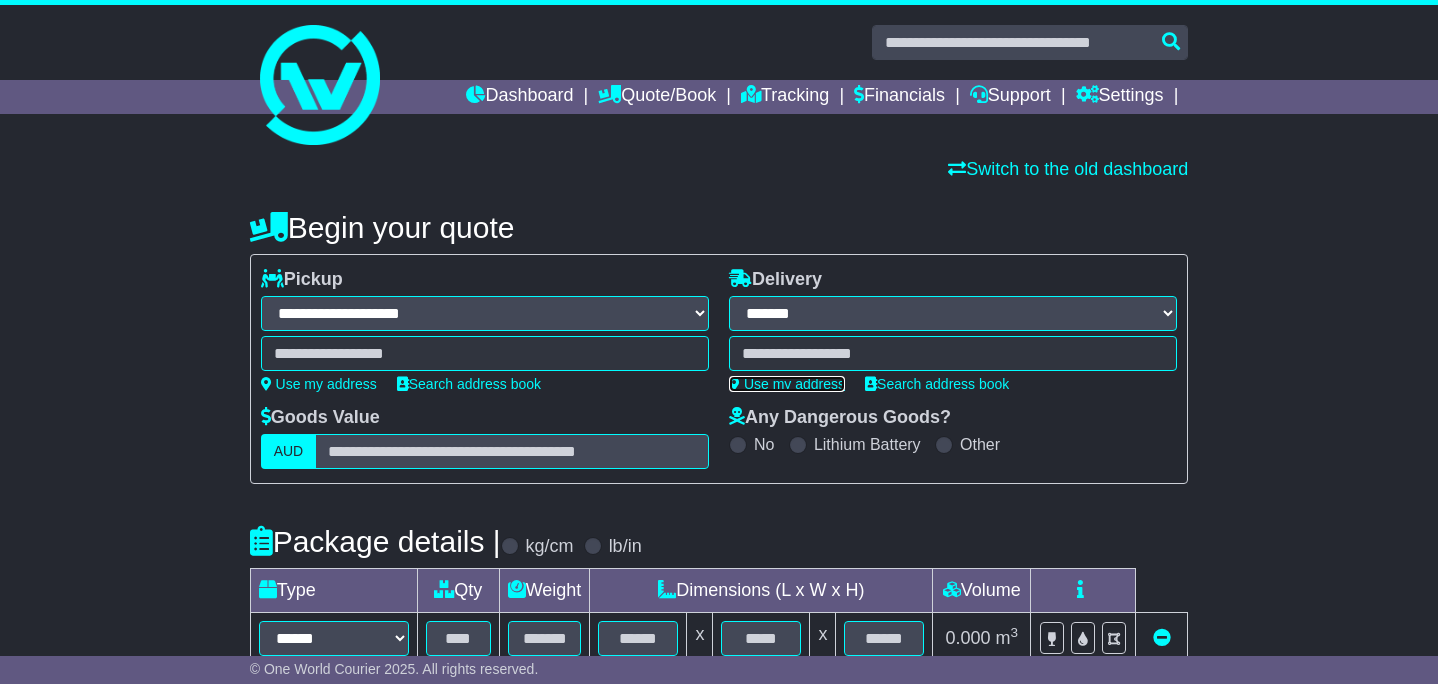 click on "Use my address" at bounding box center [787, 384] 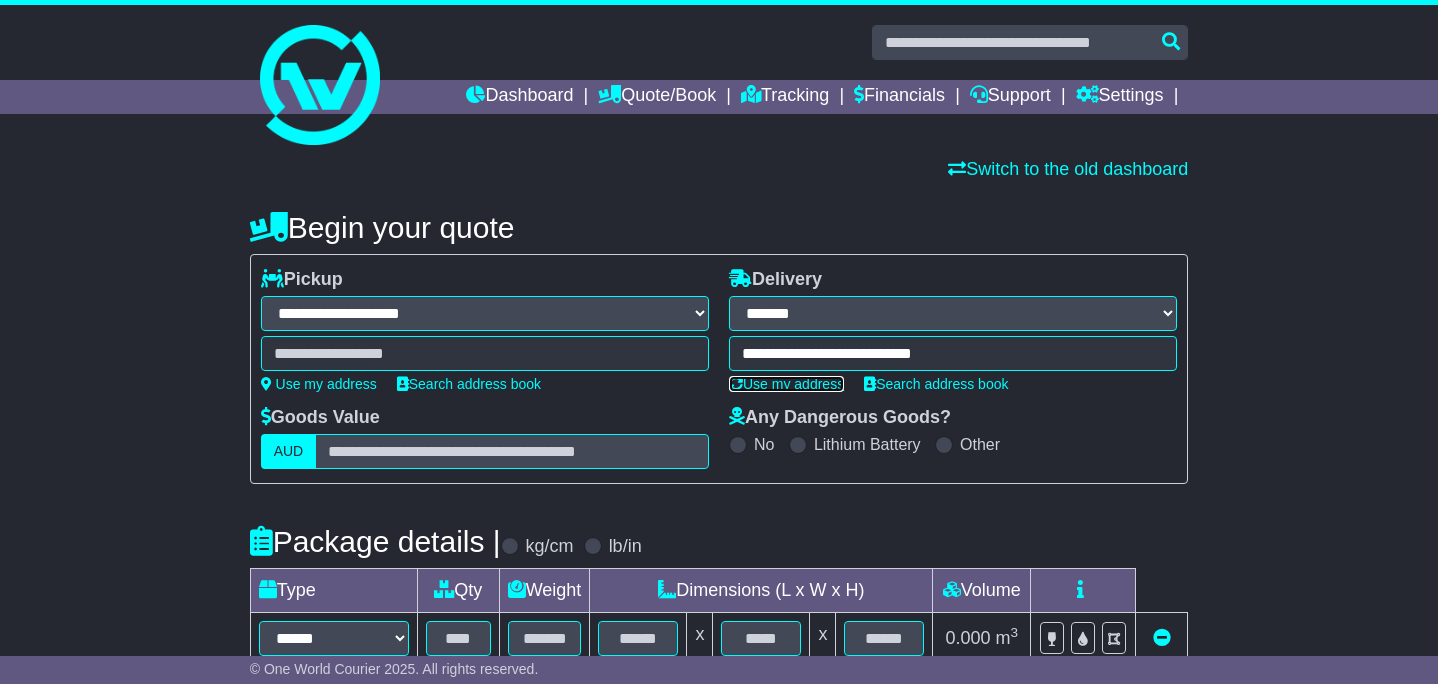 type on "**********" 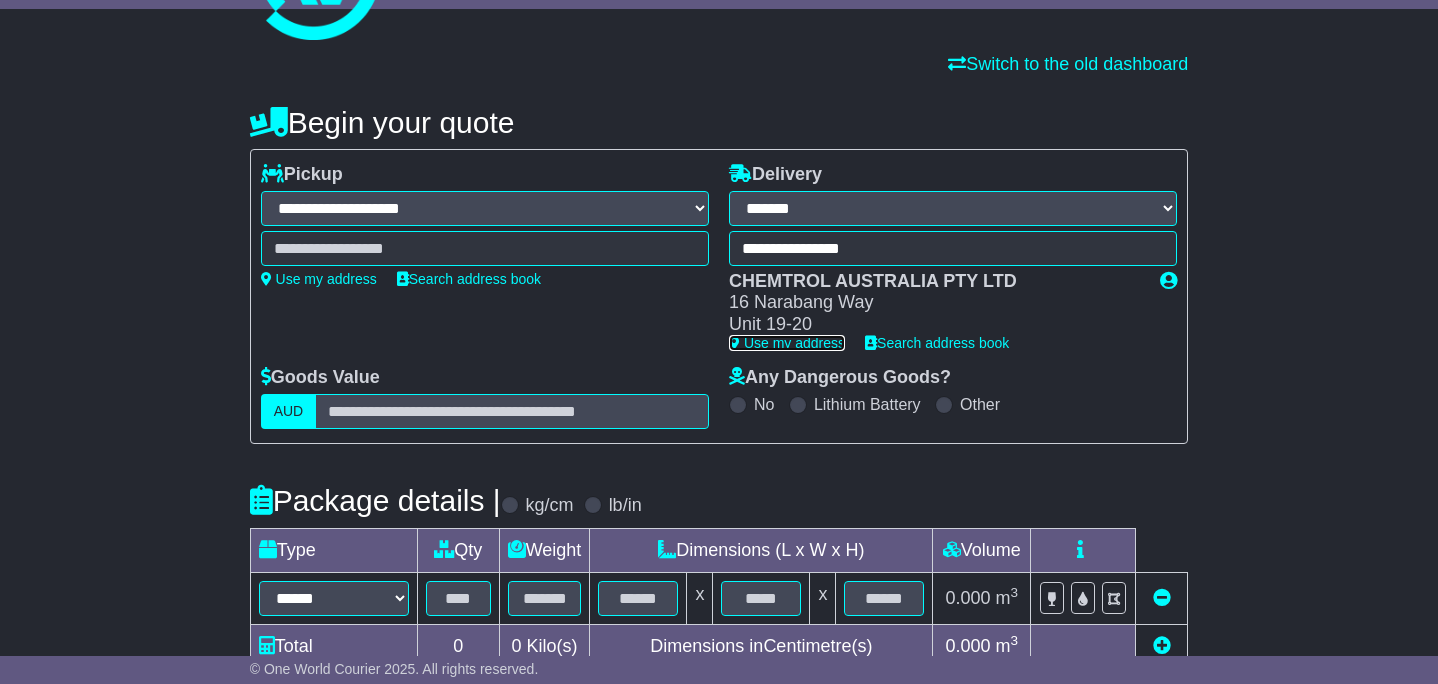 scroll, scrollTop: 118, scrollLeft: 0, axis: vertical 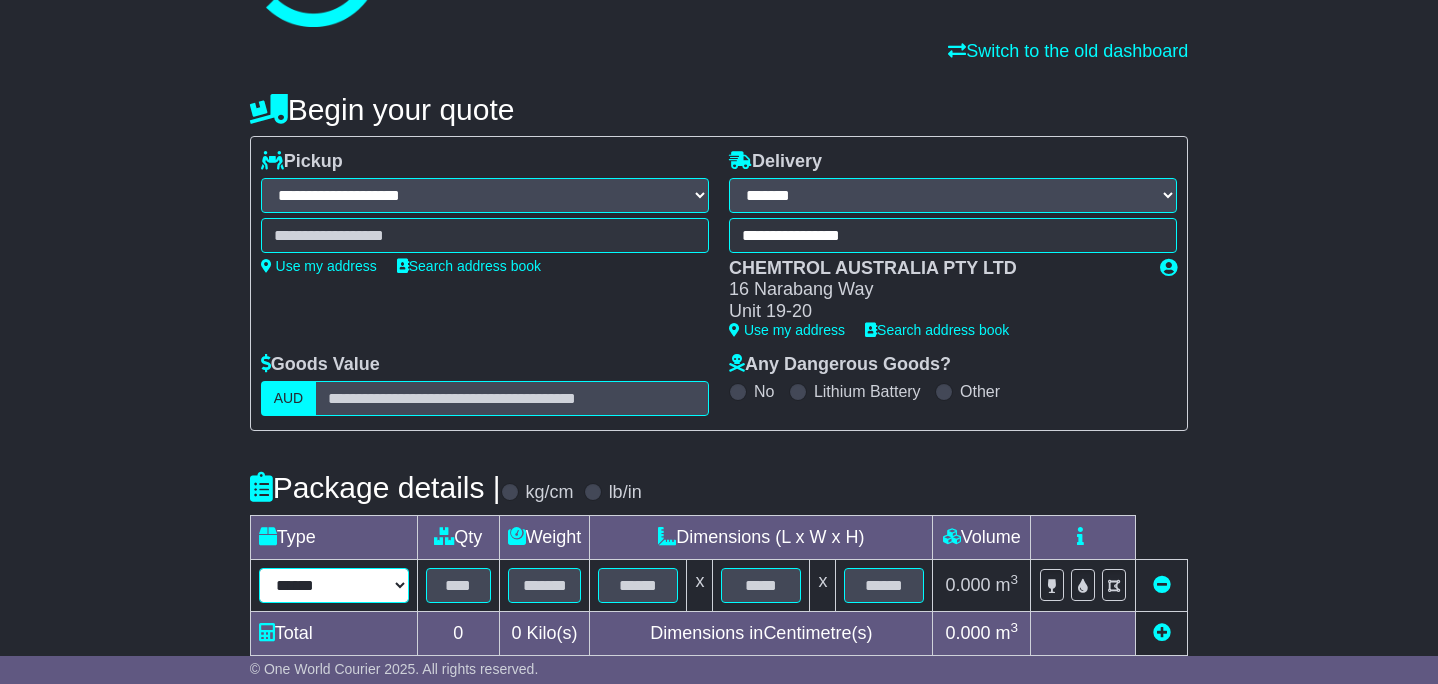 click on "**********" at bounding box center [334, 585] 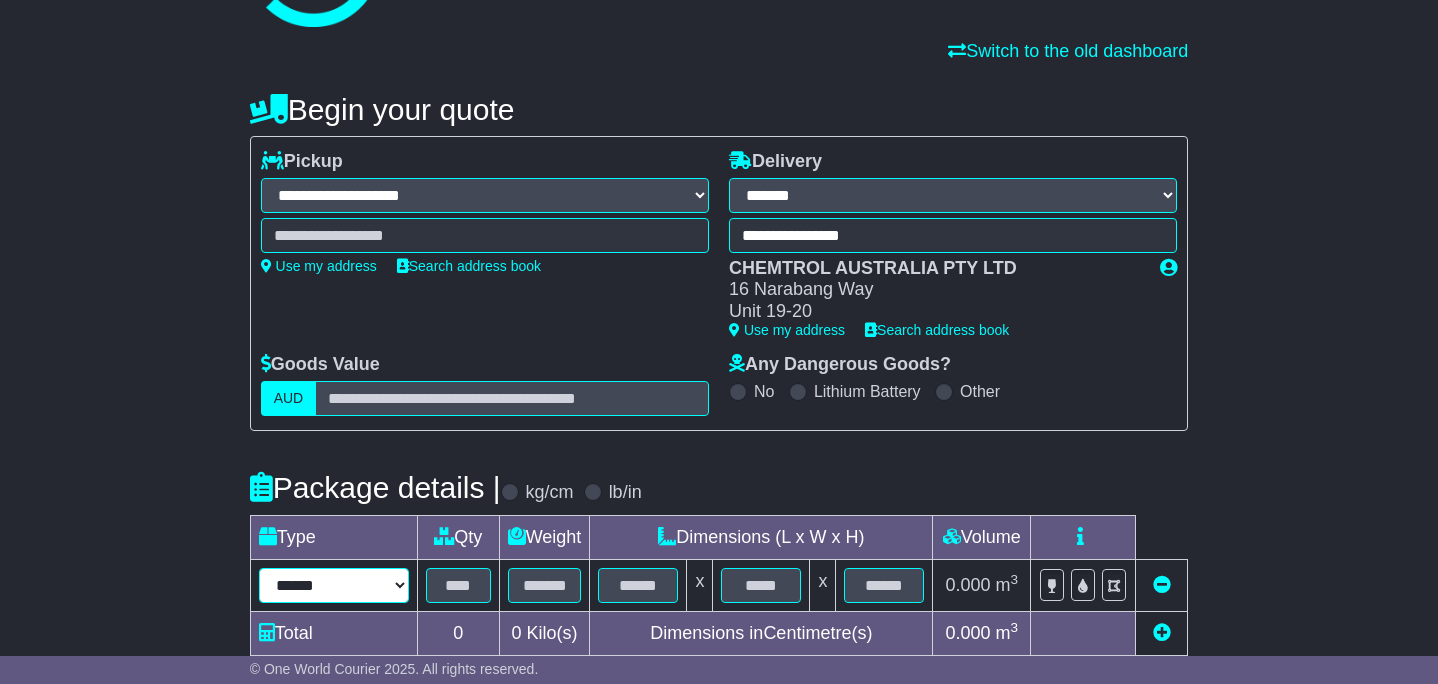 select on "****" 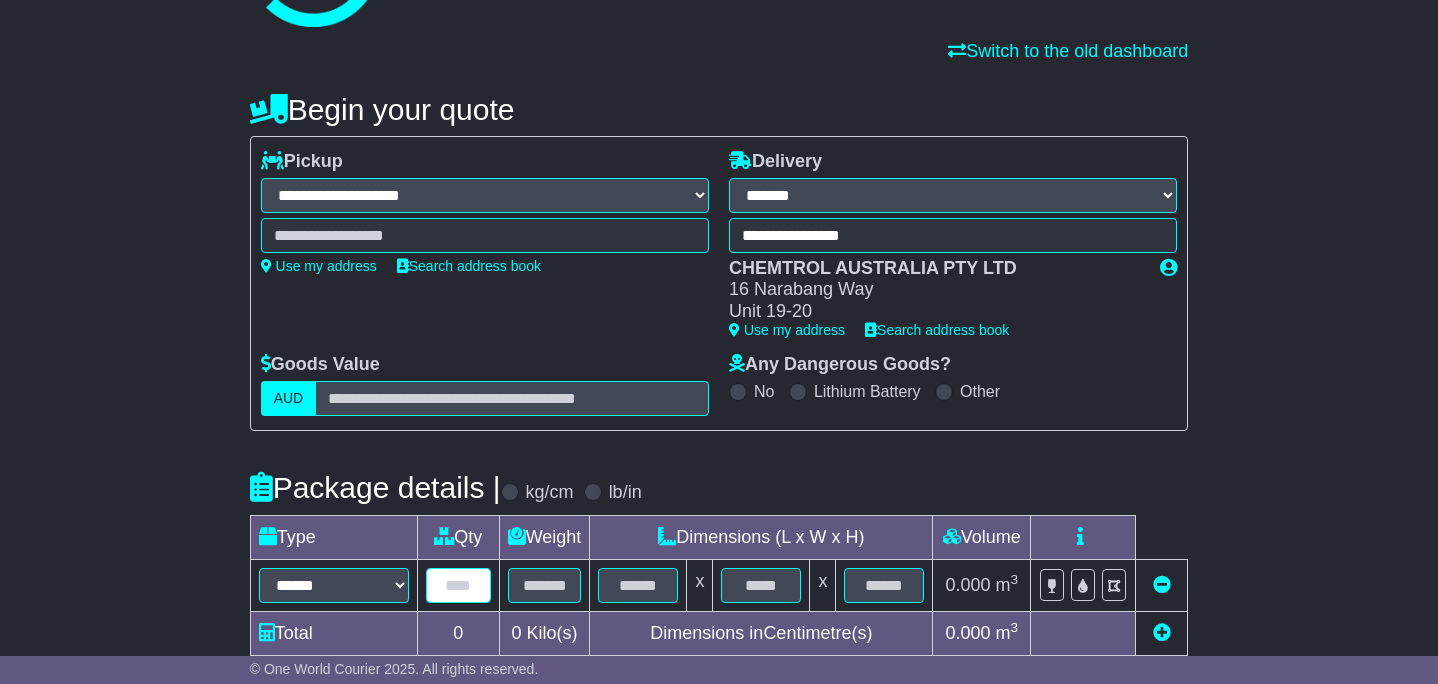 click at bounding box center [458, 585] 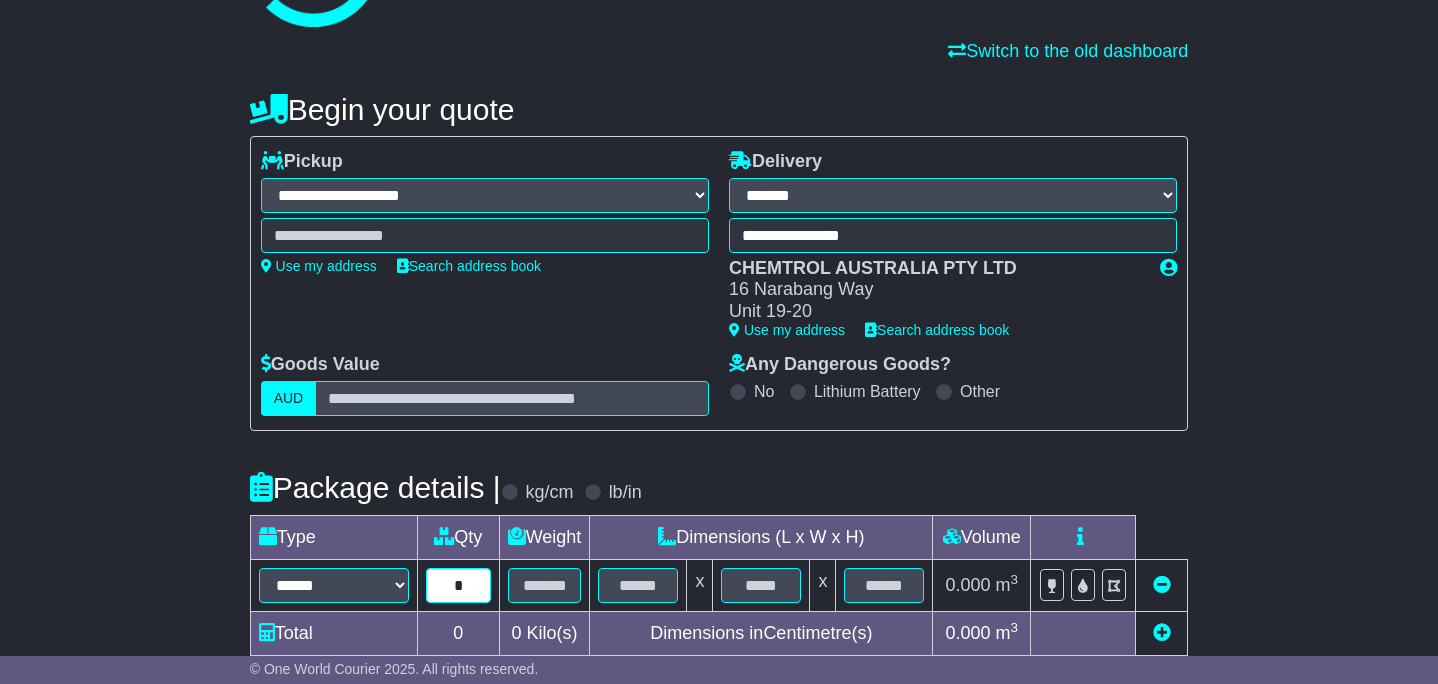 type on "*" 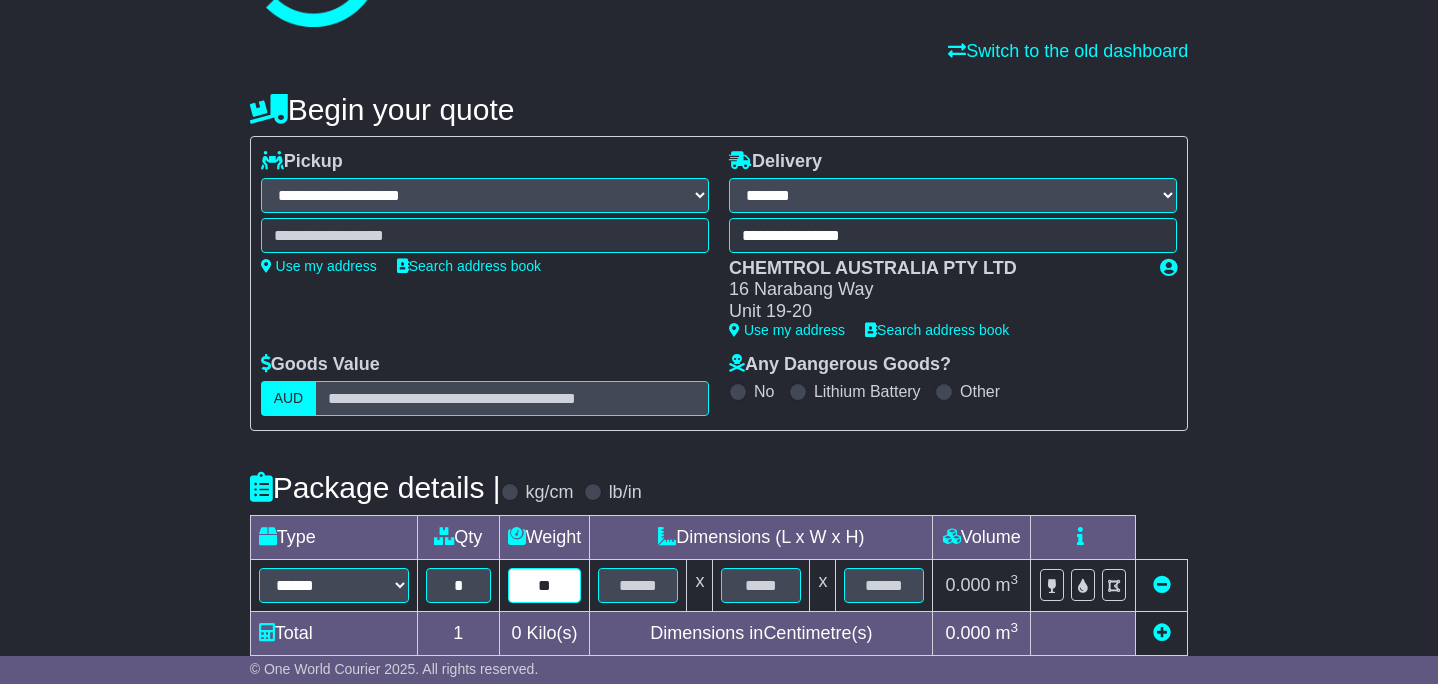 type on "**" 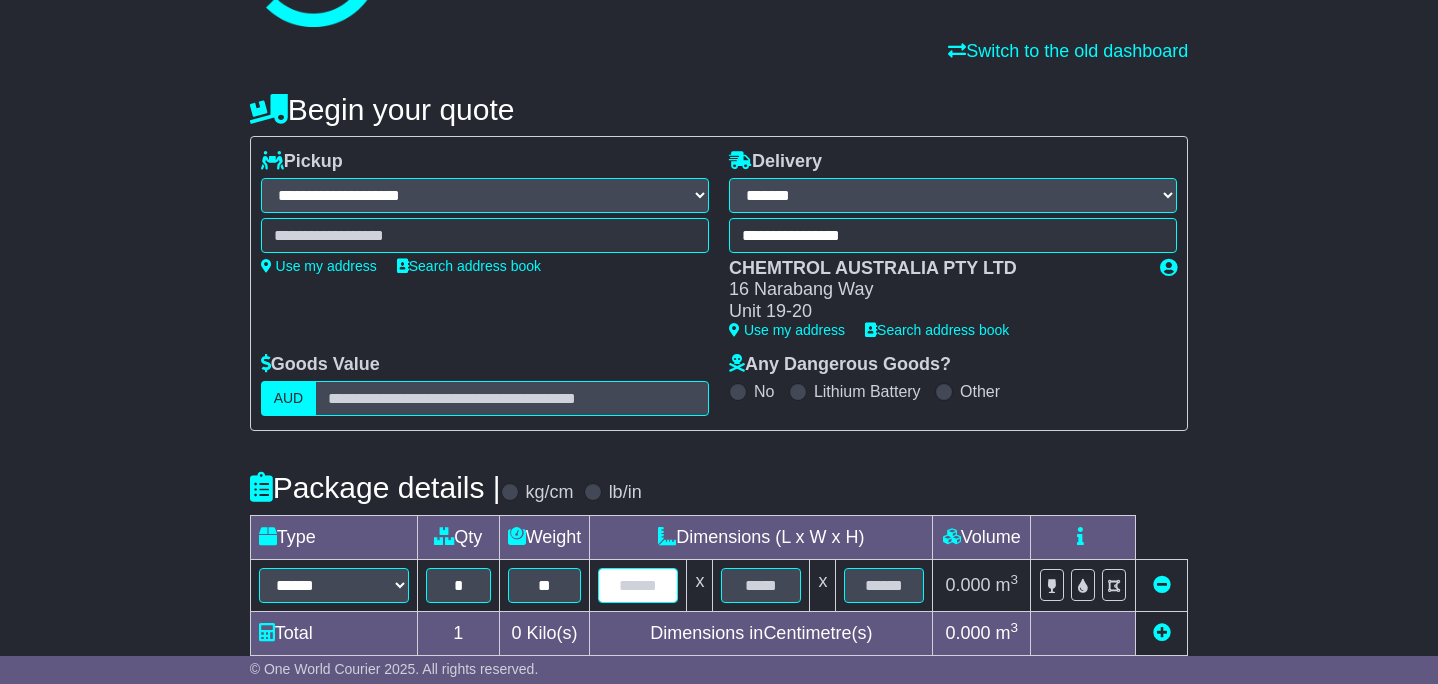 click at bounding box center [638, 585] 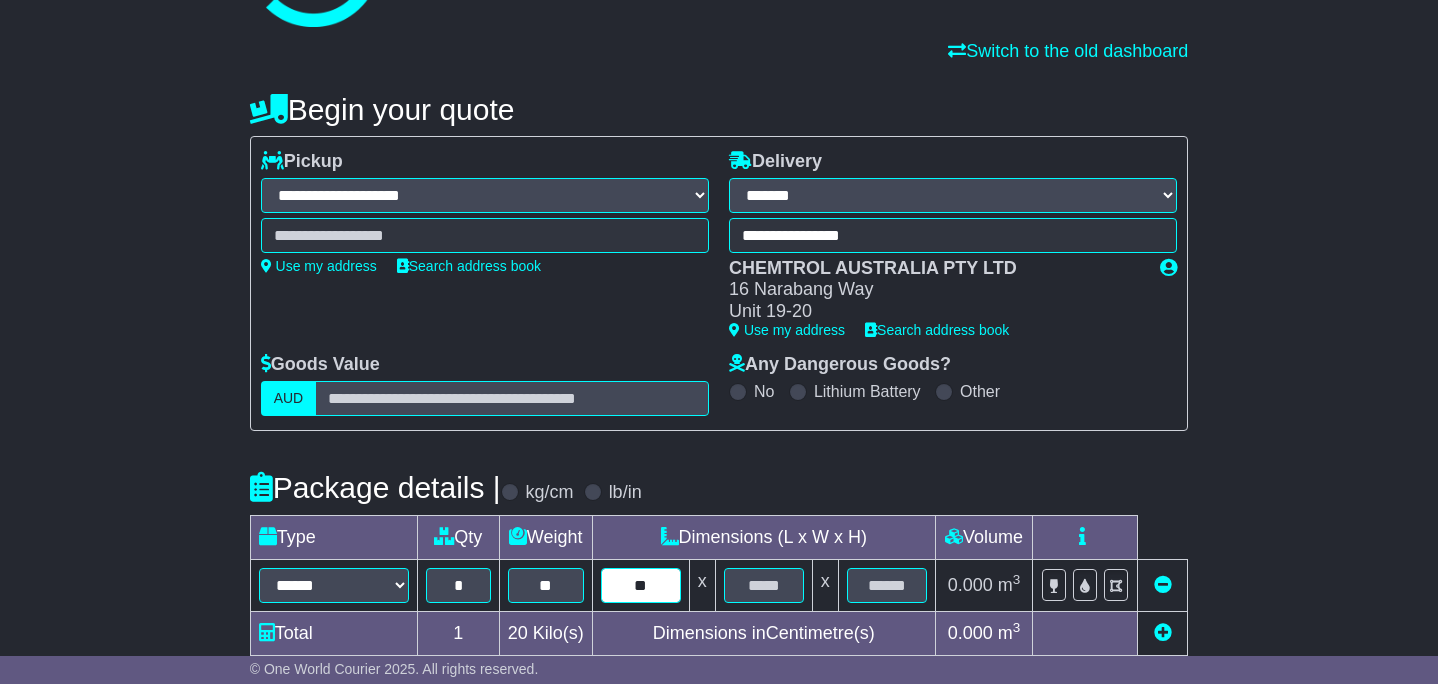 type on "**" 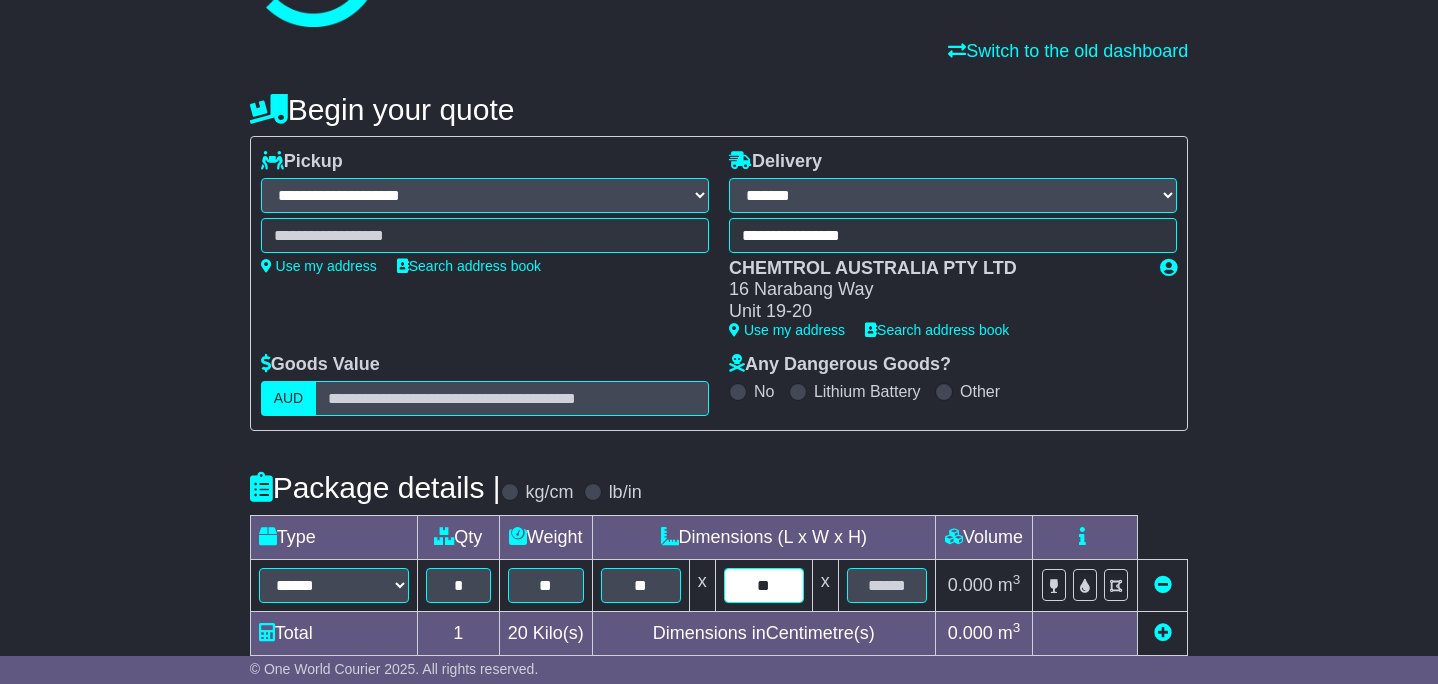 type on "**" 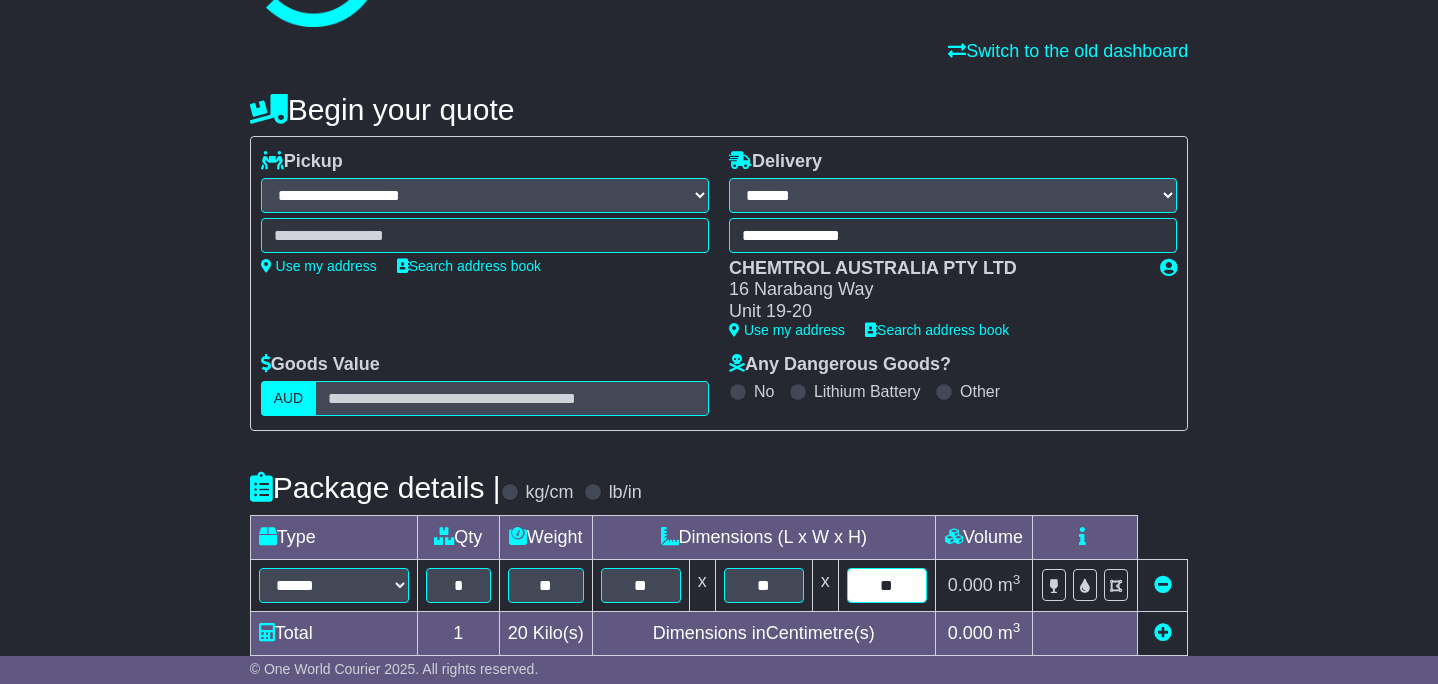 type on "**" 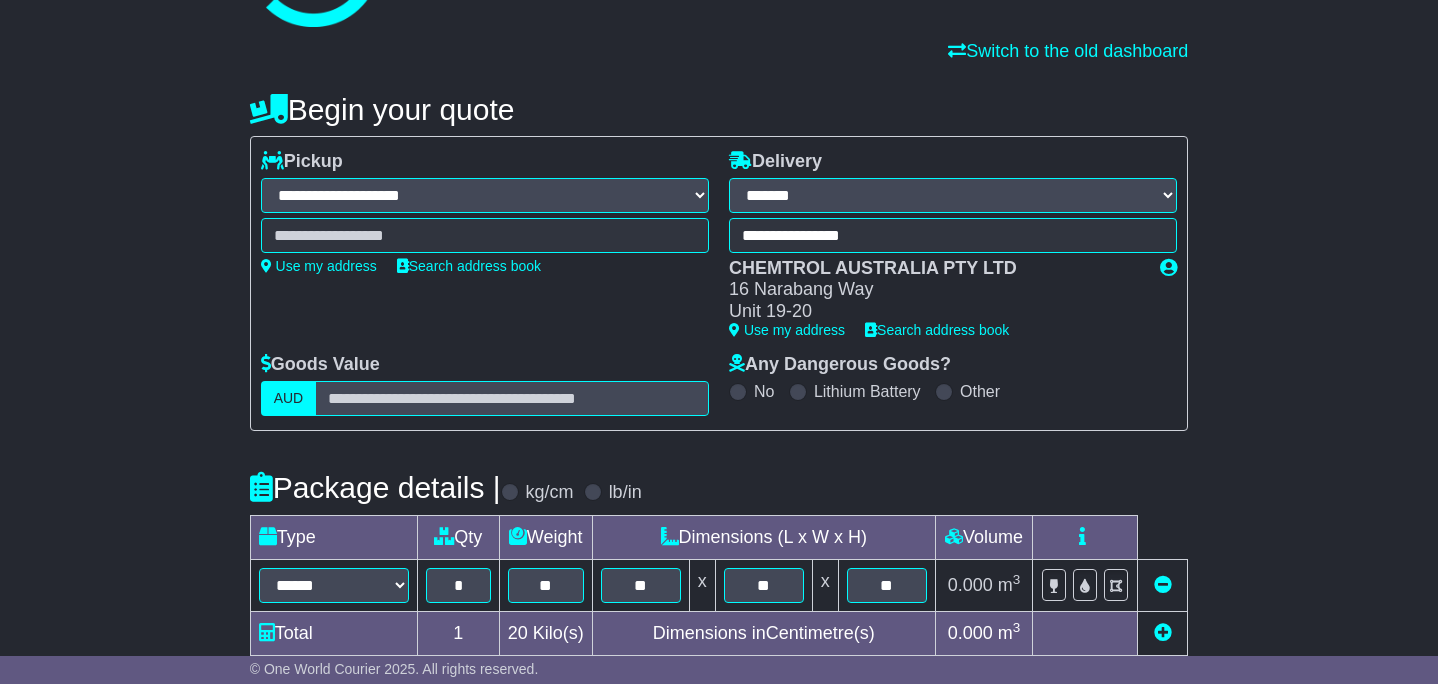 click on "**********" at bounding box center (719, 546) 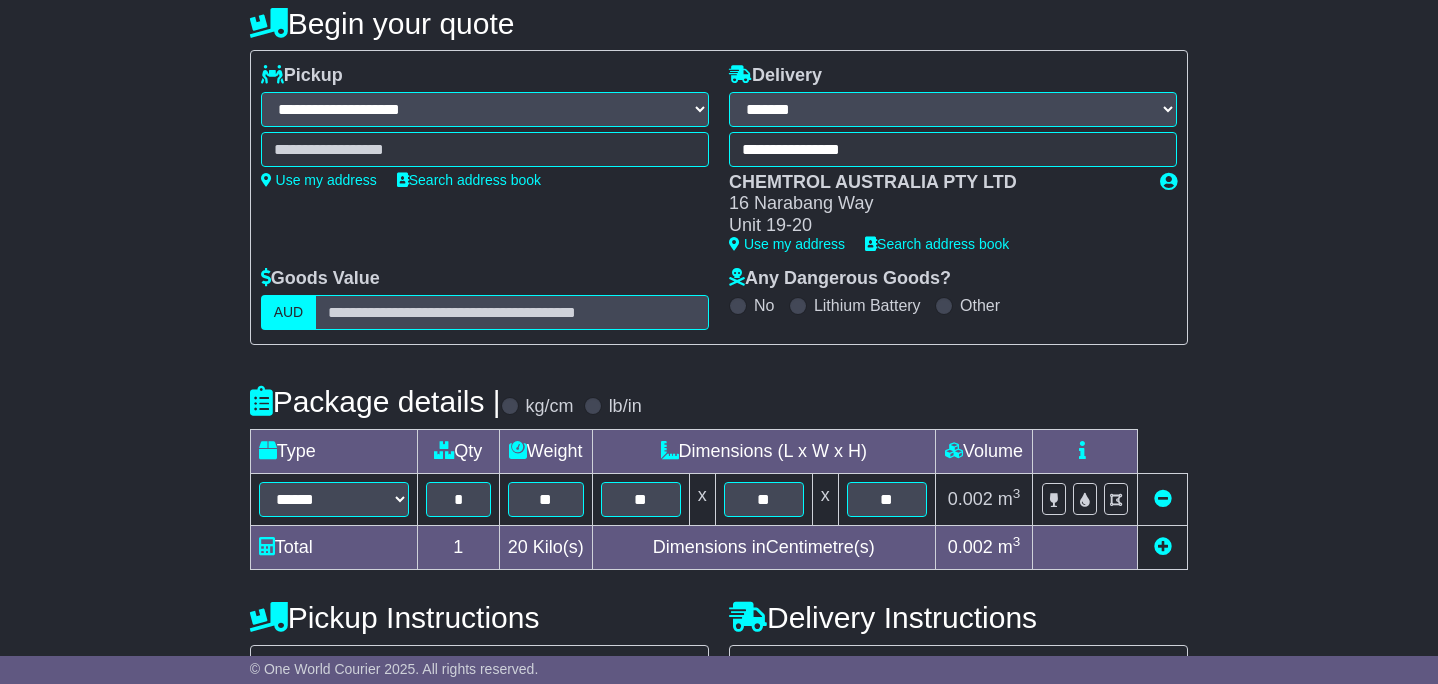 scroll, scrollTop: 208, scrollLeft: 0, axis: vertical 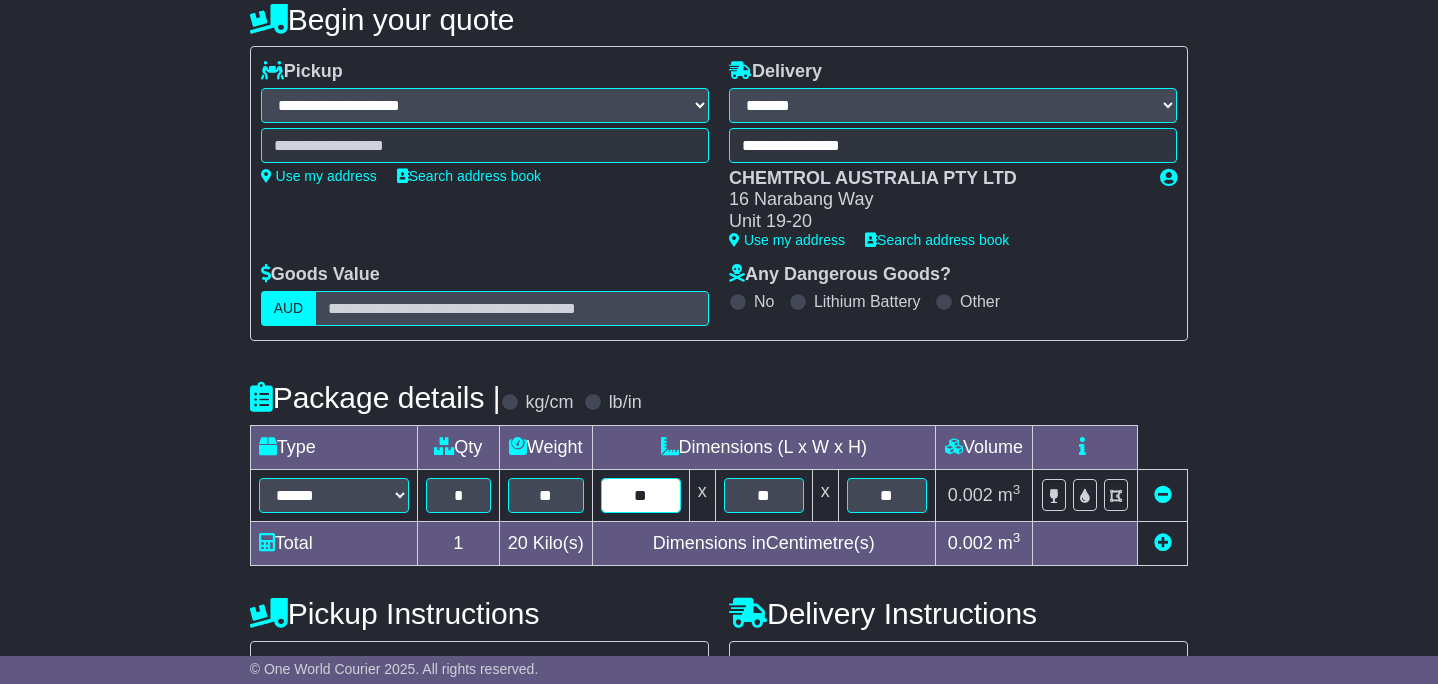 click on "**" at bounding box center (641, 495) 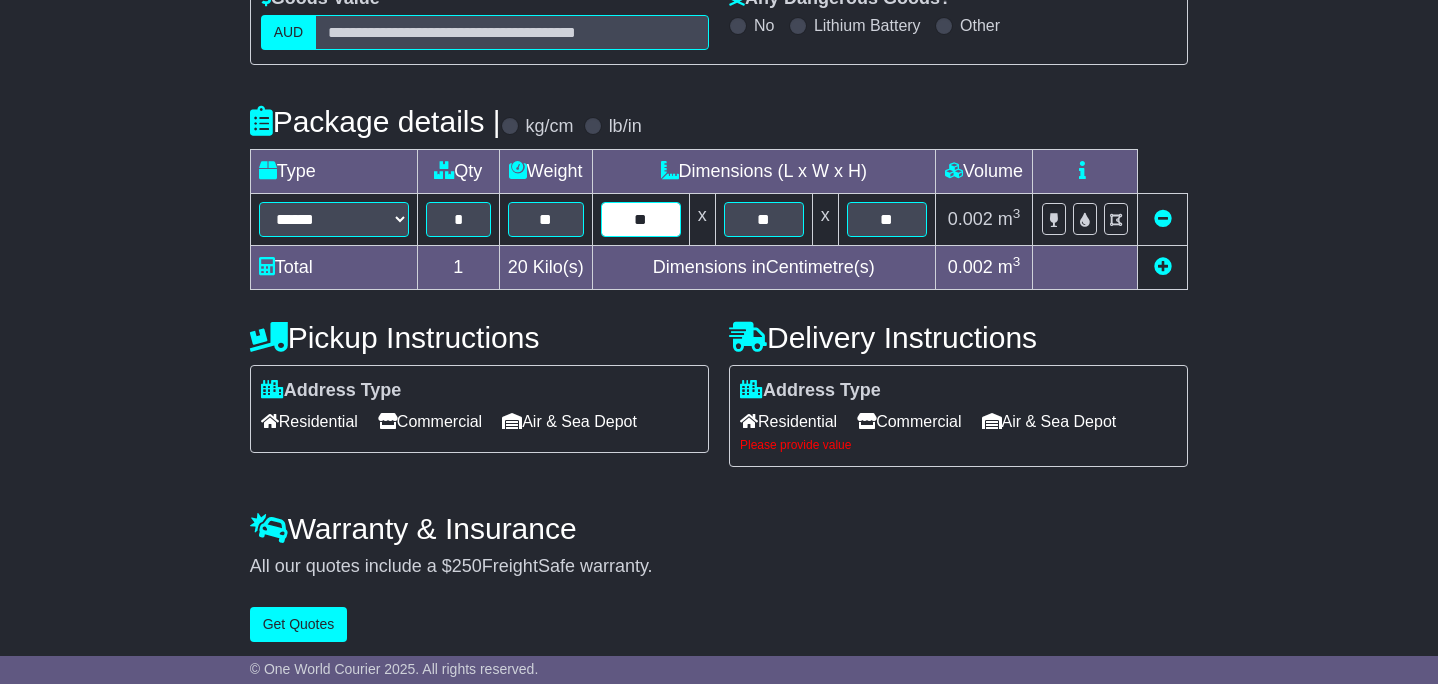 scroll, scrollTop: 492, scrollLeft: 0, axis: vertical 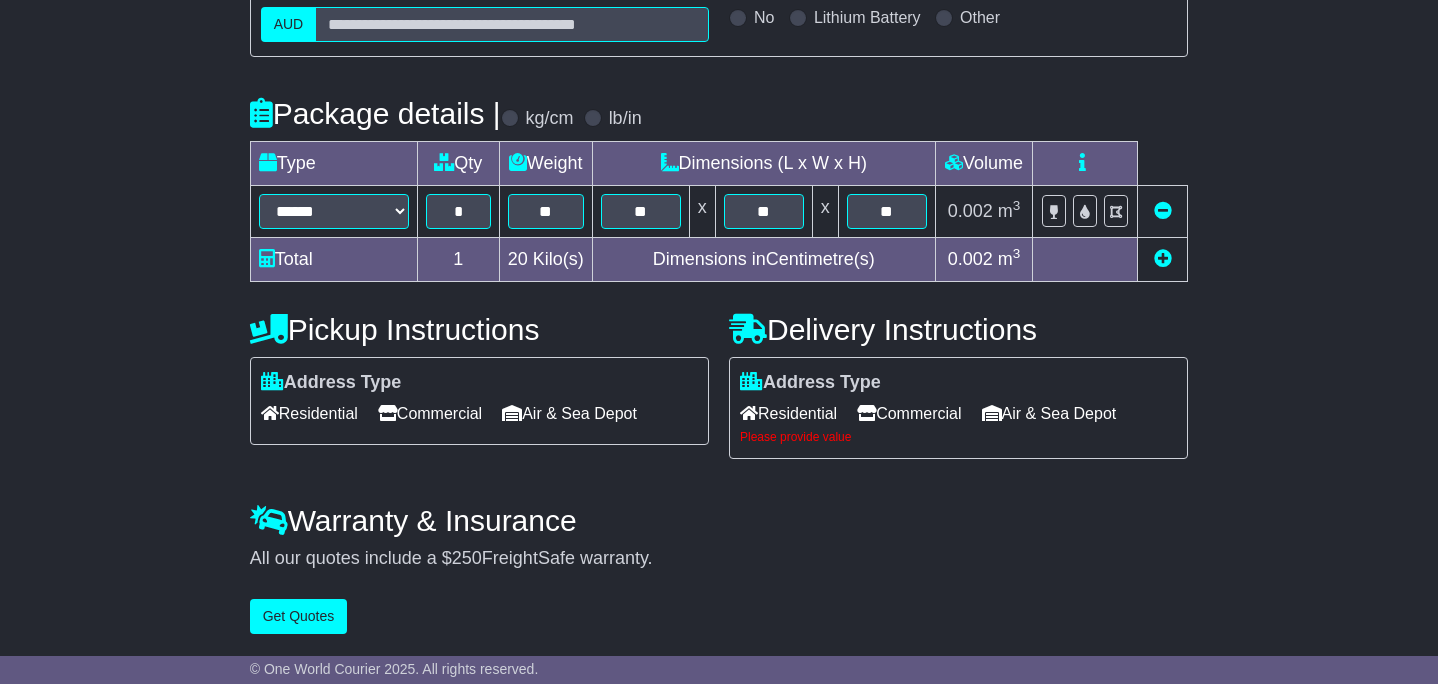 click on "Commercial" at bounding box center (430, 413) 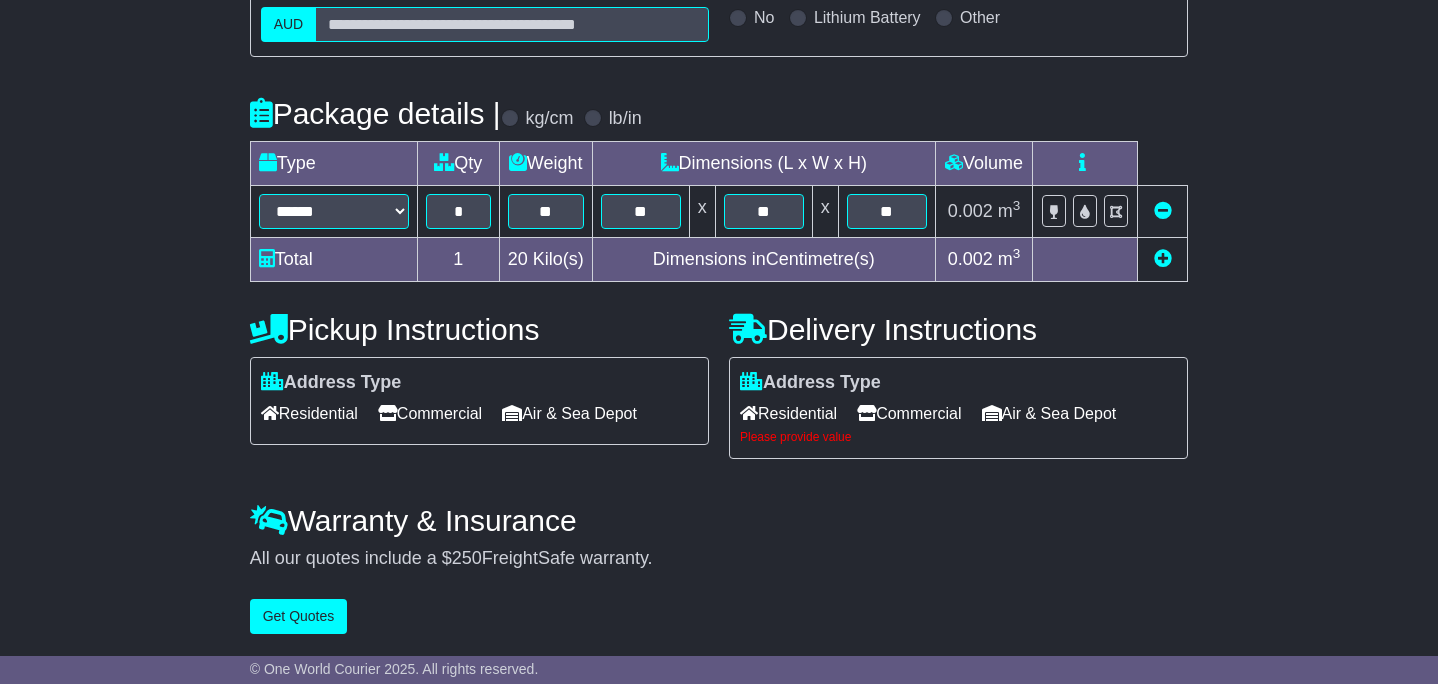 click on "Commercial" at bounding box center (909, 413) 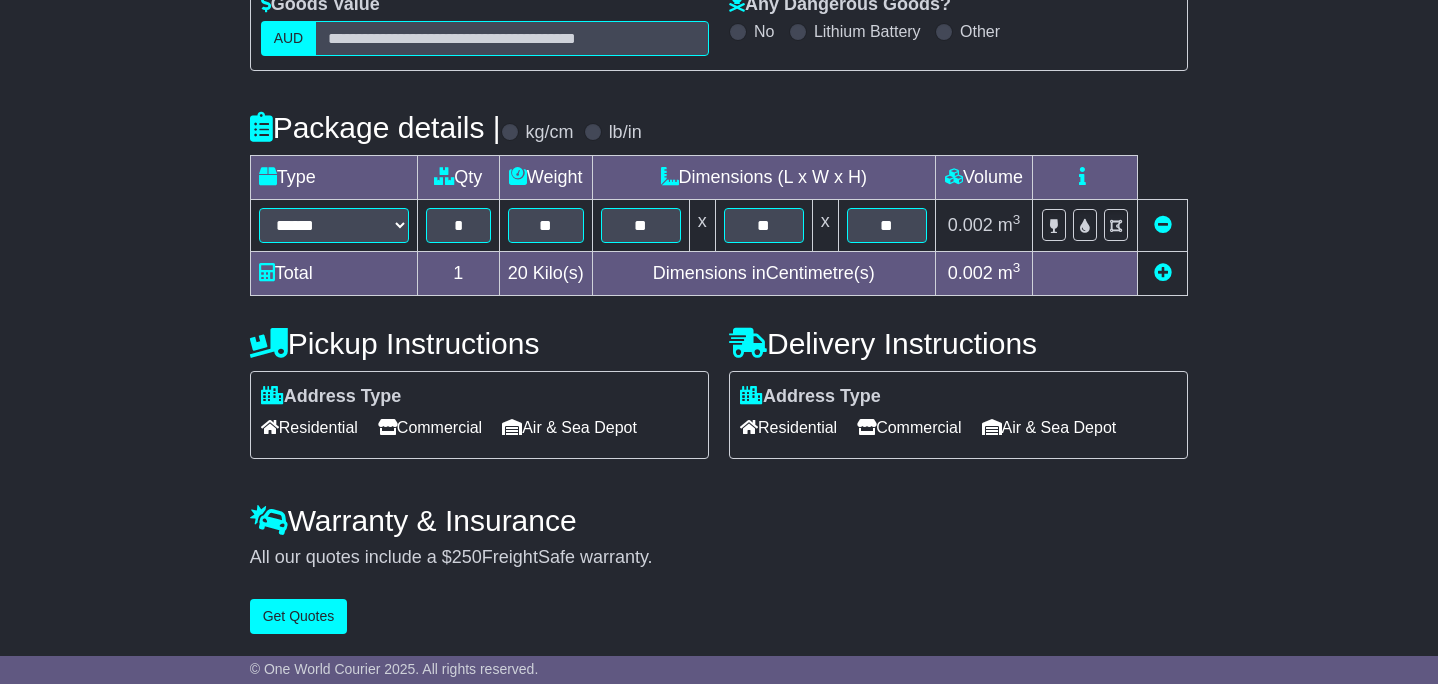 scroll, scrollTop: 0, scrollLeft: 0, axis: both 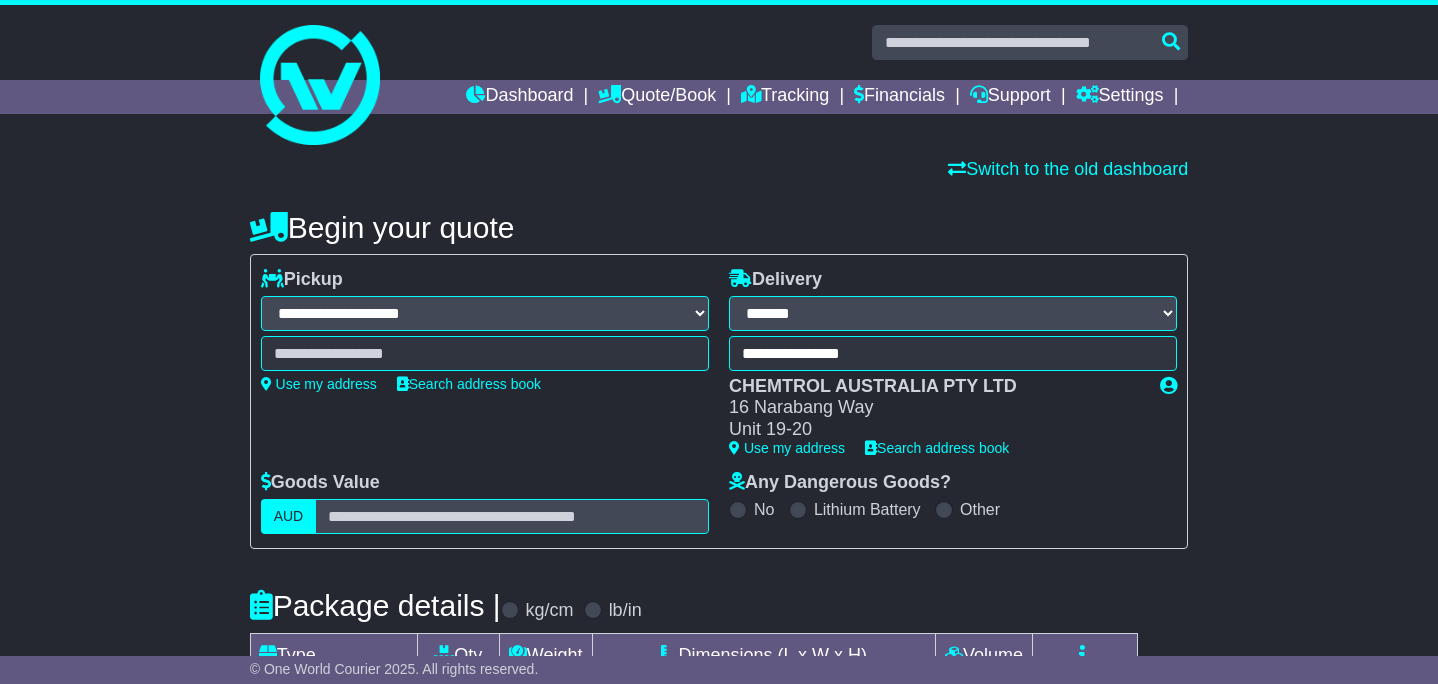 click at bounding box center [485, 353] 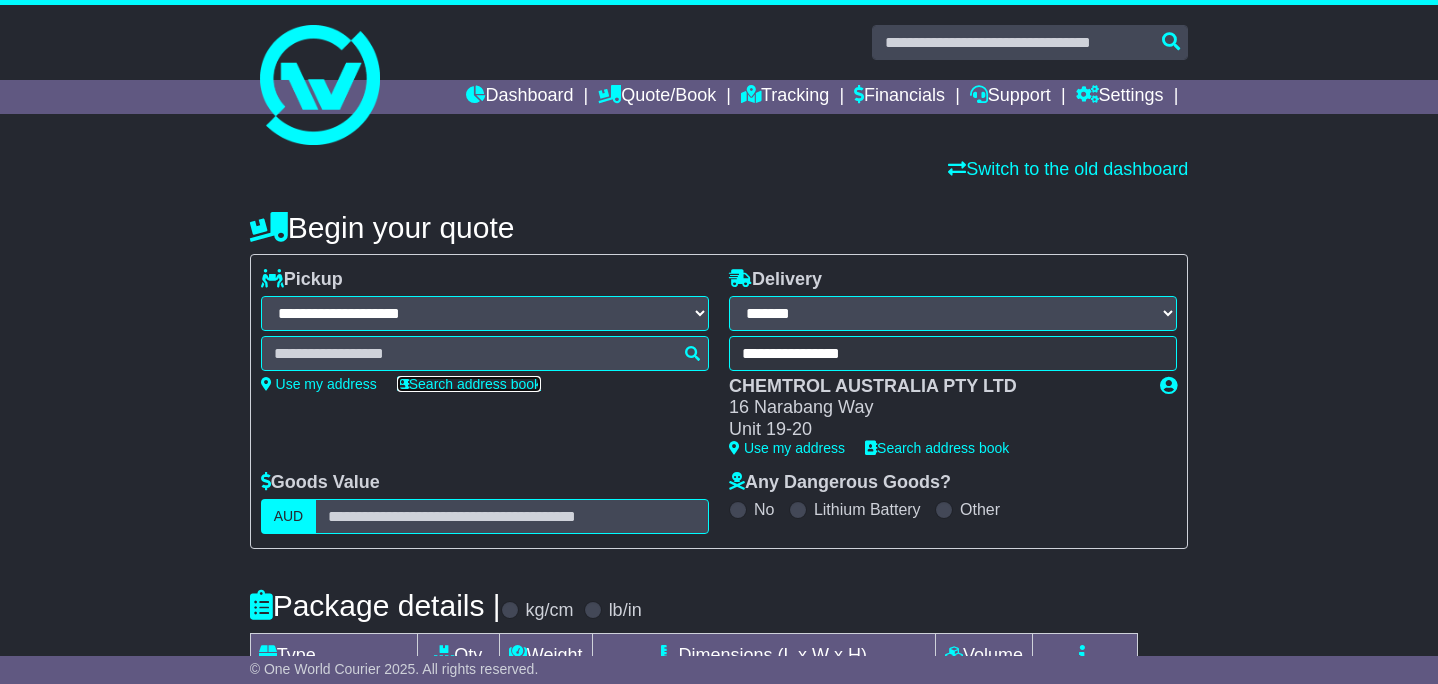 click on "Search address book" at bounding box center (469, 384) 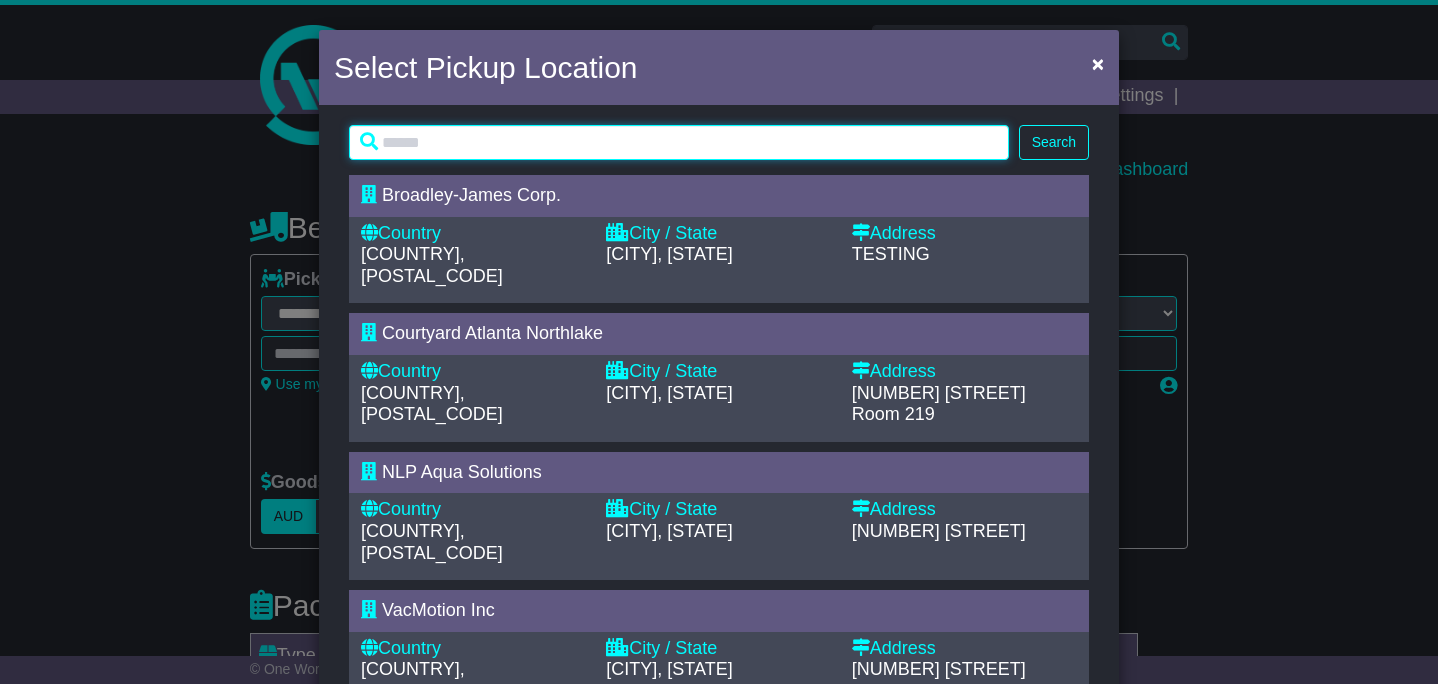 click at bounding box center [679, 142] 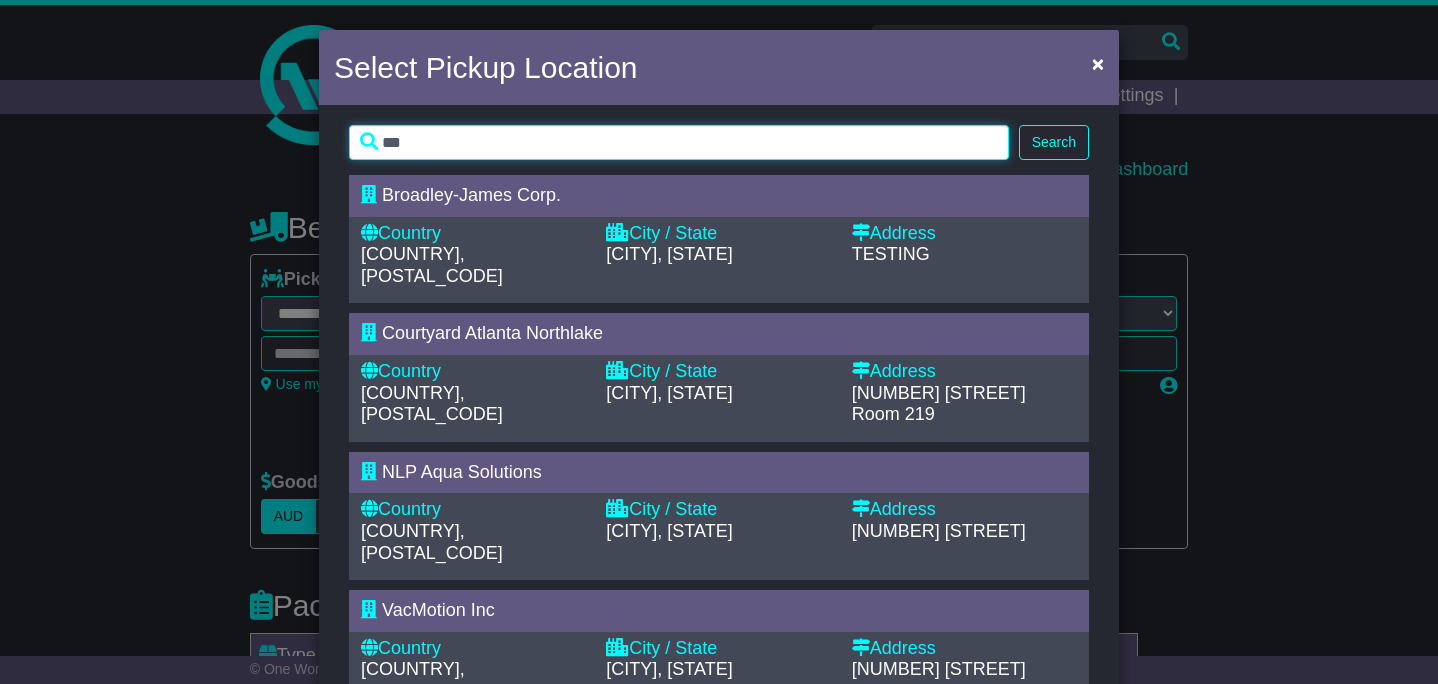 type on "***" 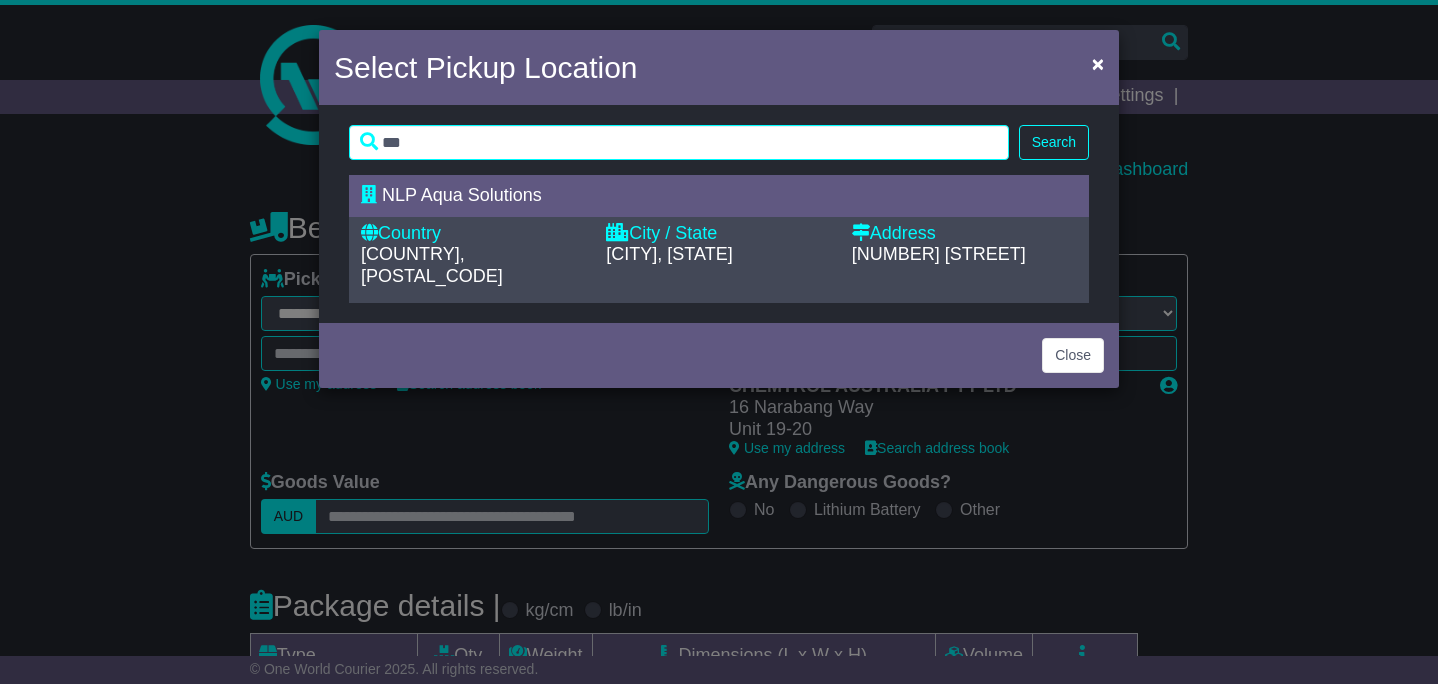 click on "United States Of America, 34211" at bounding box center (432, 265) 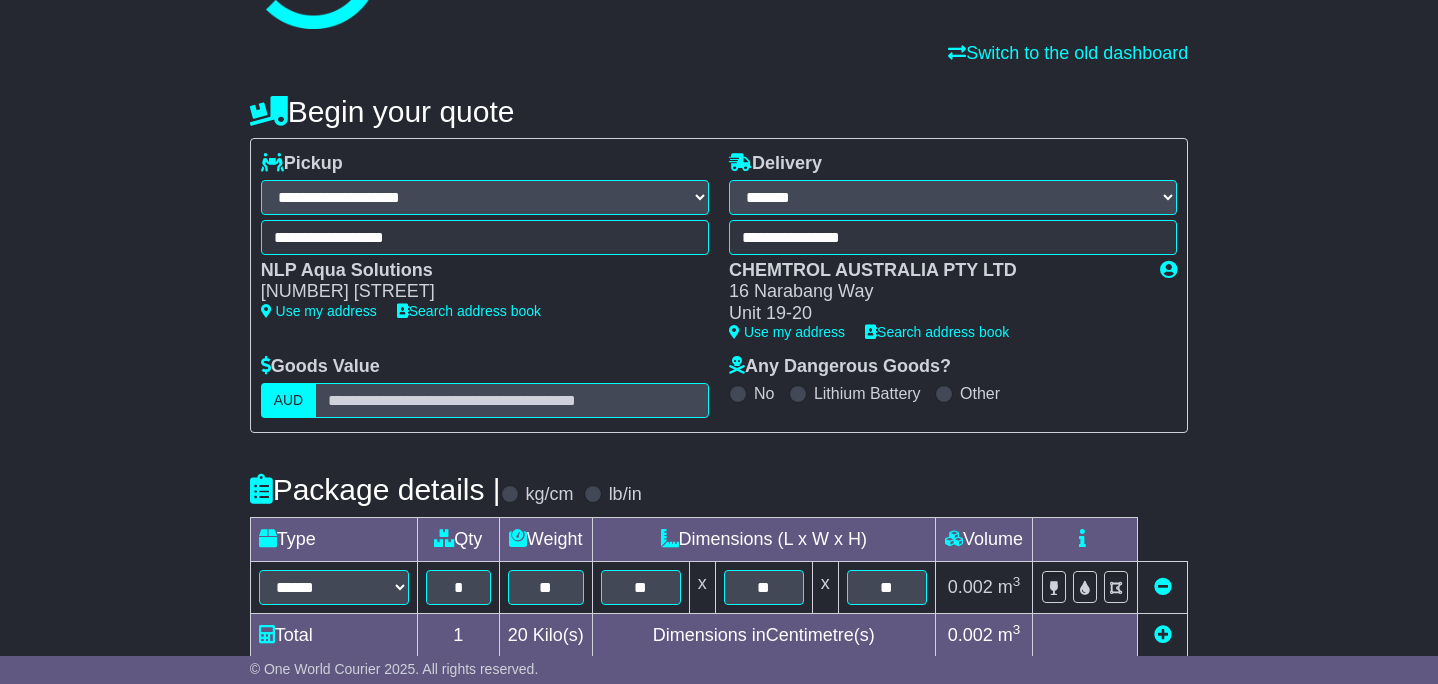 scroll, scrollTop: 479, scrollLeft: 0, axis: vertical 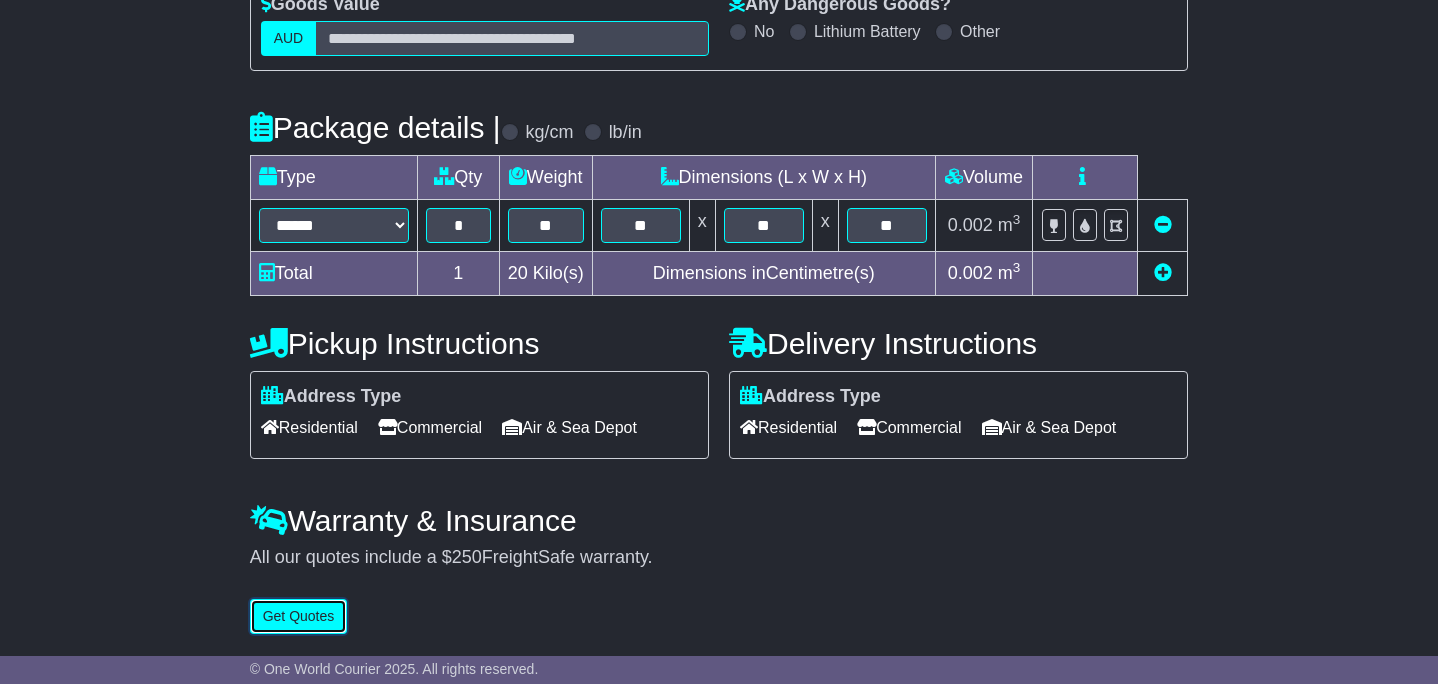 click on "Get Quotes" at bounding box center [299, 616] 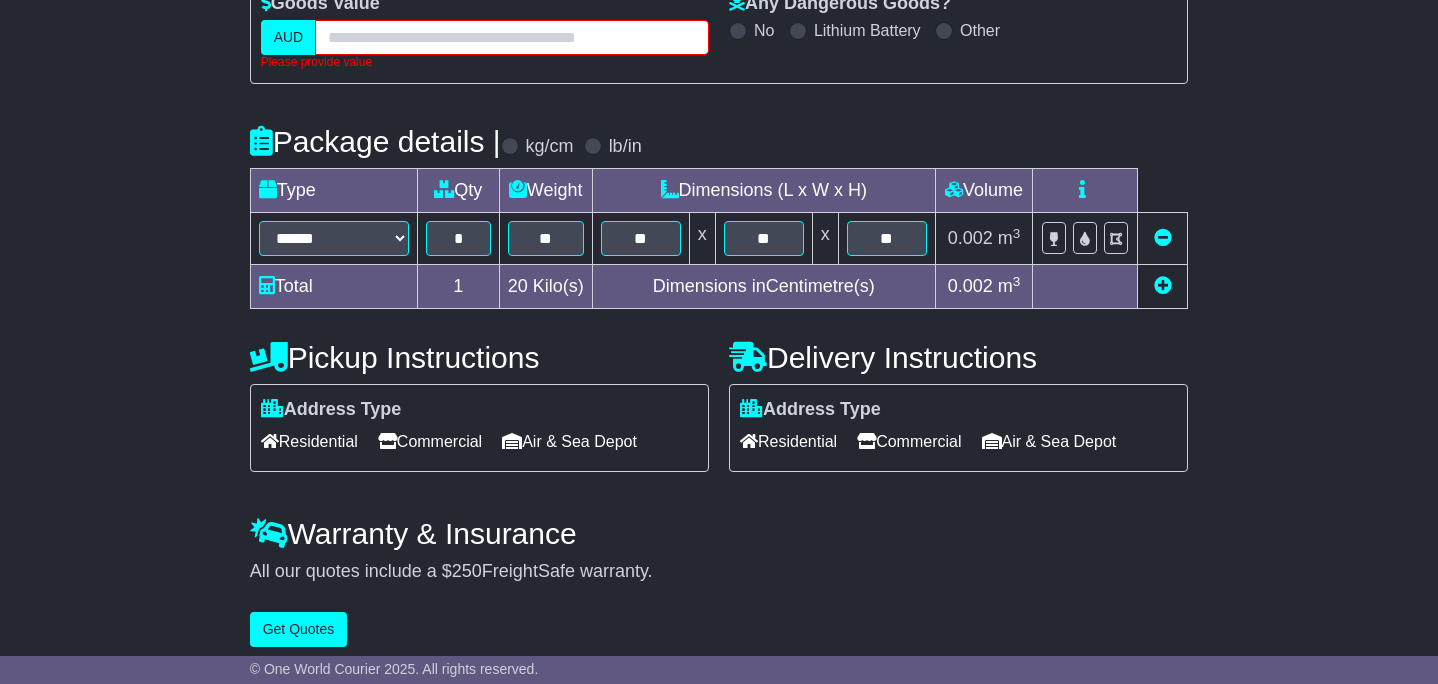 click at bounding box center (512, 37) 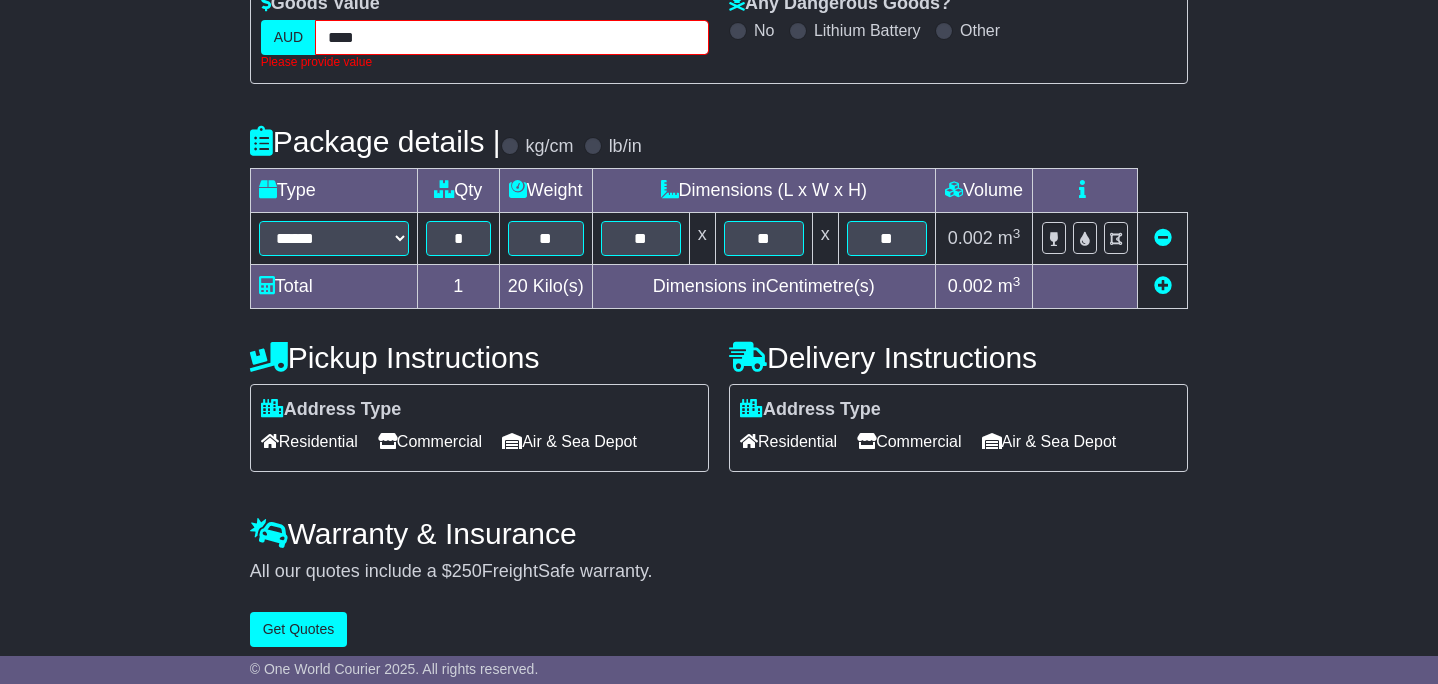 type on "****" 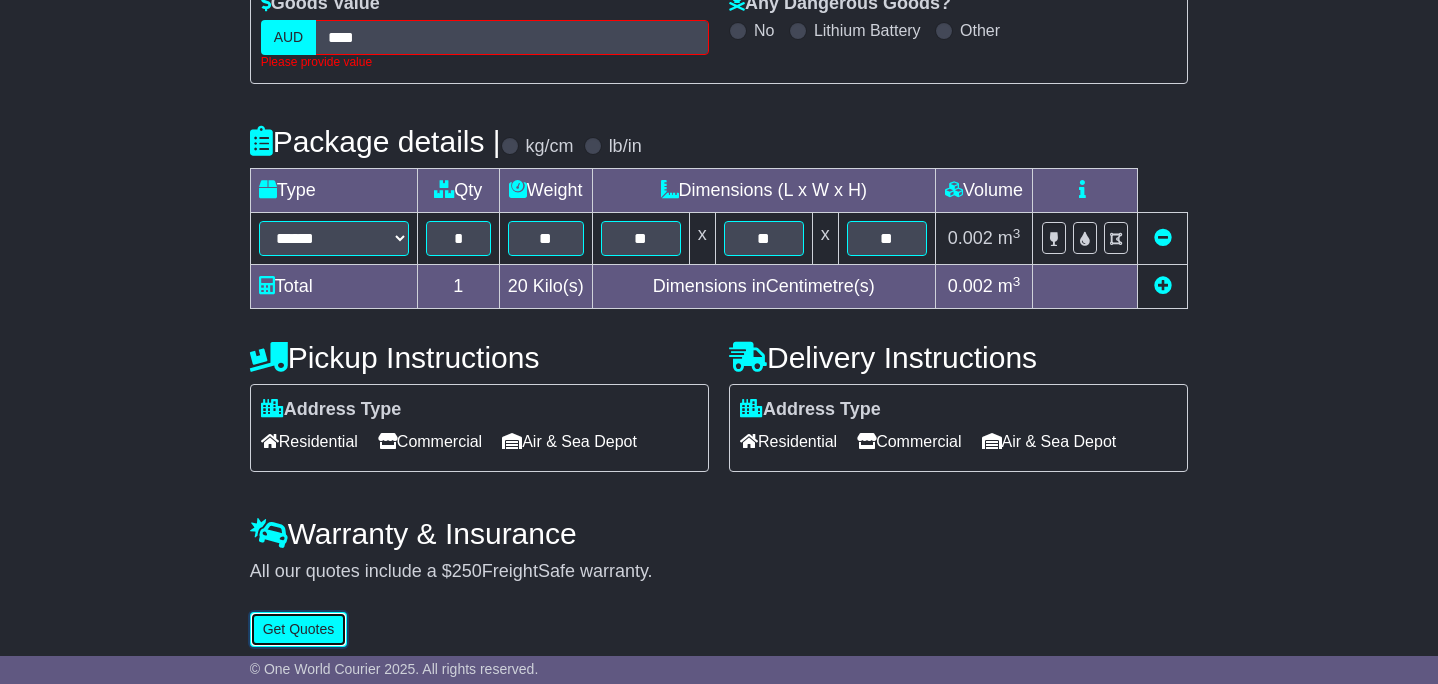 click on "Get Quotes" at bounding box center (299, 629) 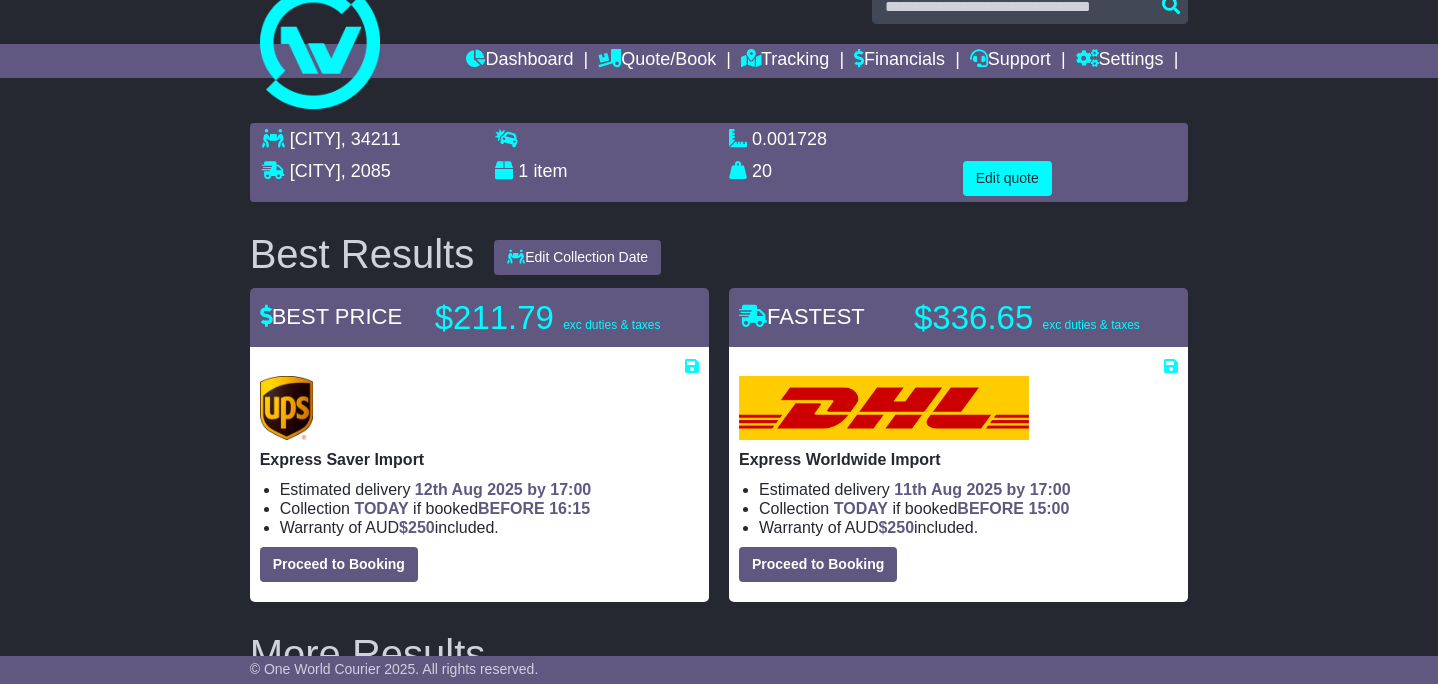 scroll, scrollTop: 17, scrollLeft: 0, axis: vertical 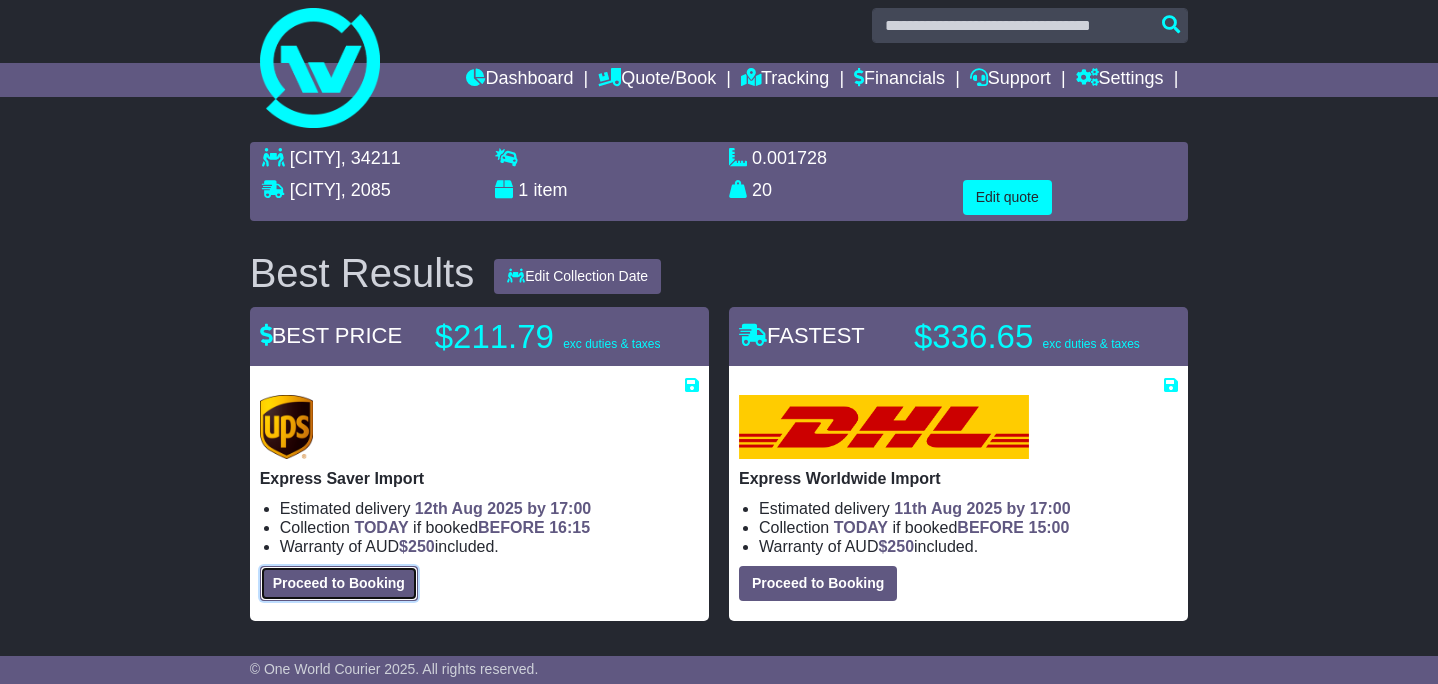 click on "Proceed to Booking" at bounding box center (339, 583) 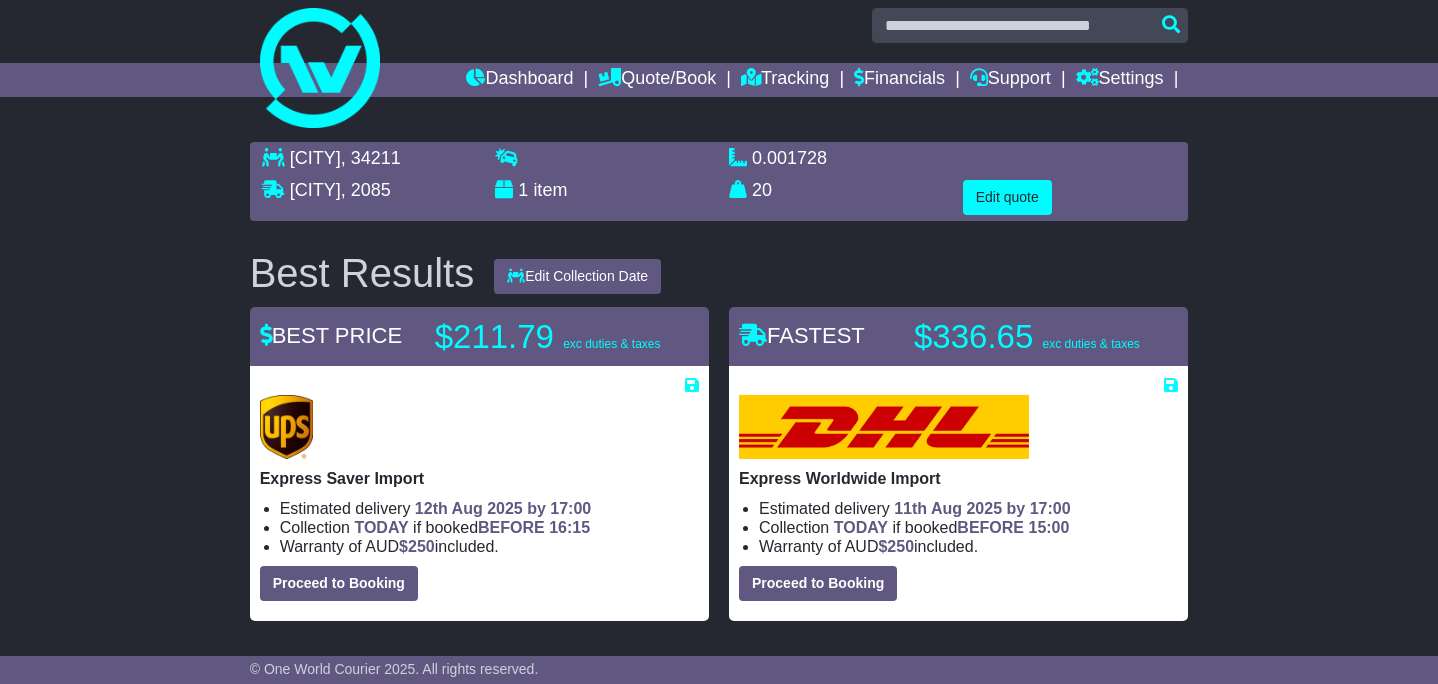 select on "***" 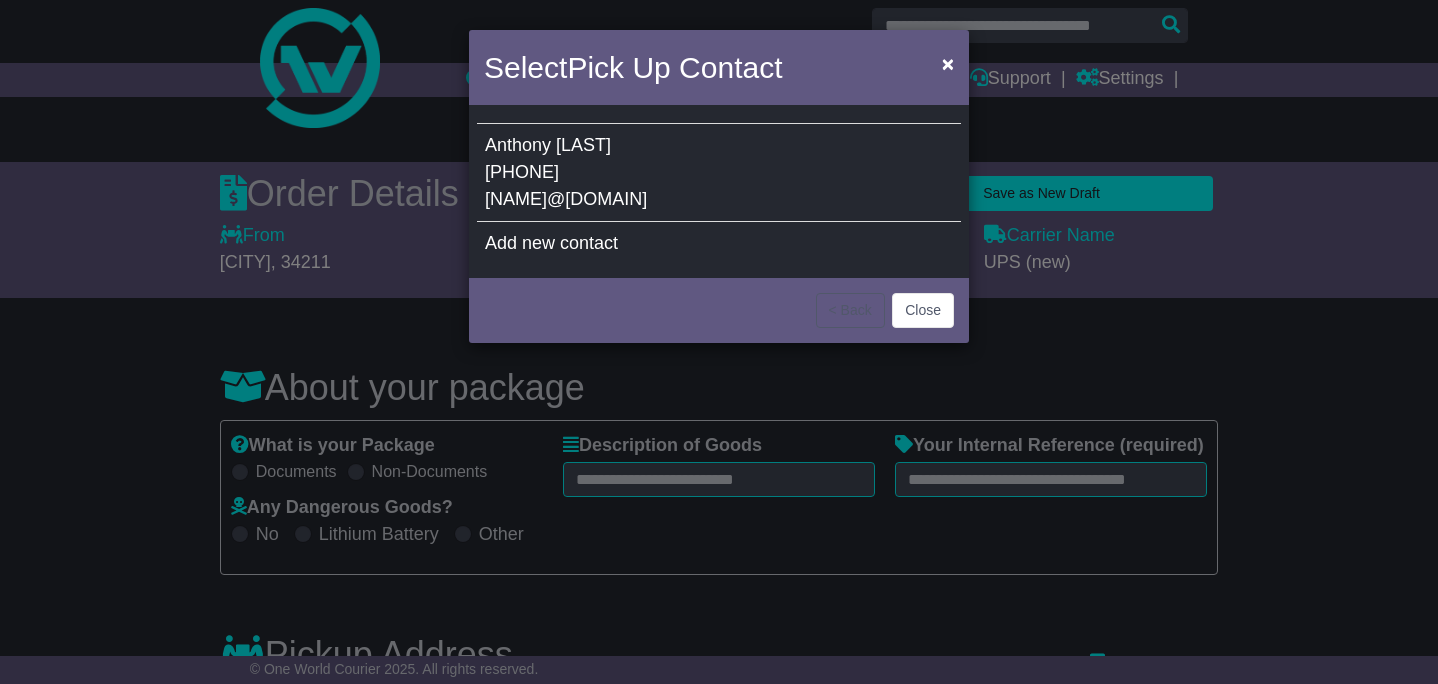 click on "+1 407 2710037" at bounding box center [522, 172] 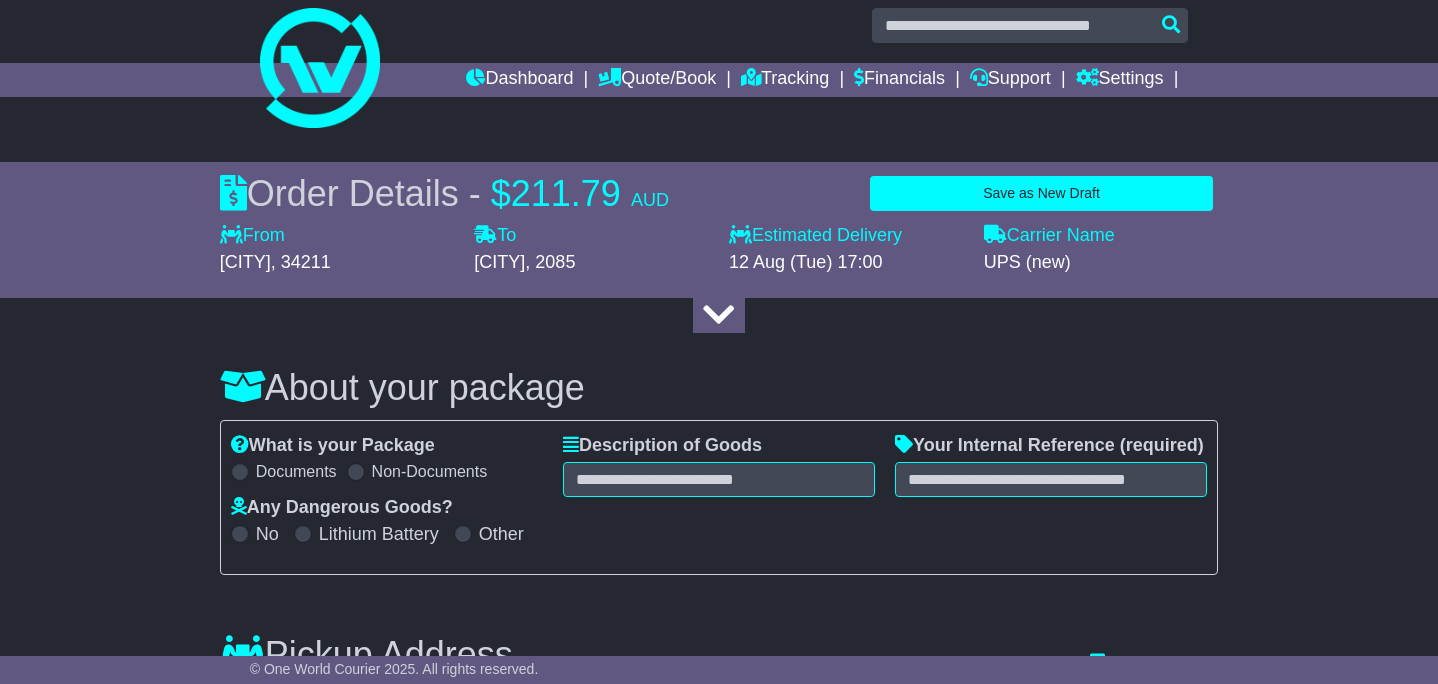 type on "*******" 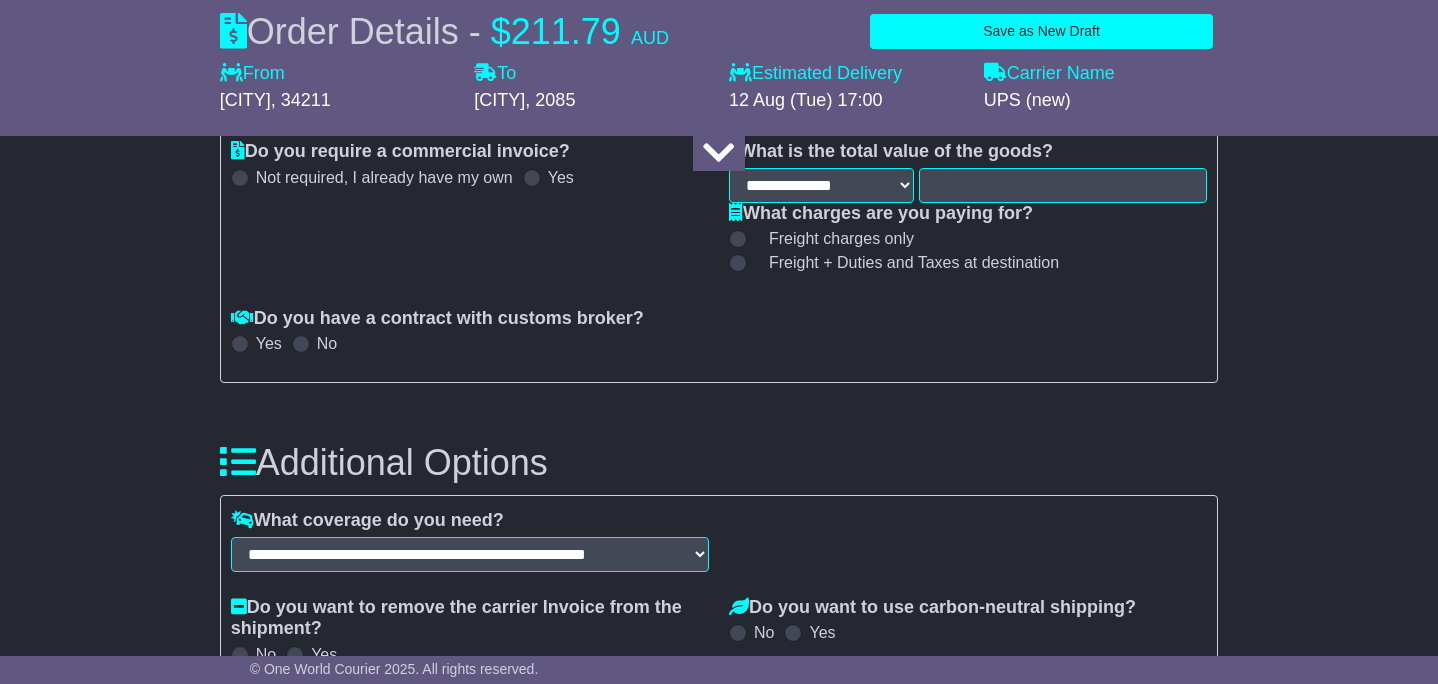 scroll, scrollTop: 1765, scrollLeft: 0, axis: vertical 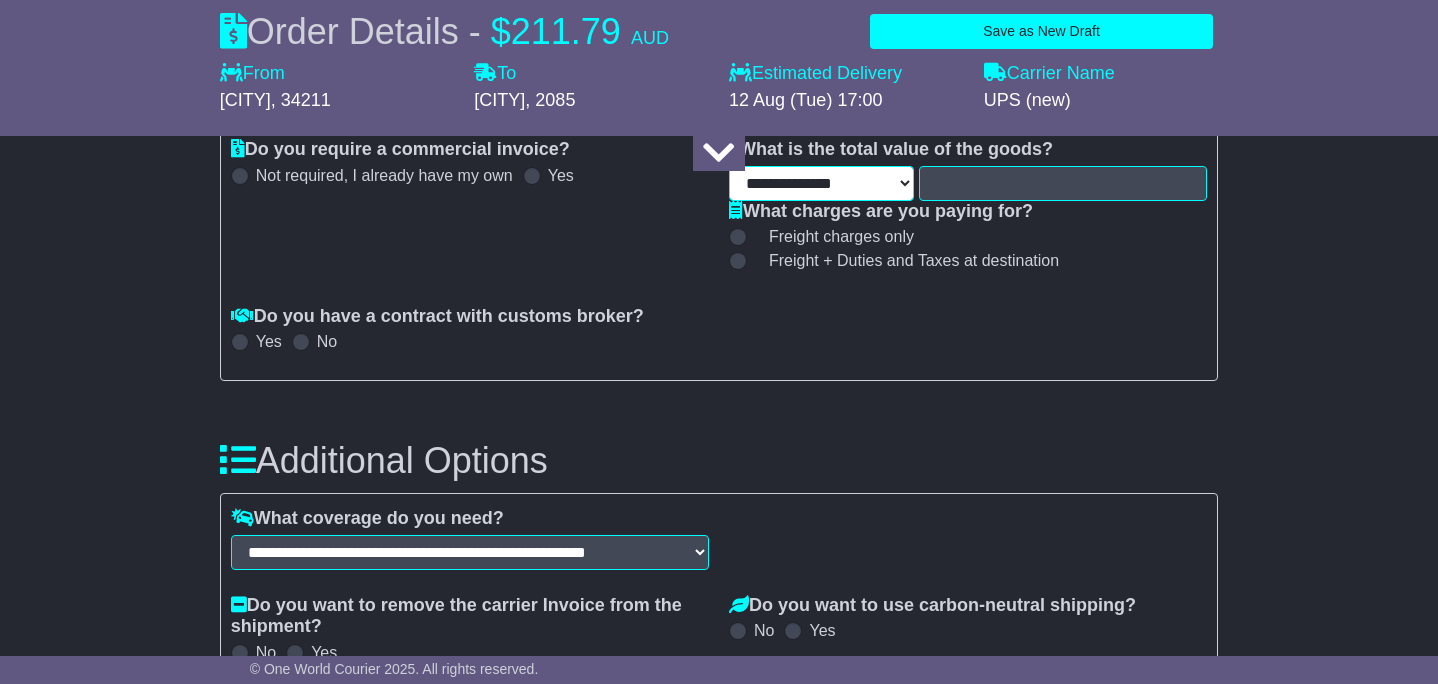 click on "**********" at bounding box center [821, 183] 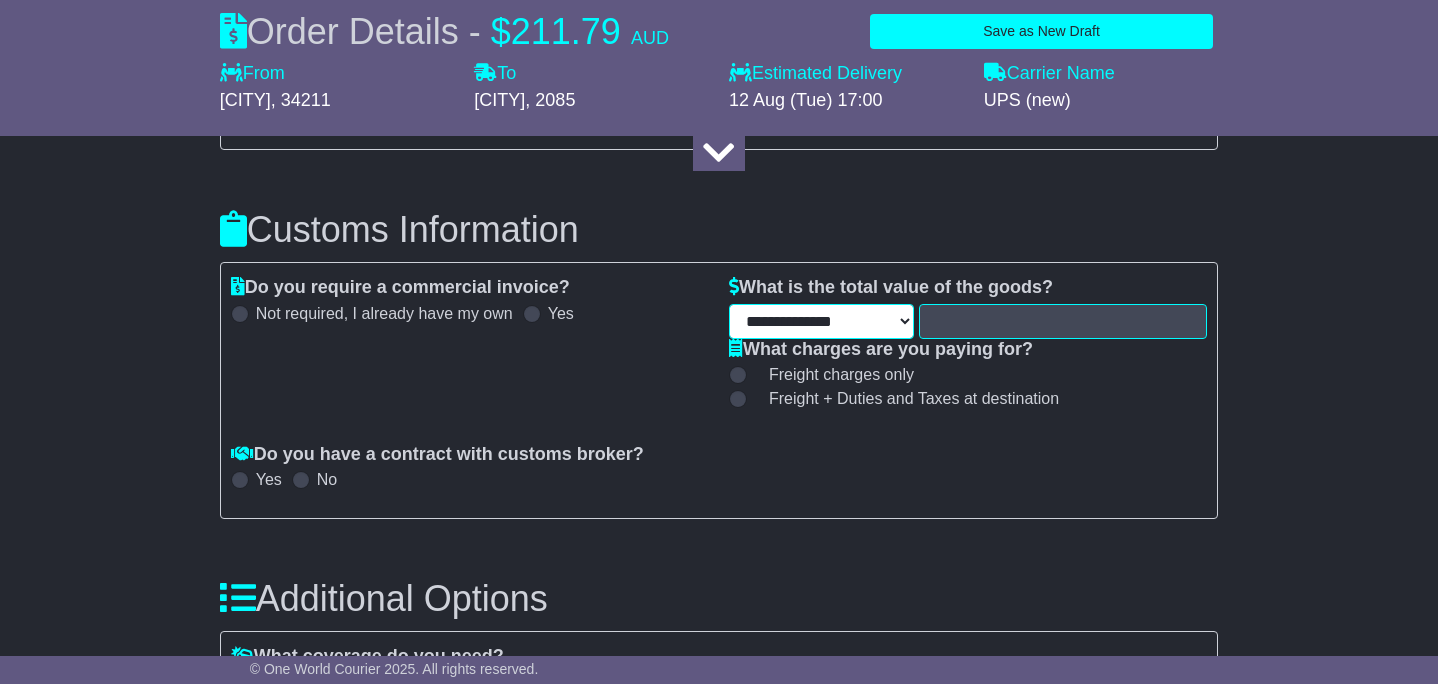 scroll, scrollTop: 1539, scrollLeft: 0, axis: vertical 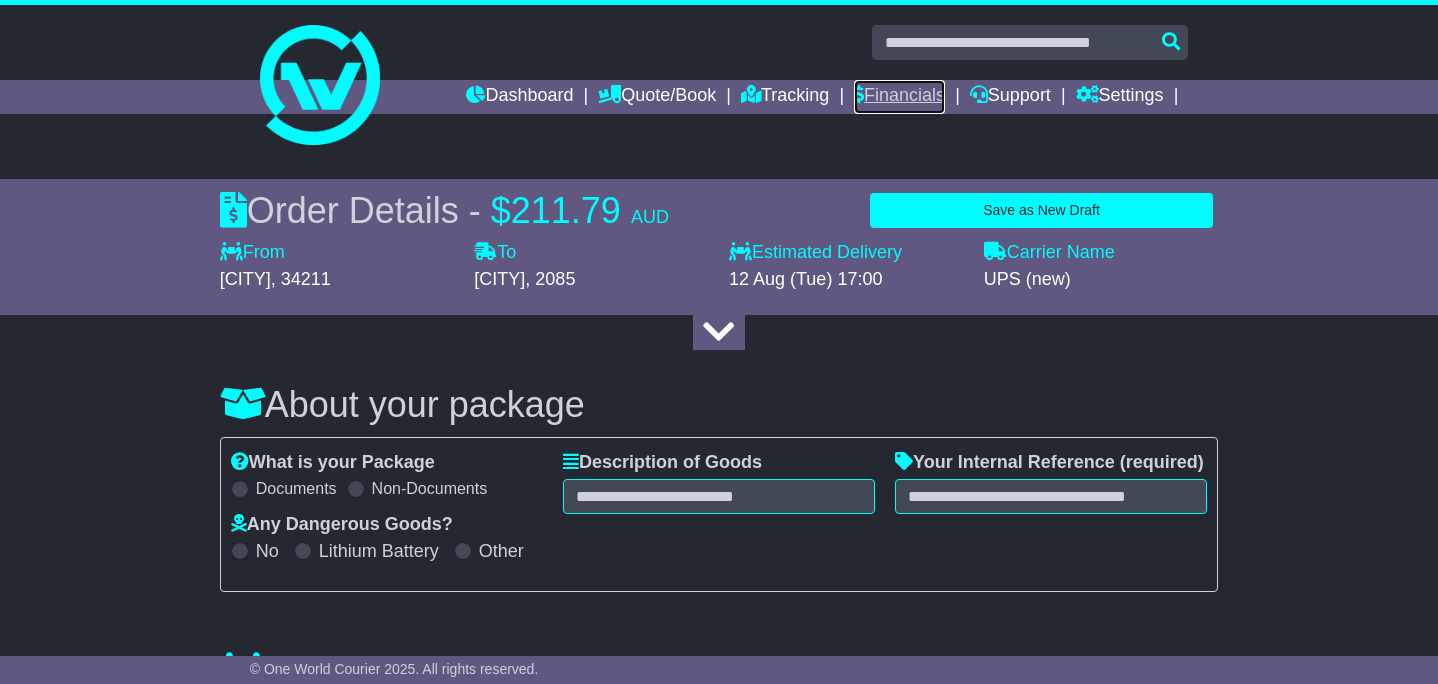 click on "Financials" at bounding box center [899, 97] 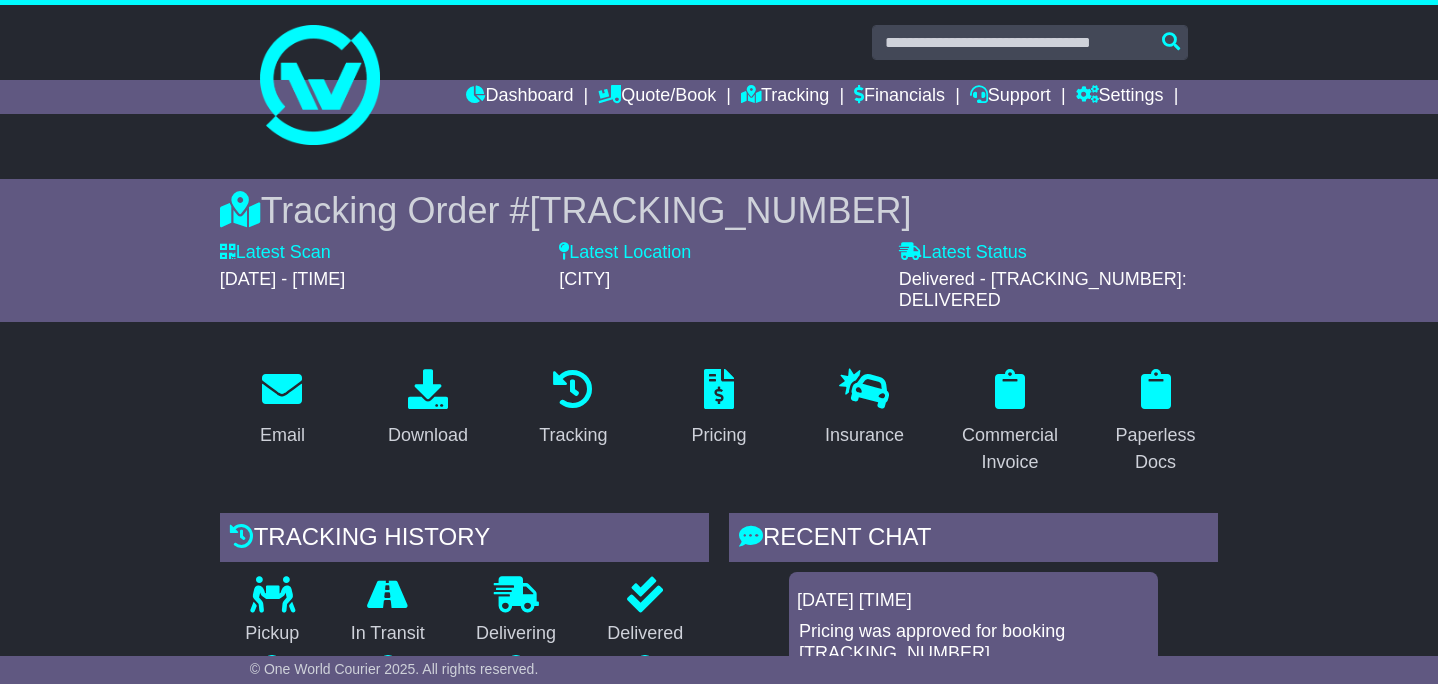 scroll, scrollTop: 826, scrollLeft: 0, axis: vertical 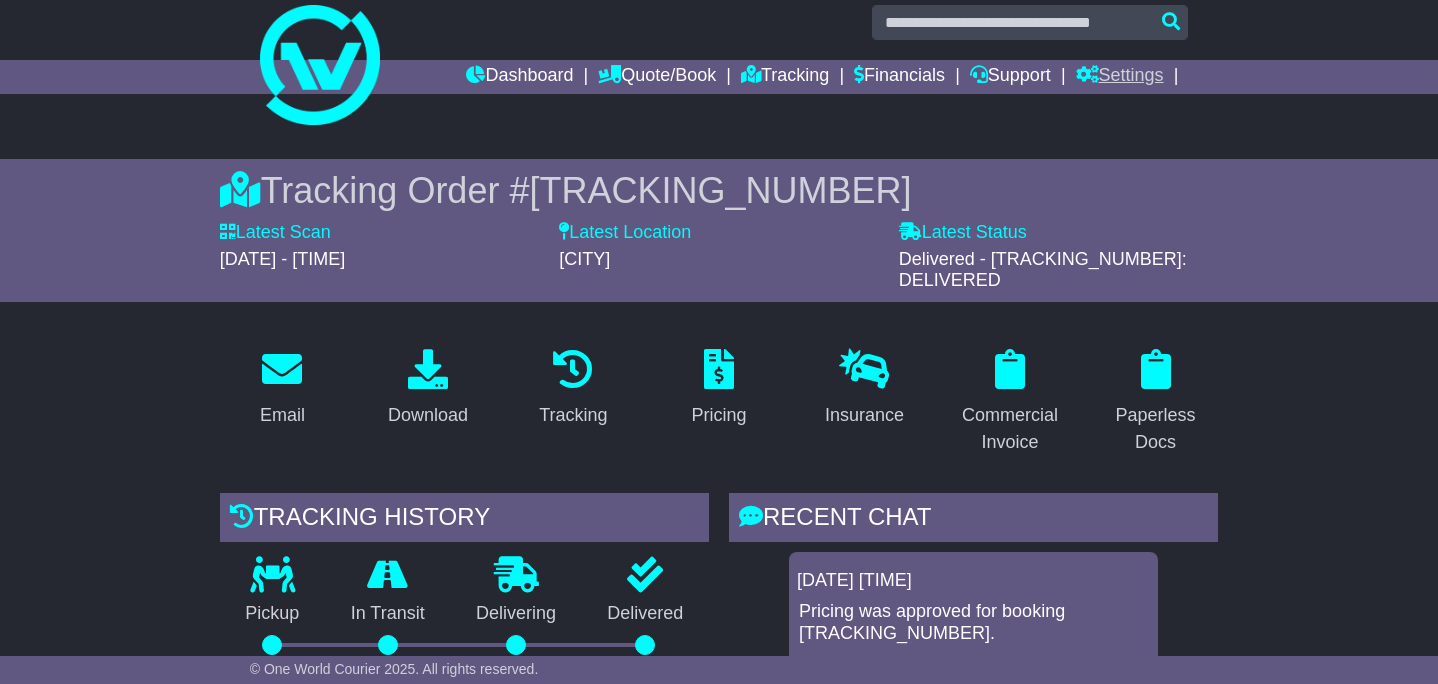 click on "Settings" at bounding box center [1120, 77] 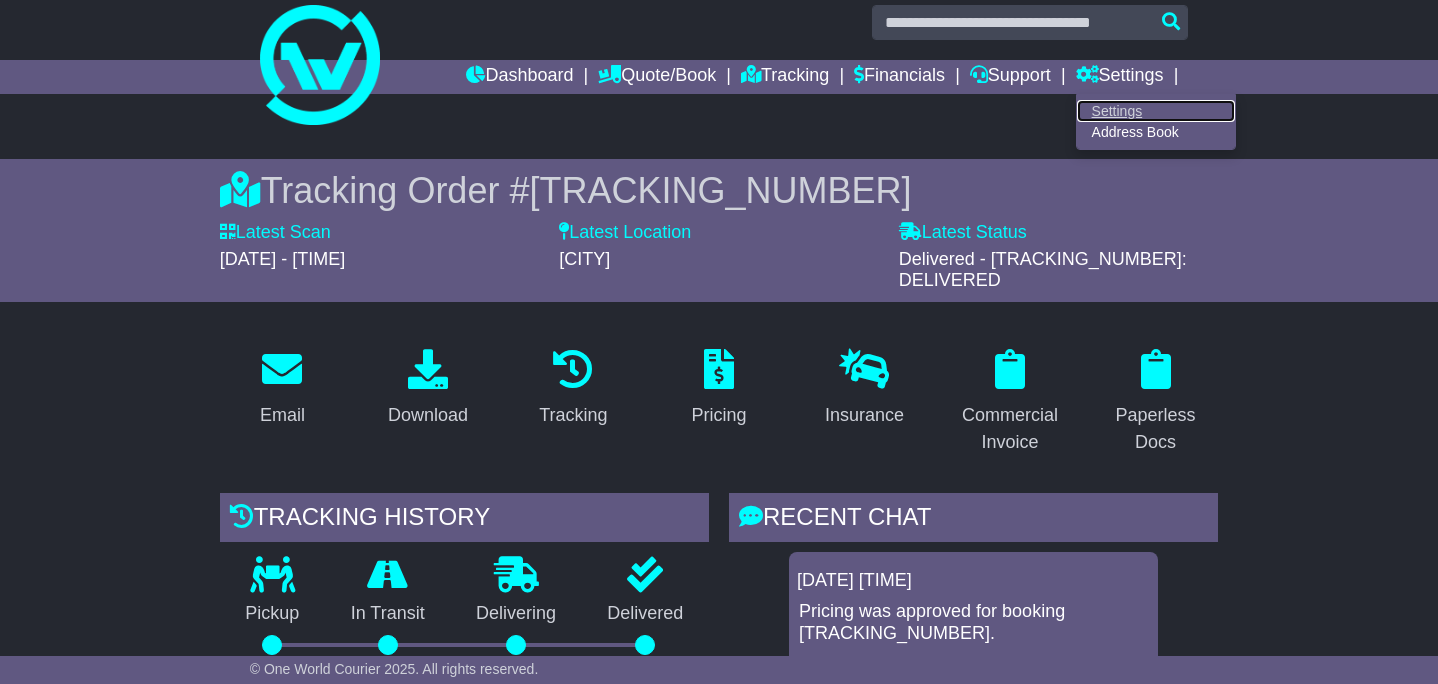 click on "Settings" at bounding box center [1156, 111] 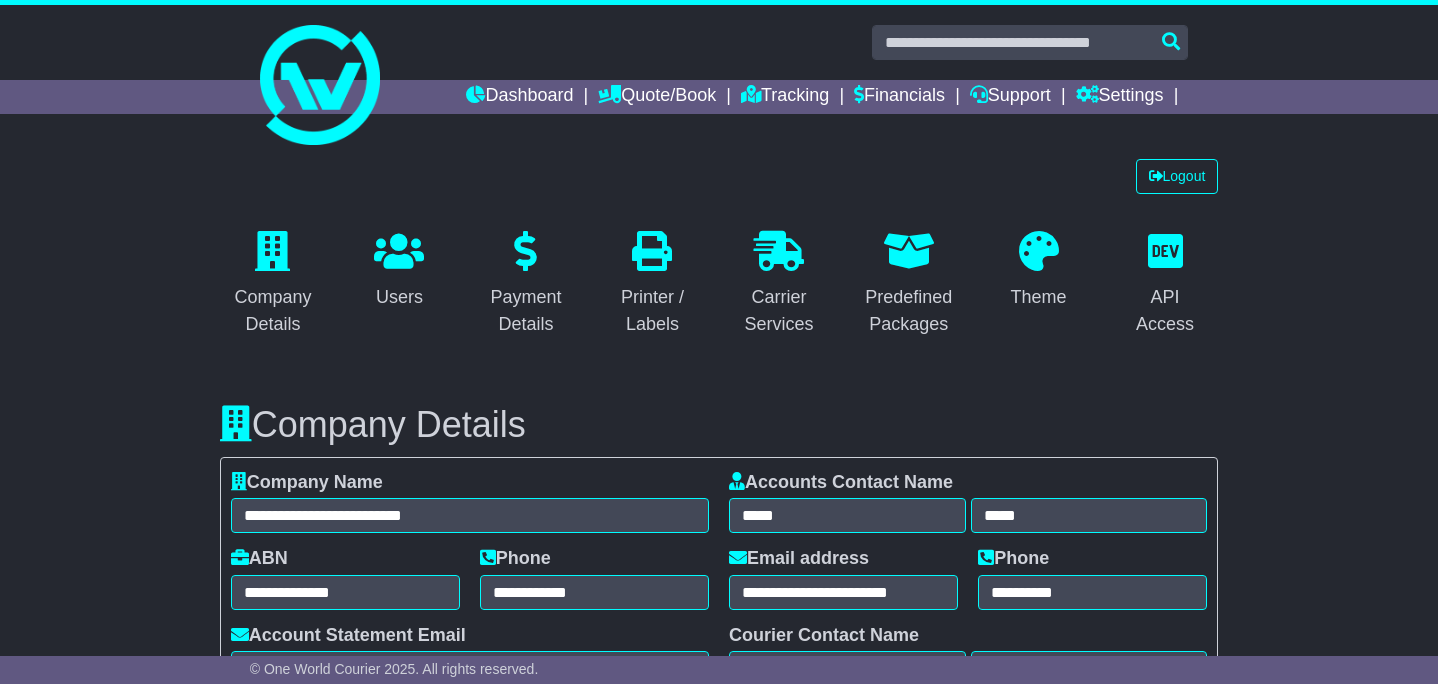 select on "**********" 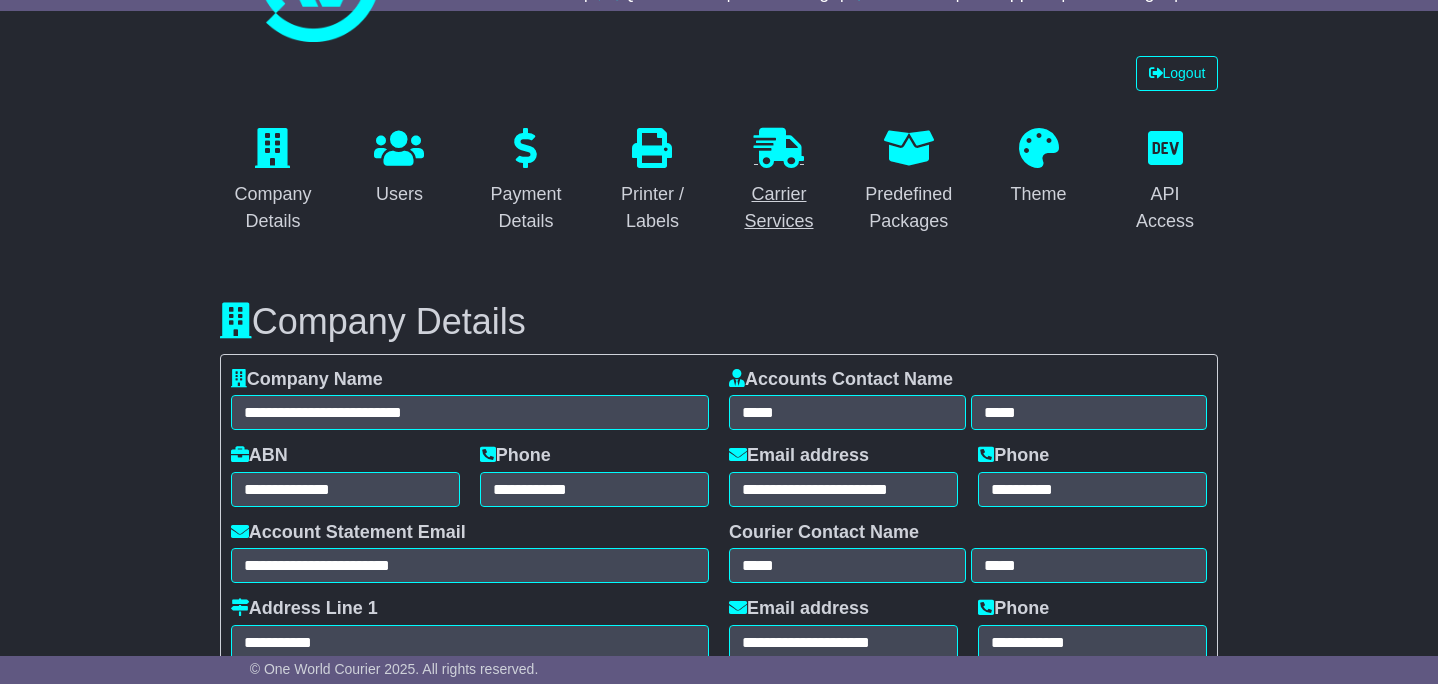 scroll, scrollTop: 0, scrollLeft: 0, axis: both 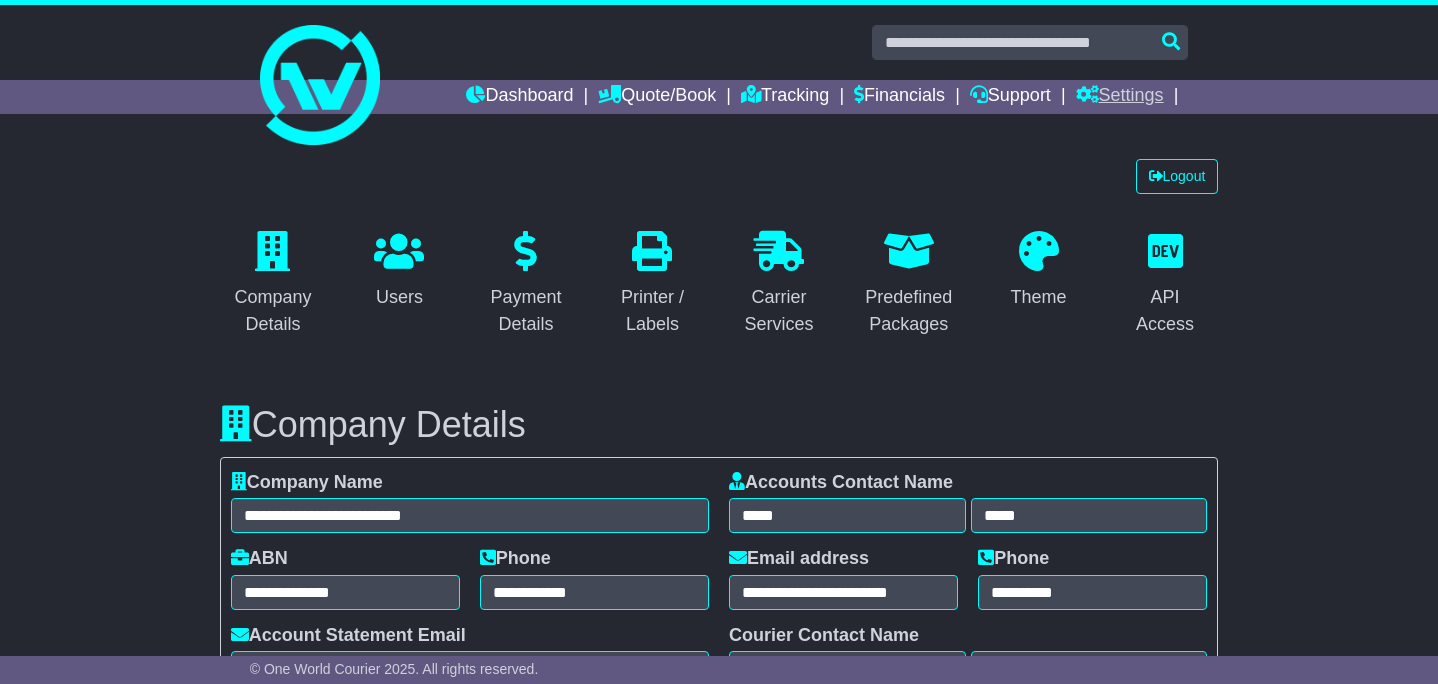 click on "Settings" at bounding box center [1120, 97] 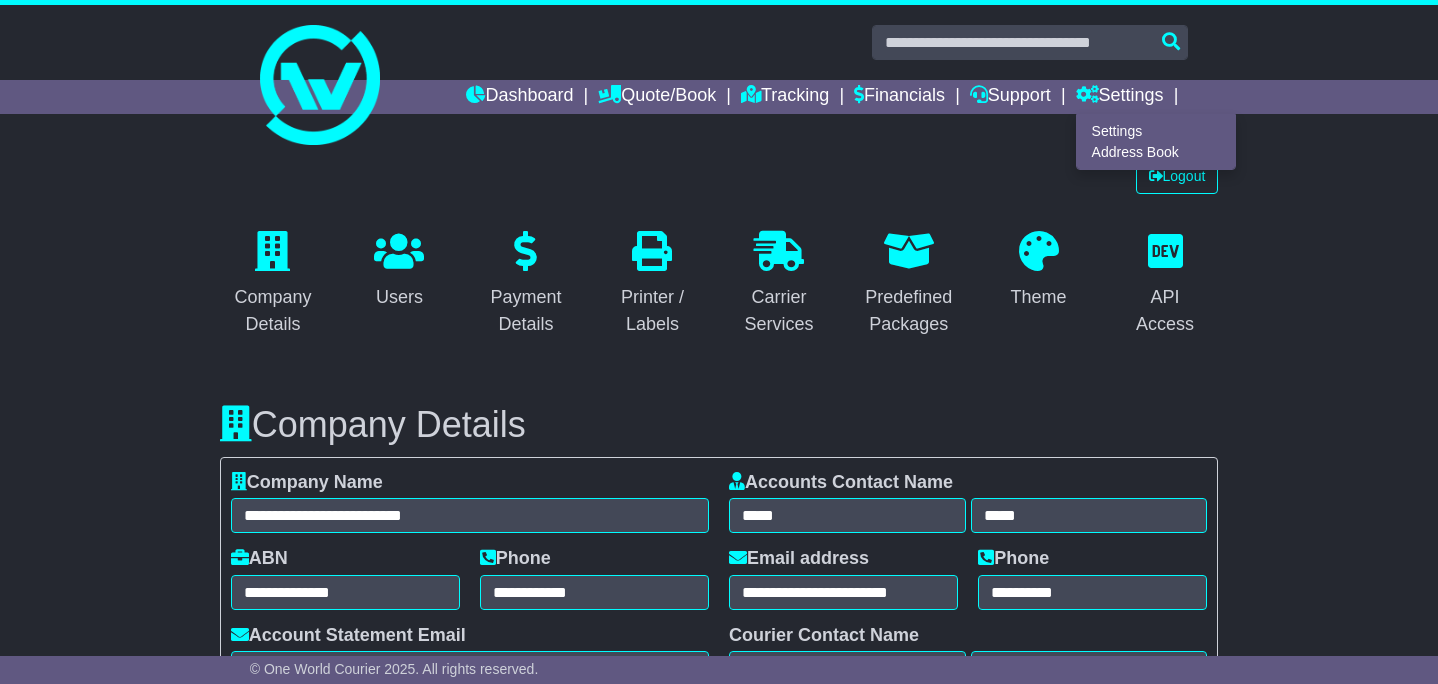 click on "Logout
Company Details
Users
Payment Details
Printer / Labels ***" at bounding box center [719, 3910] 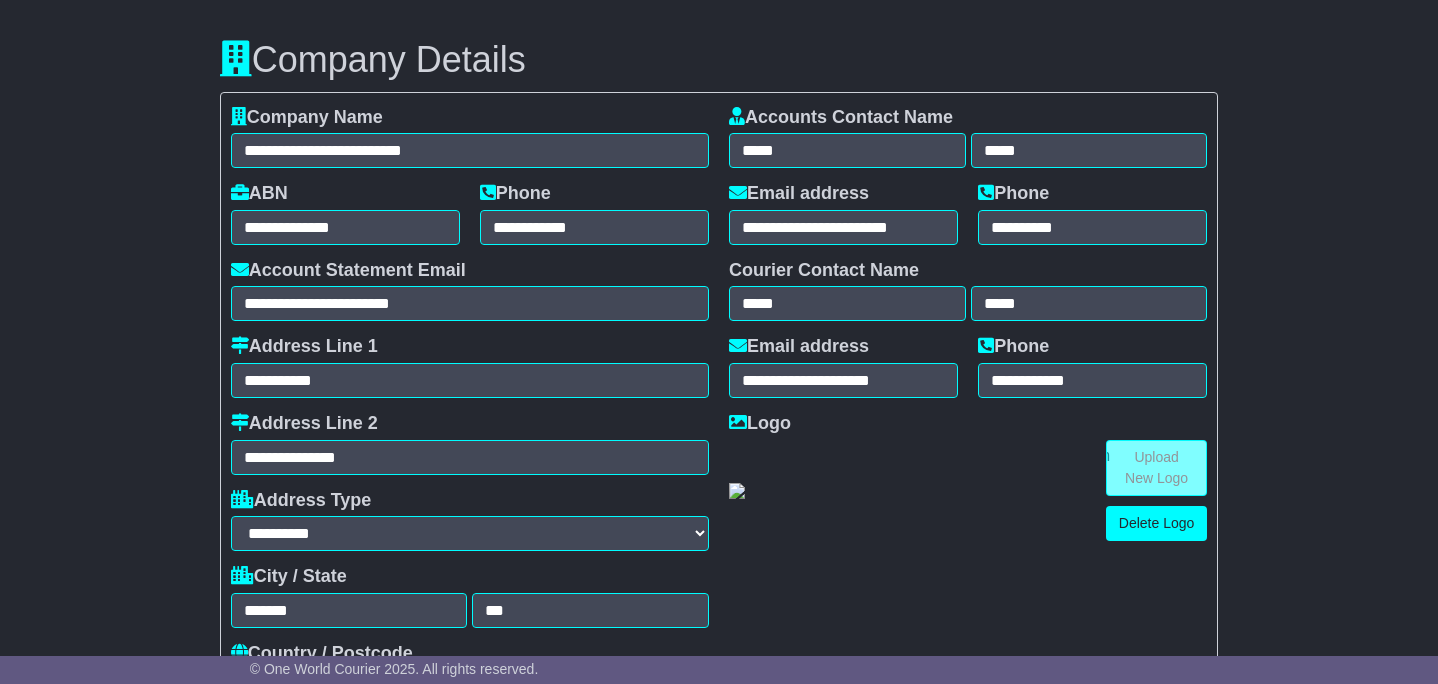 scroll, scrollTop: 0, scrollLeft: 0, axis: both 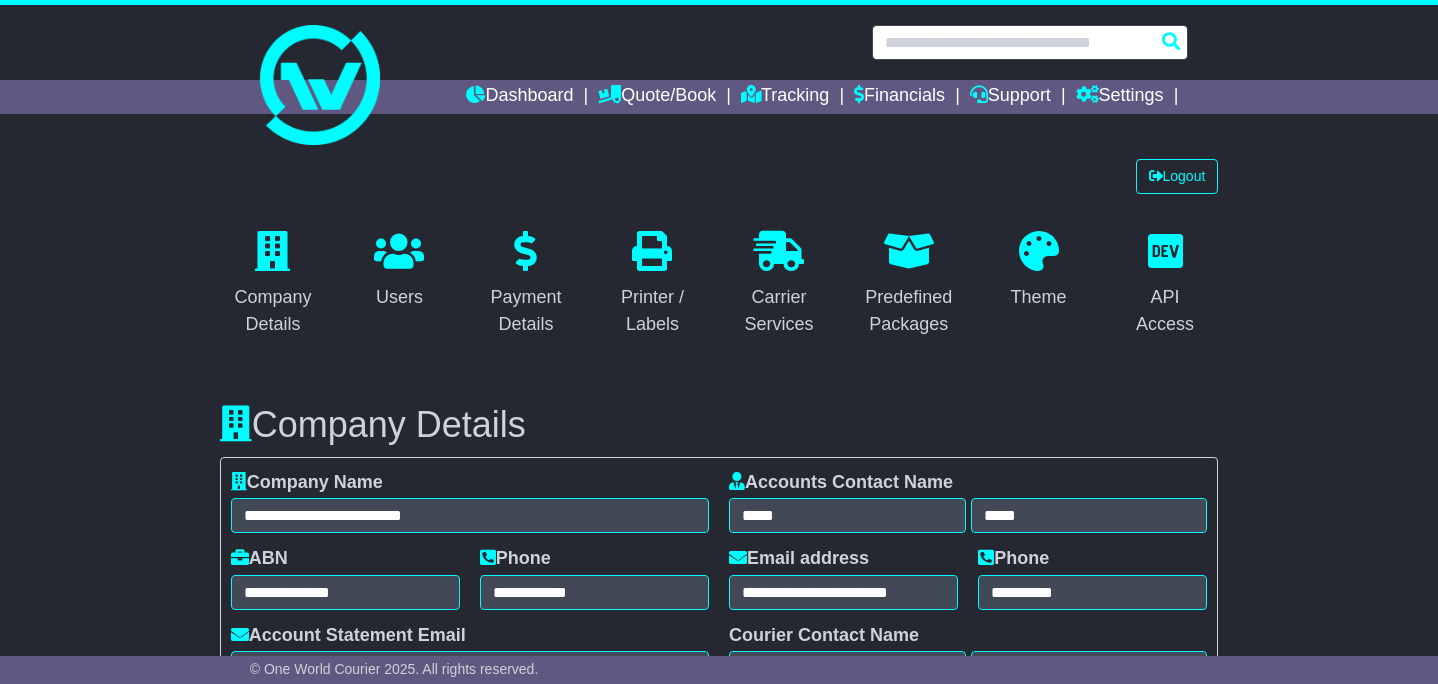 click at bounding box center [1030, 42] 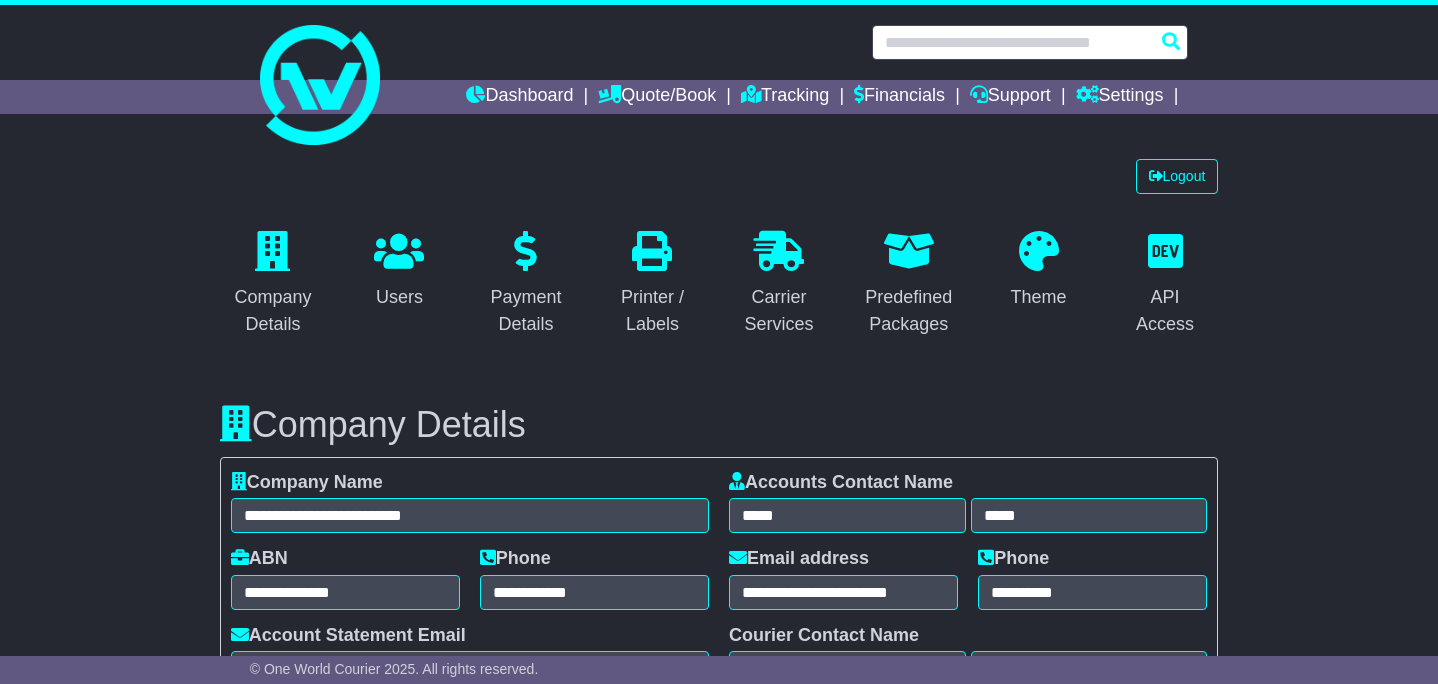 paste on "**********" 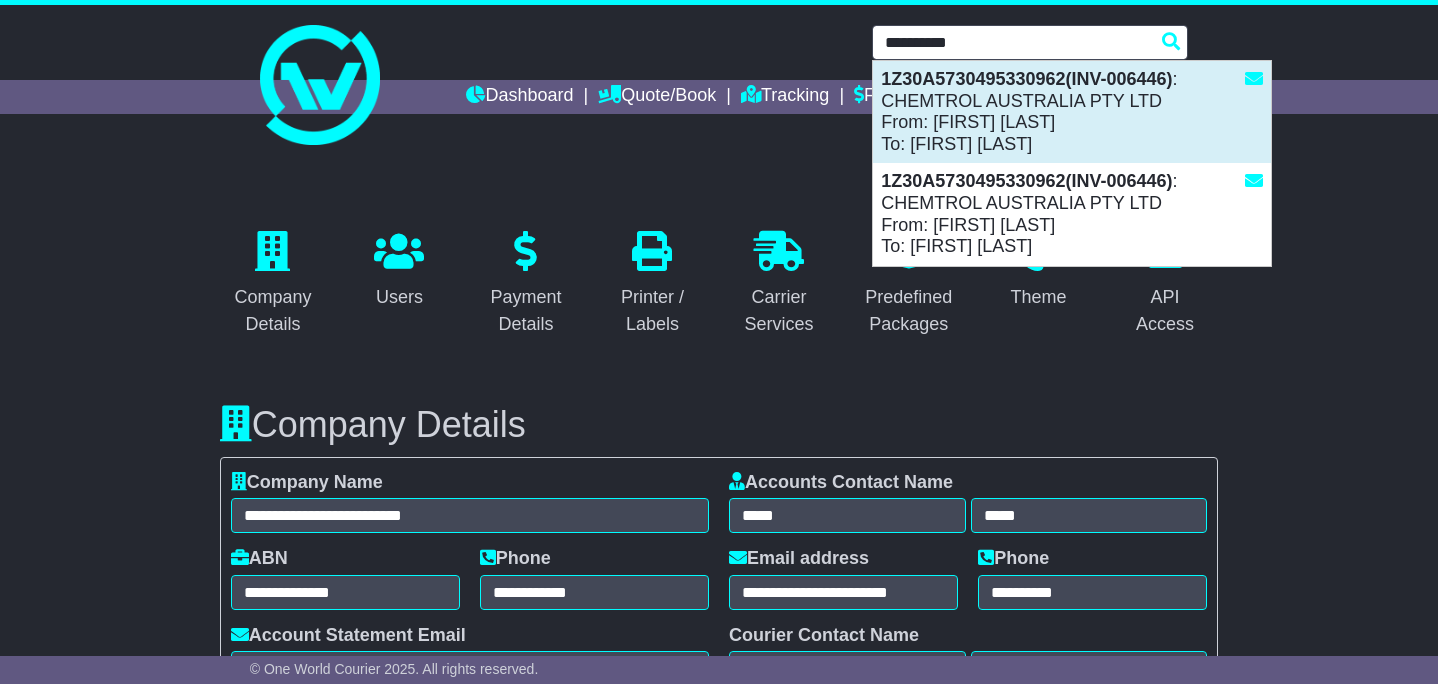 click on "1Z30A5730495330962(INV-006446) : CHEMTROL AUSTRALIA PTY LTD From: Kobby Green To: Anthony Palmer" at bounding box center (1072, 112) 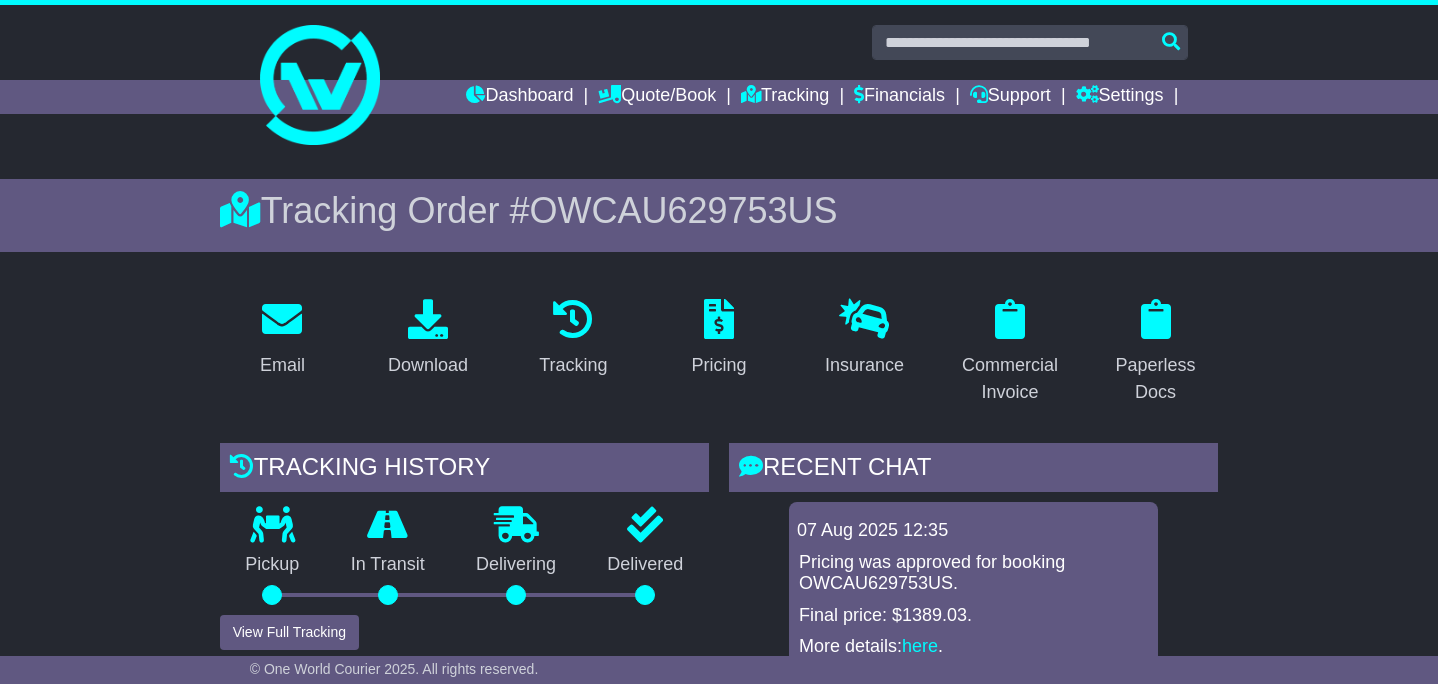 scroll, scrollTop: 96, scrollLeft: 0, axis: vertical 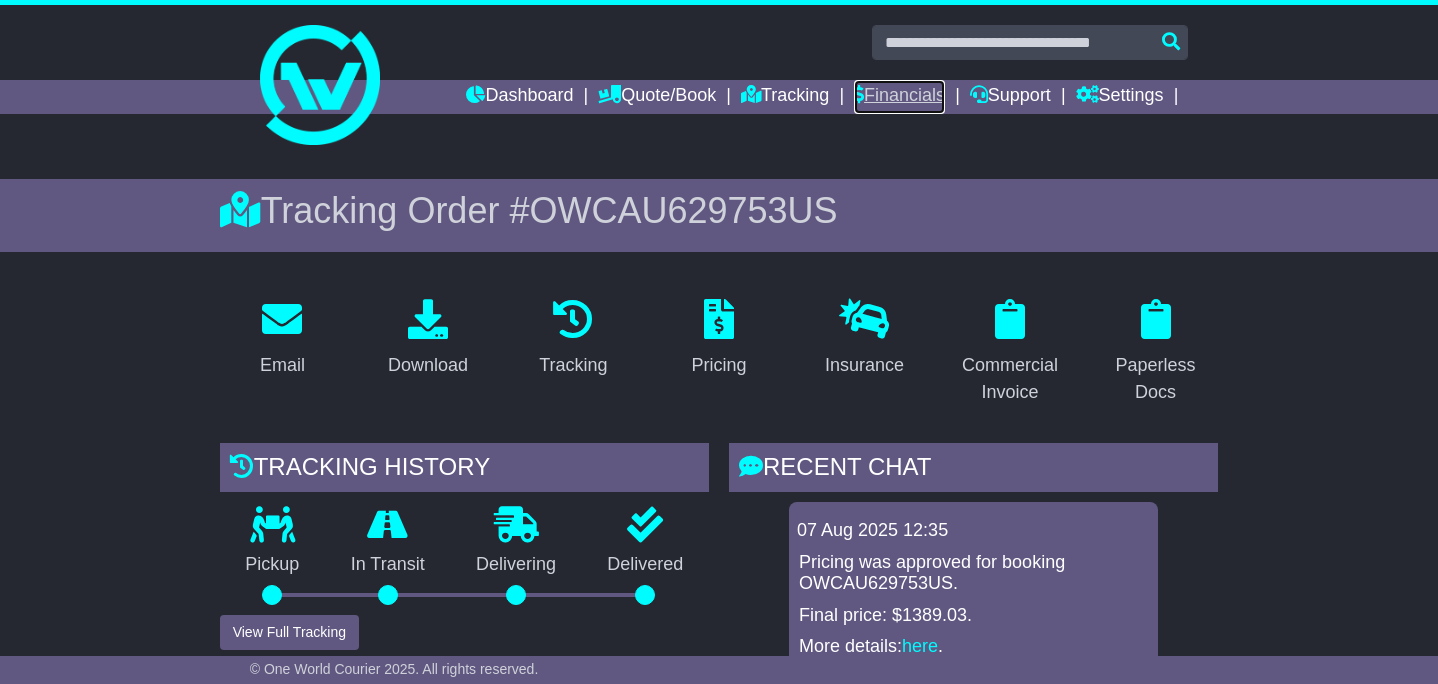 click on "Financials" at bounding box center [899, 97] 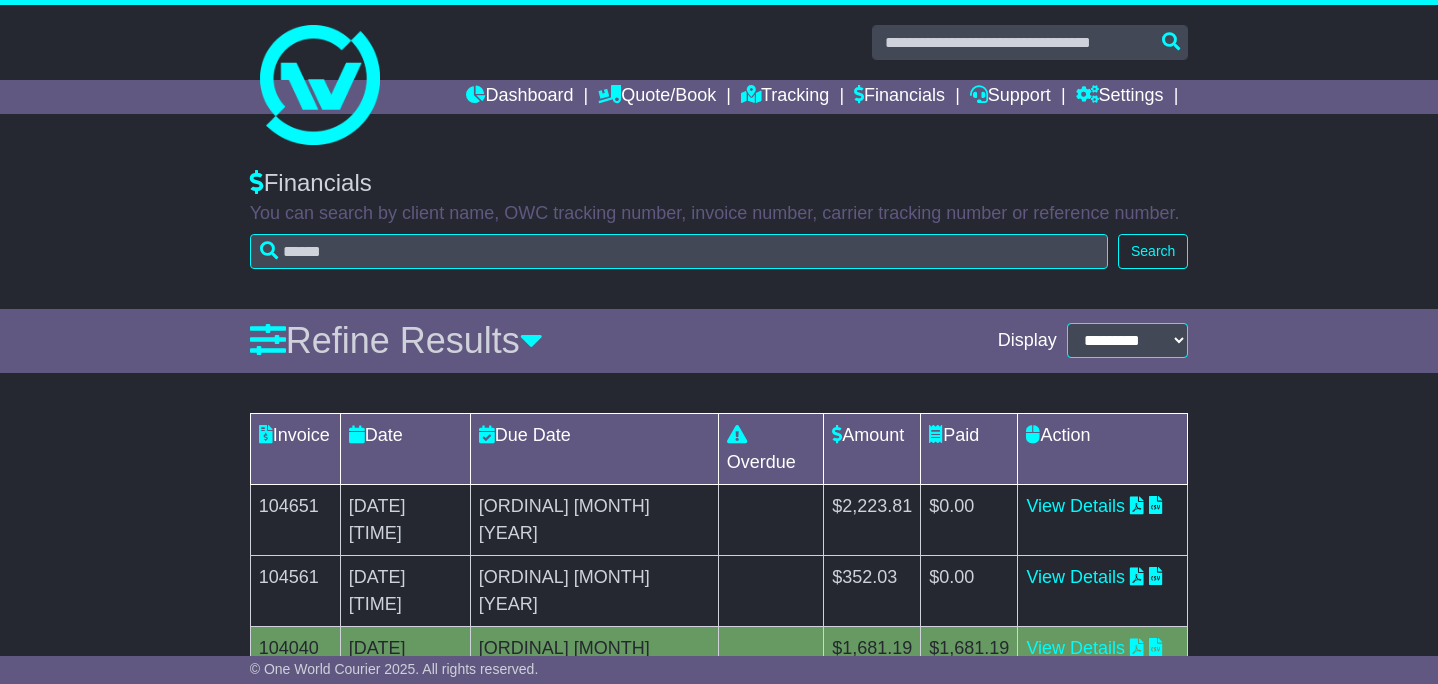 scroll, scrollTop: 0, scrollLeft: 0, axis: both 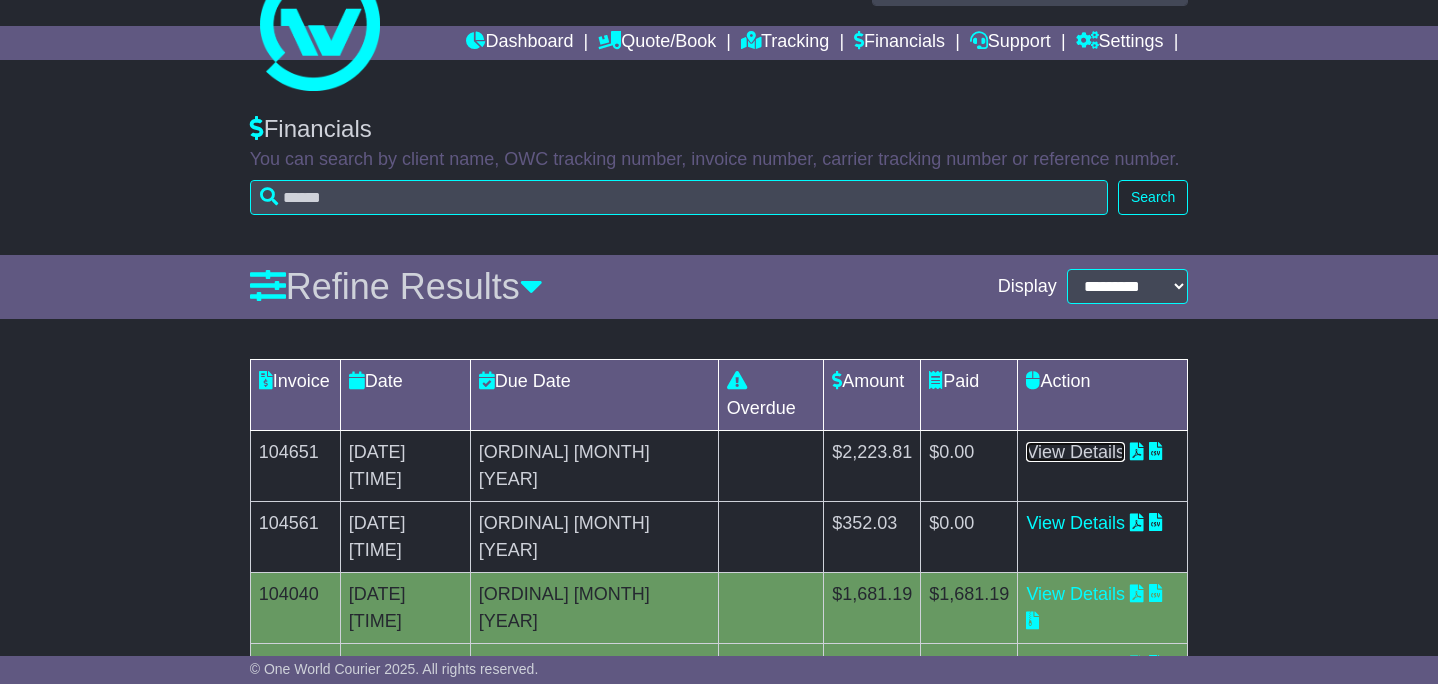 click on "View Details" at bounding box center (1075, 452) 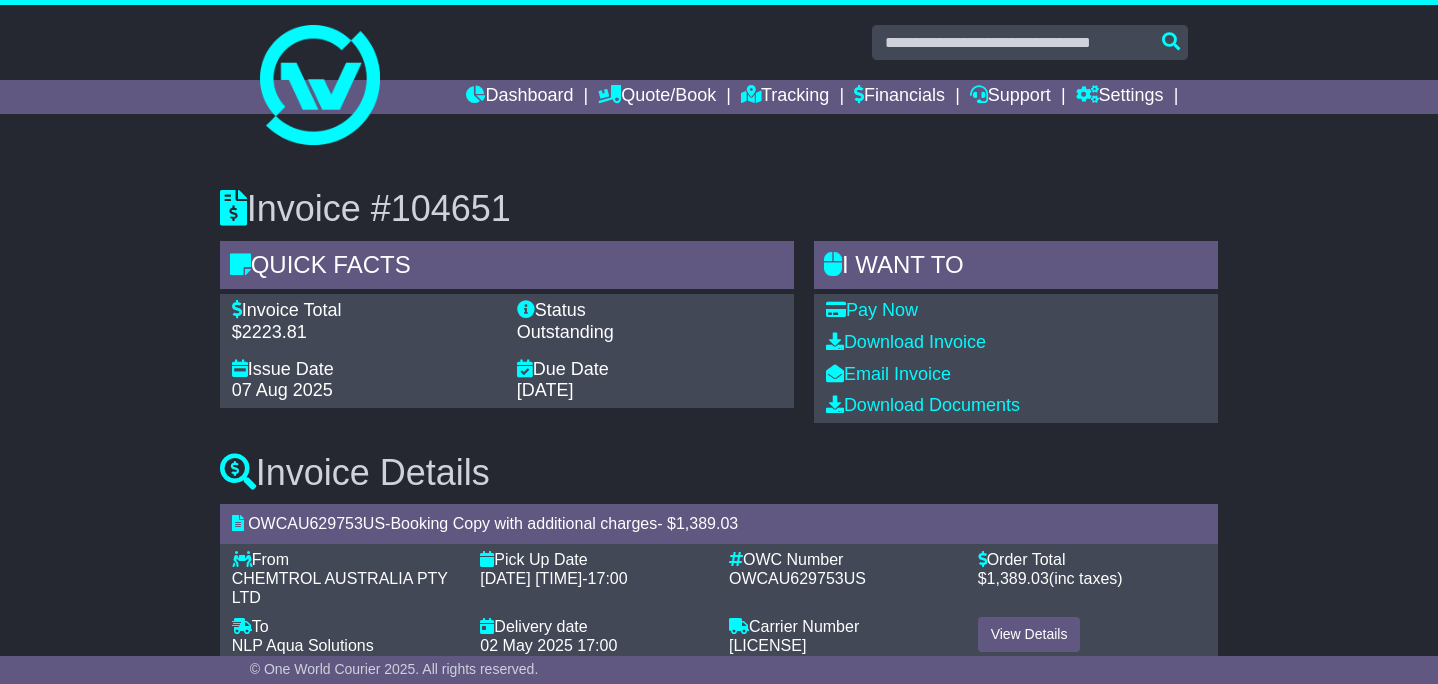 scroll, scrollTop: 0, scrollLeft: 0, axis: both 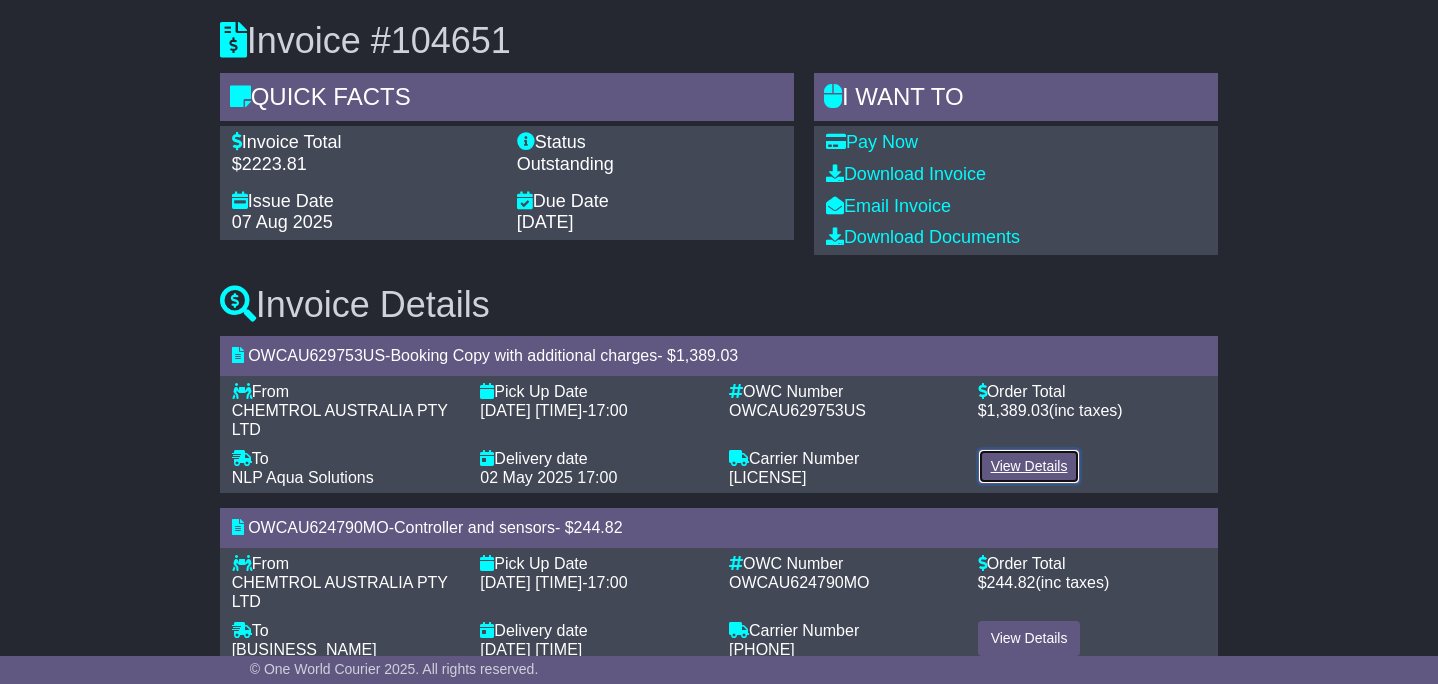 click on "View Details" at bounding box center [1029, 466] 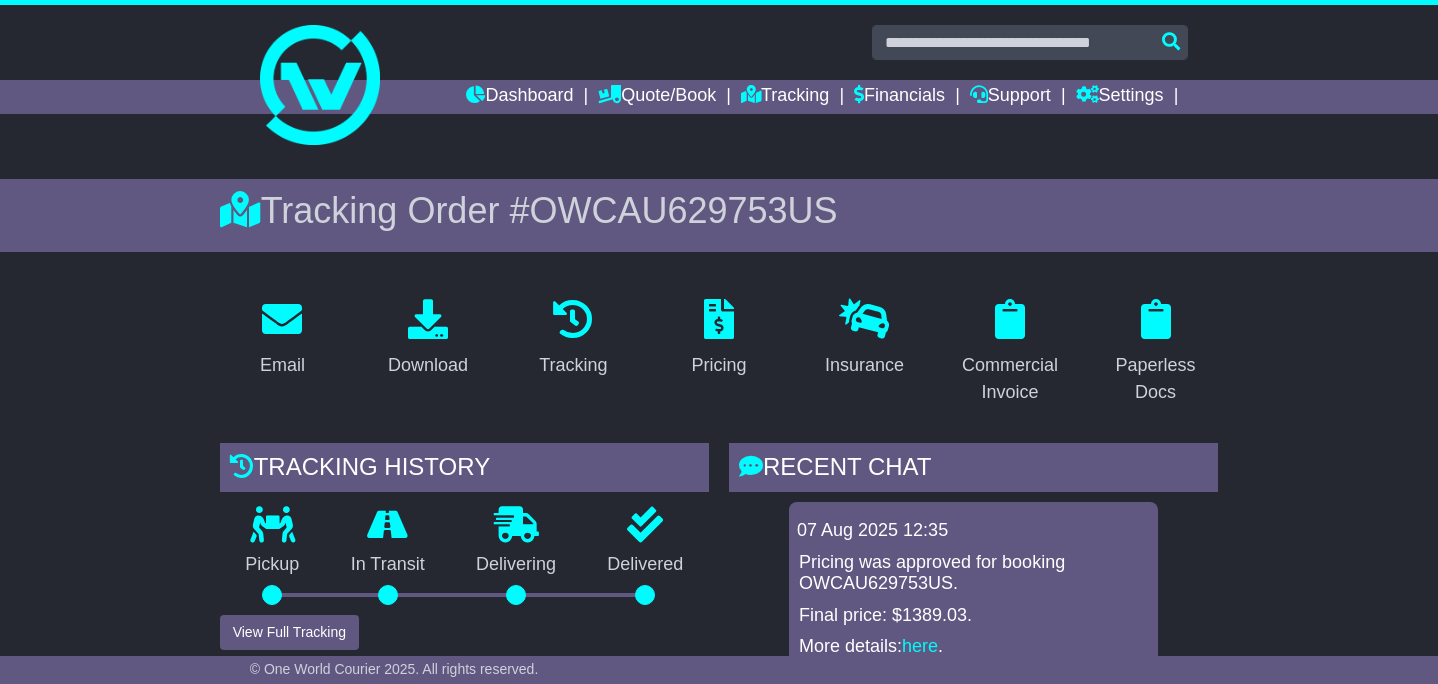 scroll, scrollTop: 397, scrollLeft: 0, axis: vertical 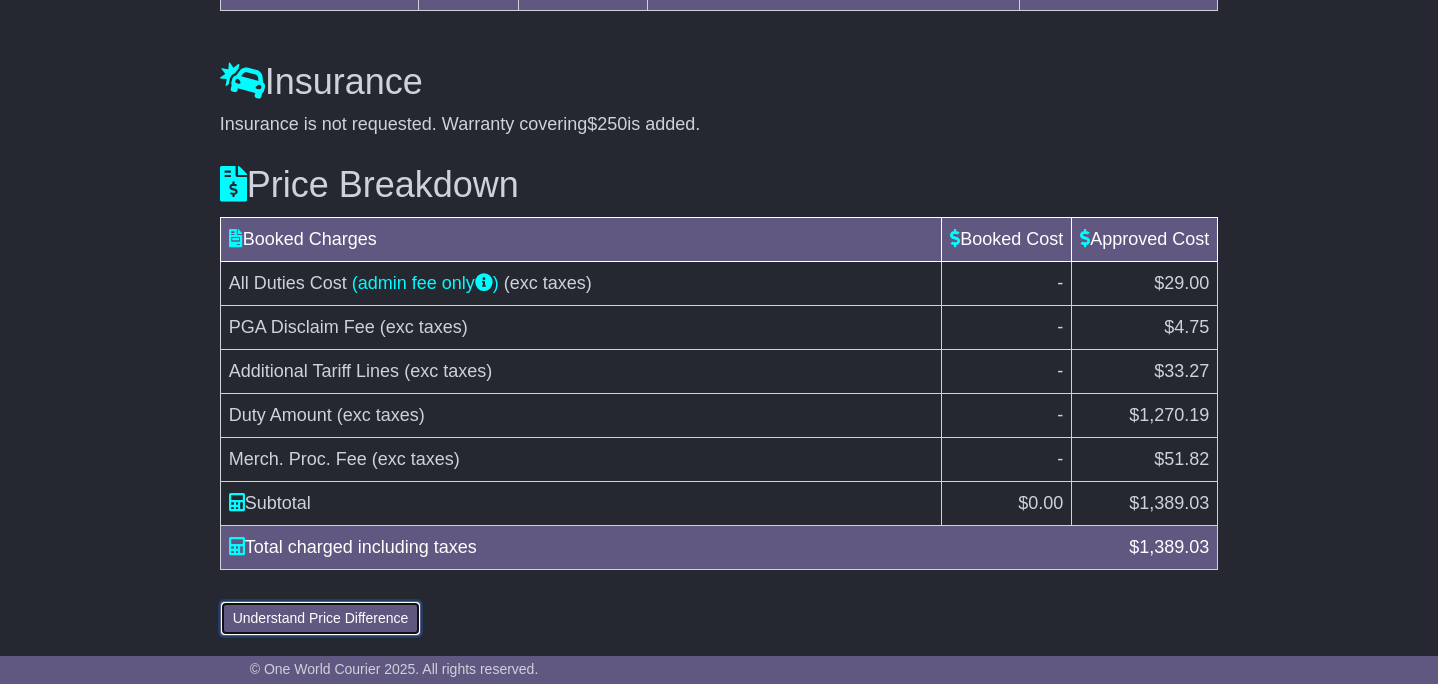 click on "Understand Price Difference" at bounding box center (321, 618) 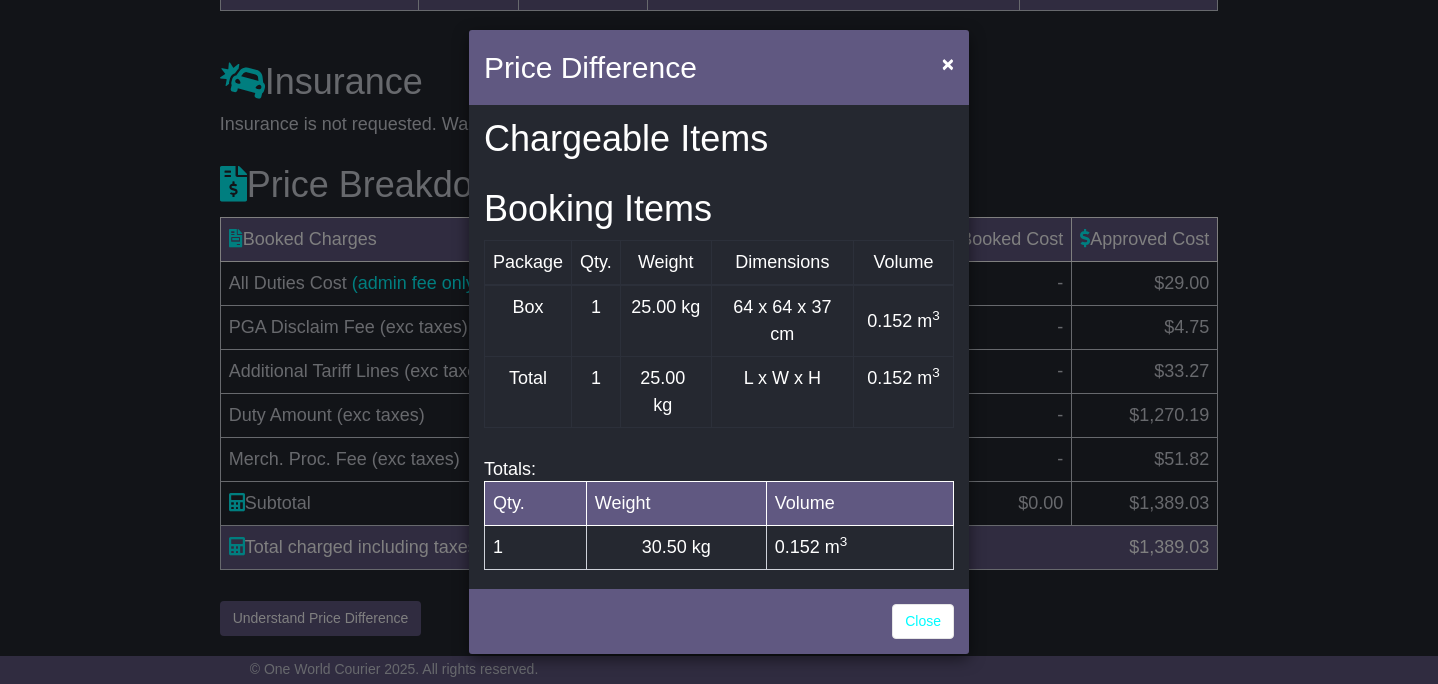 scroll, scrollTop: 0, scrollLeft: 0, axis: both 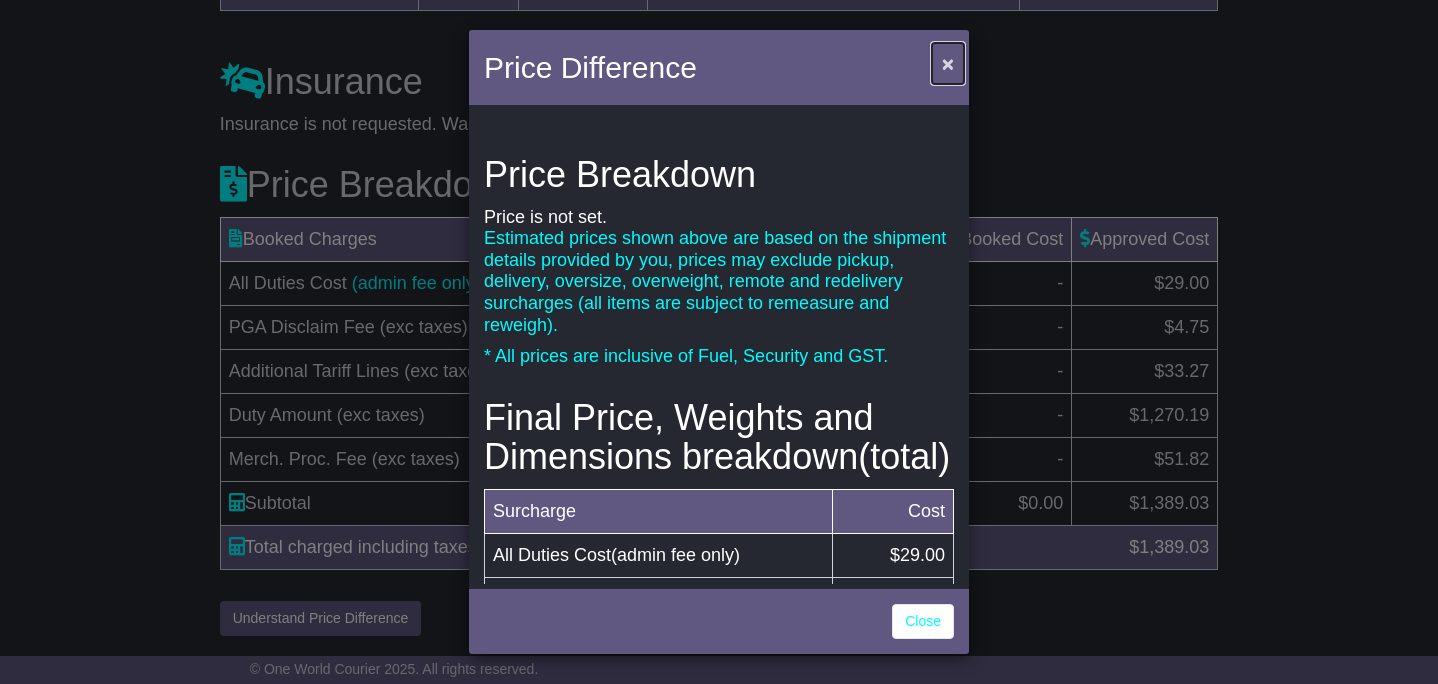 click on "×" at bounding box center [948, 63] 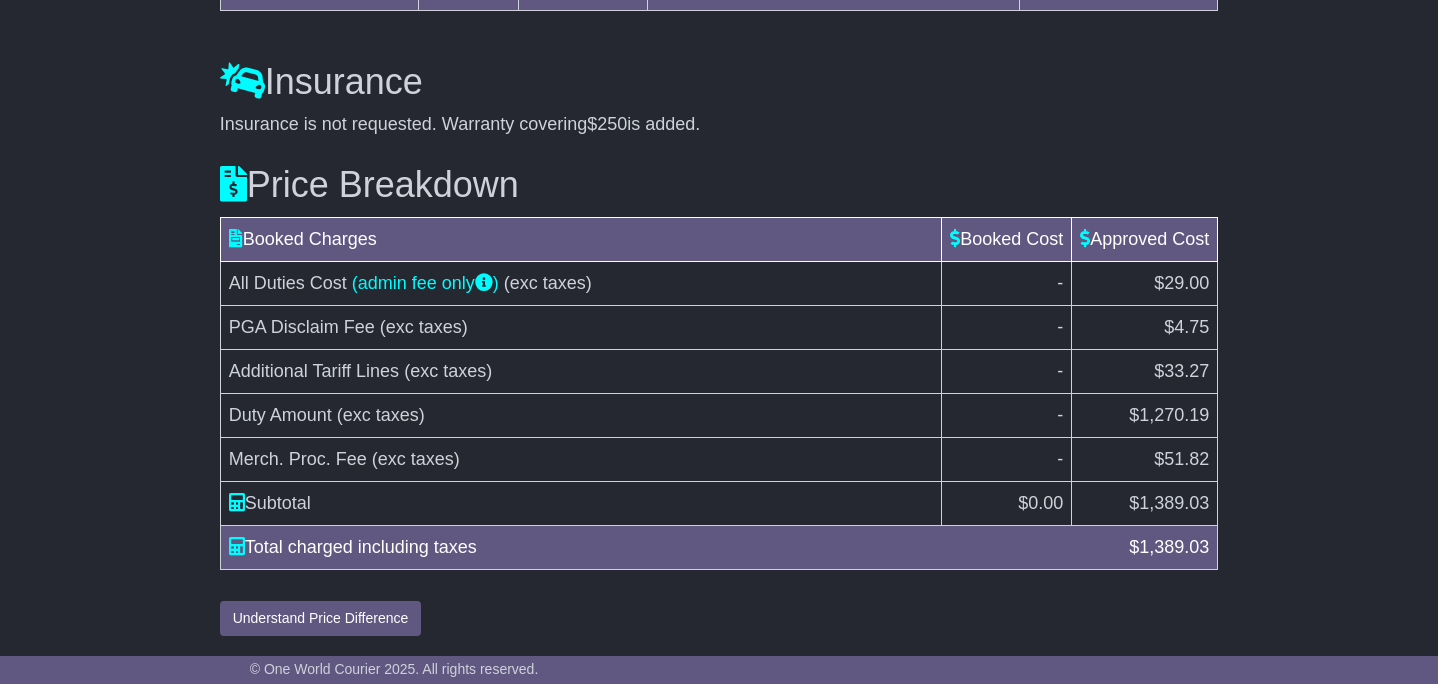 click on "Price Breakdown" at bounding box center (719, 185) 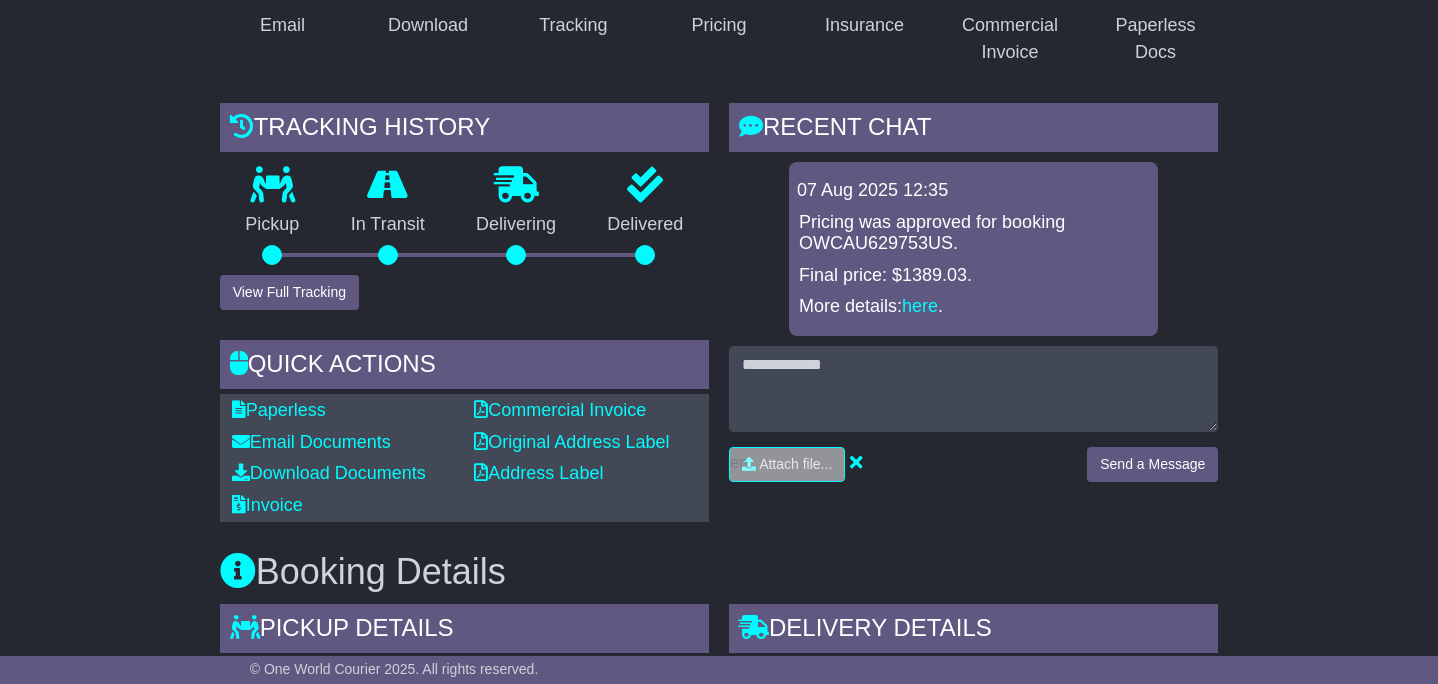 scroll, scrollTop: 328, scrollLeft: 0, axis: vertical 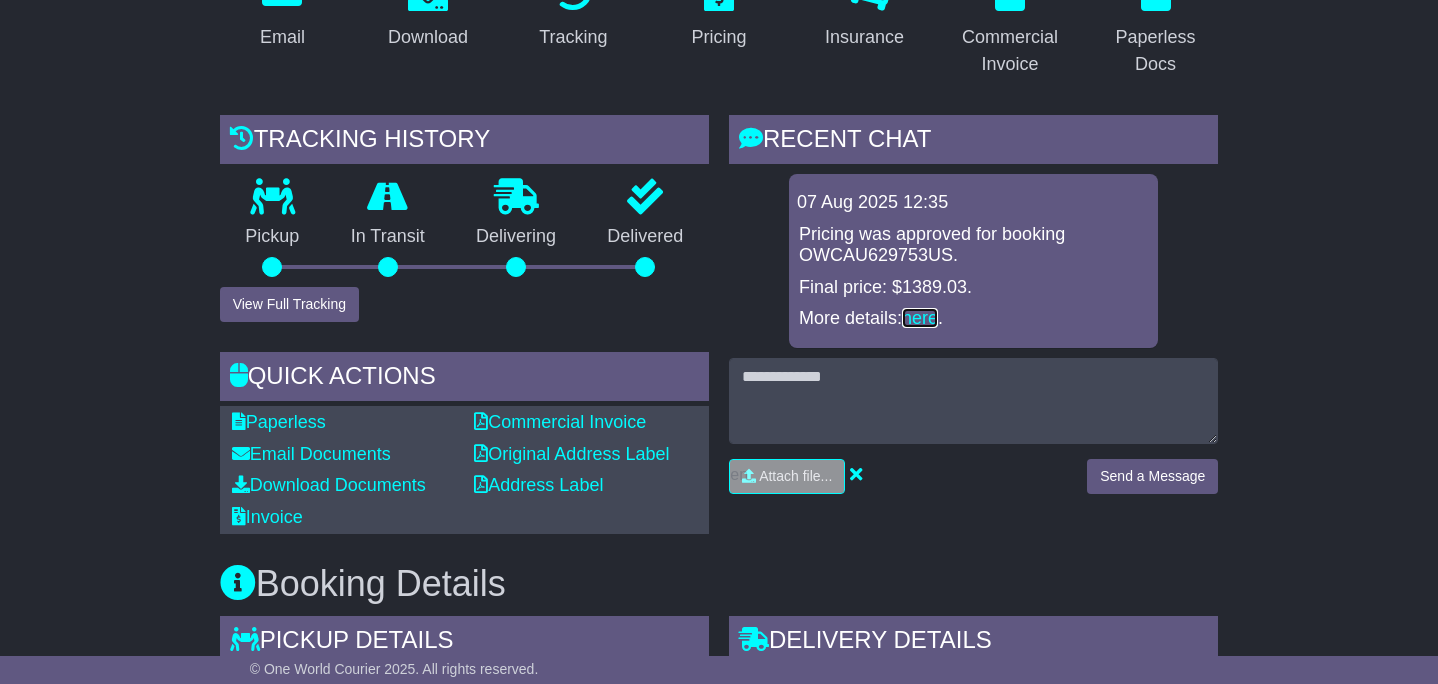 click on "here" at bounding box center [920, 318] 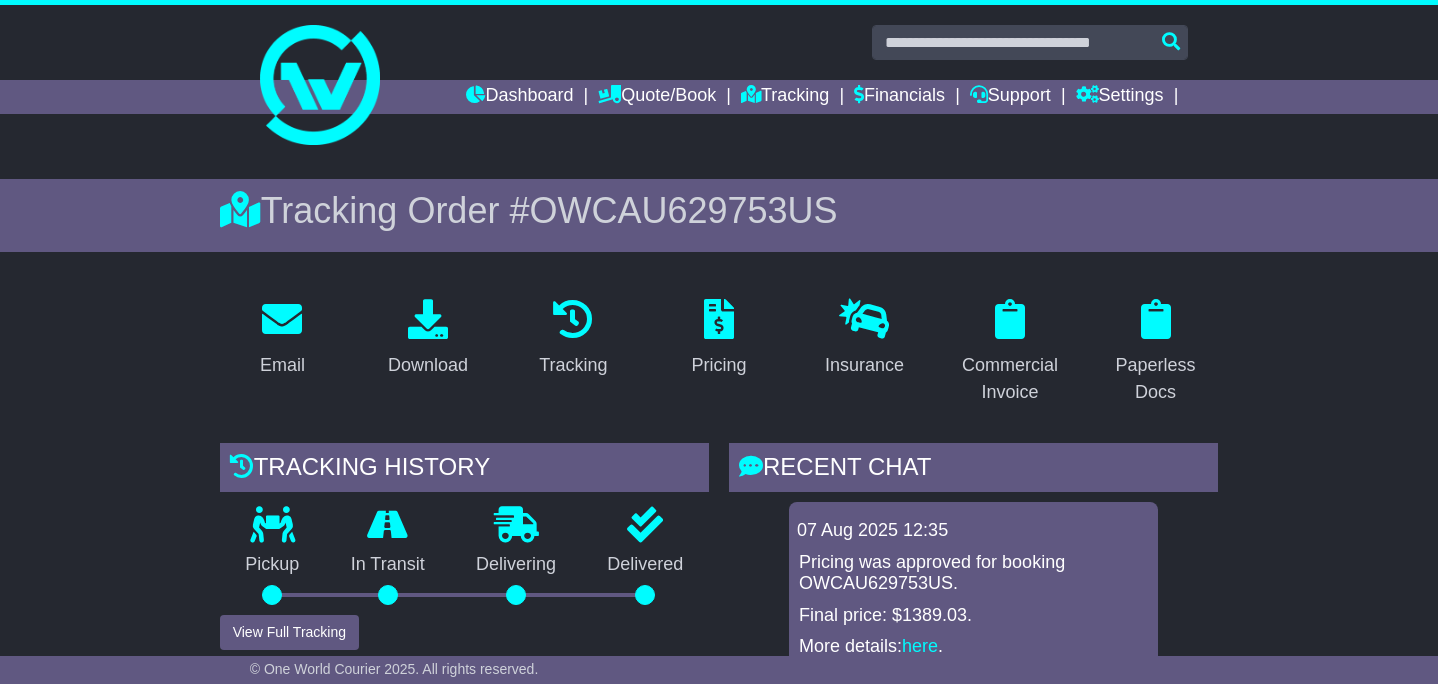 scroll, scrollTop: 540, scrollLeft: 0, axis: vertical 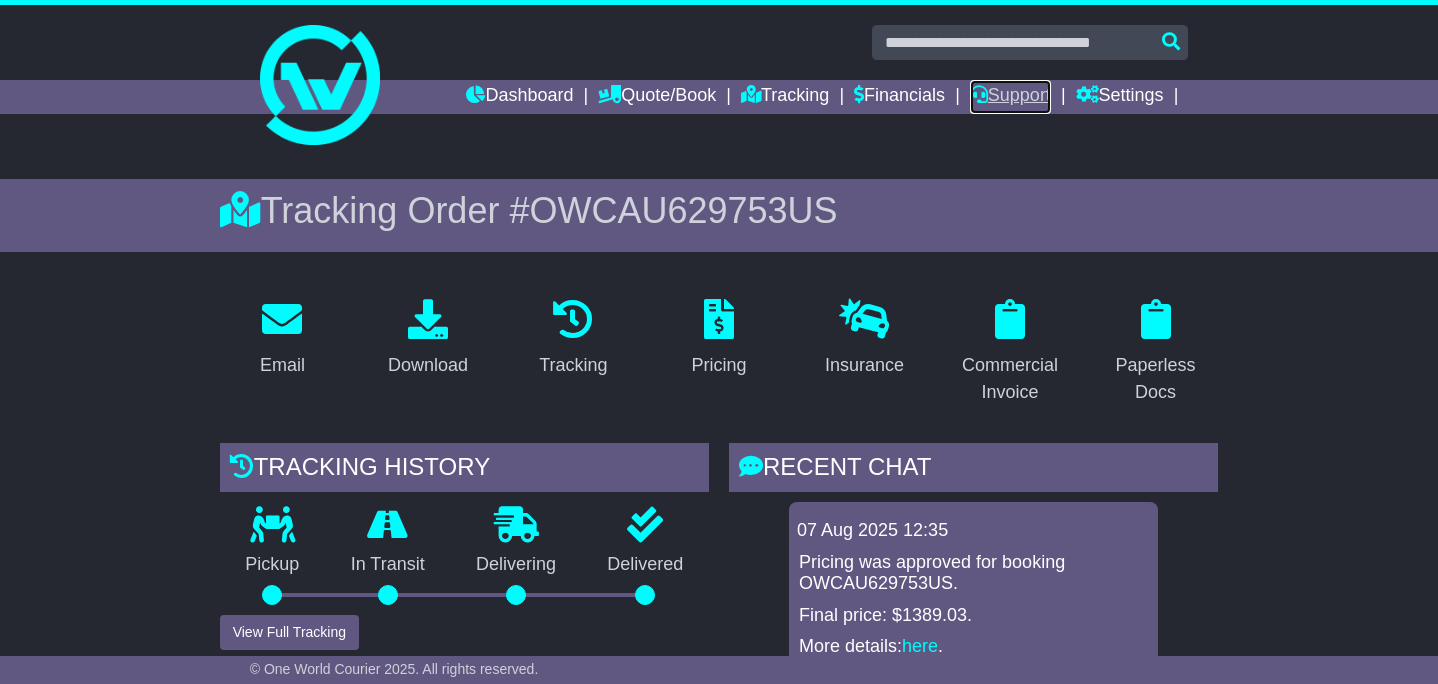 click on "Support" at bounding box center [1010, 97] 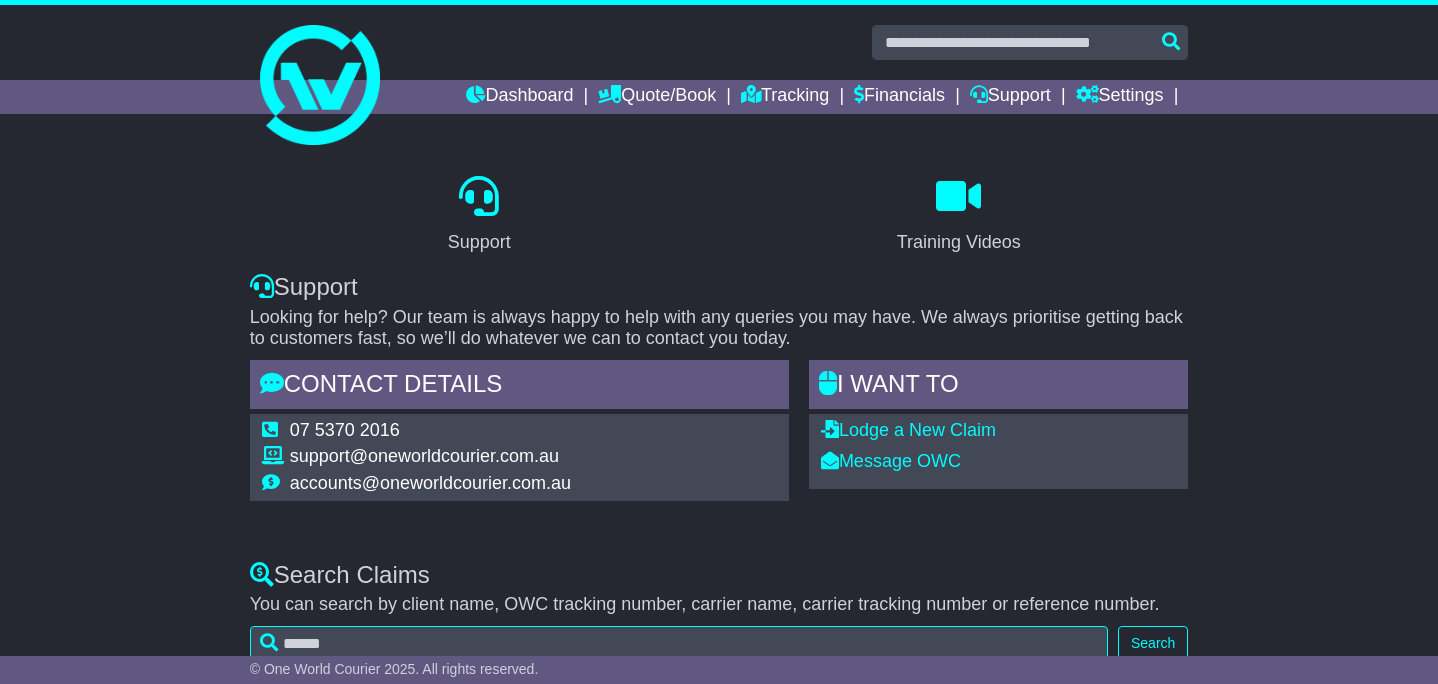 scroll, scrollTop: 0, scrollLeft: 0, axis: both 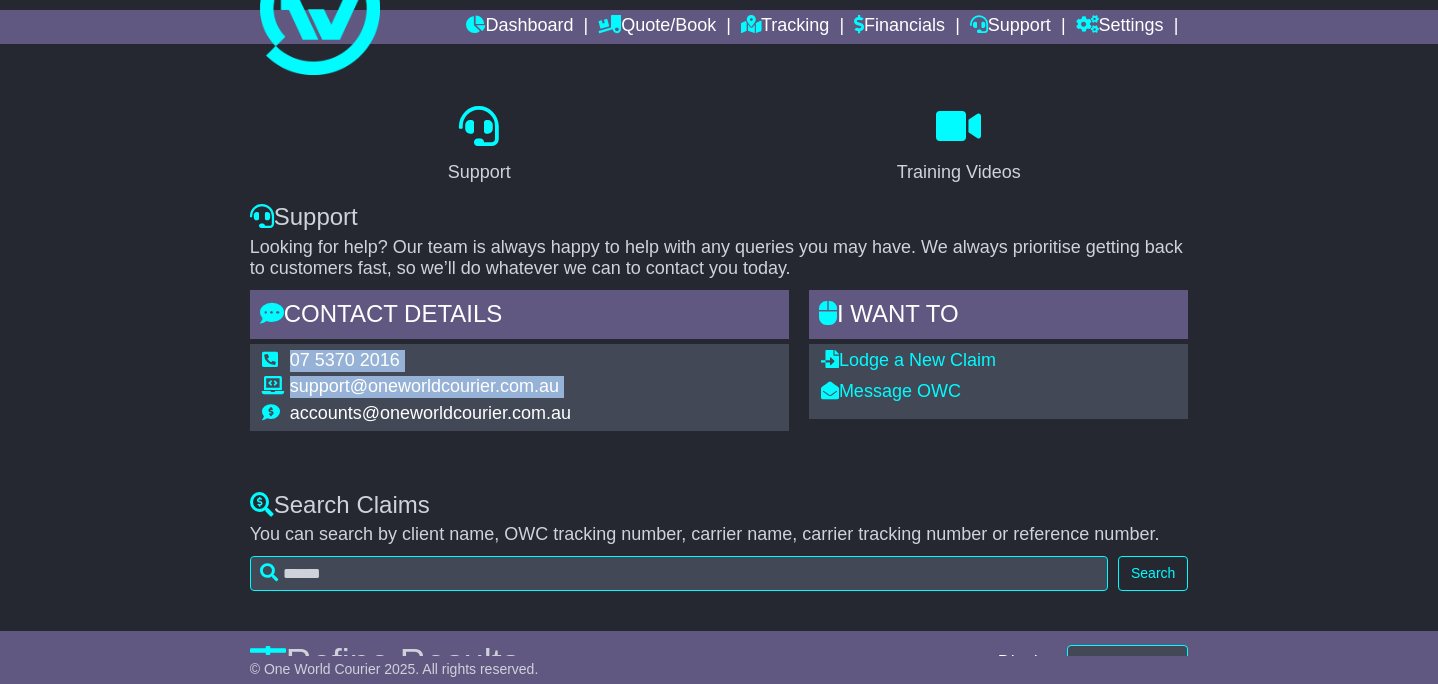 drag, startPoint x: 289, startPoint y: 412, endPoint x: 564, endPoint y: 413, distance: 275.00183 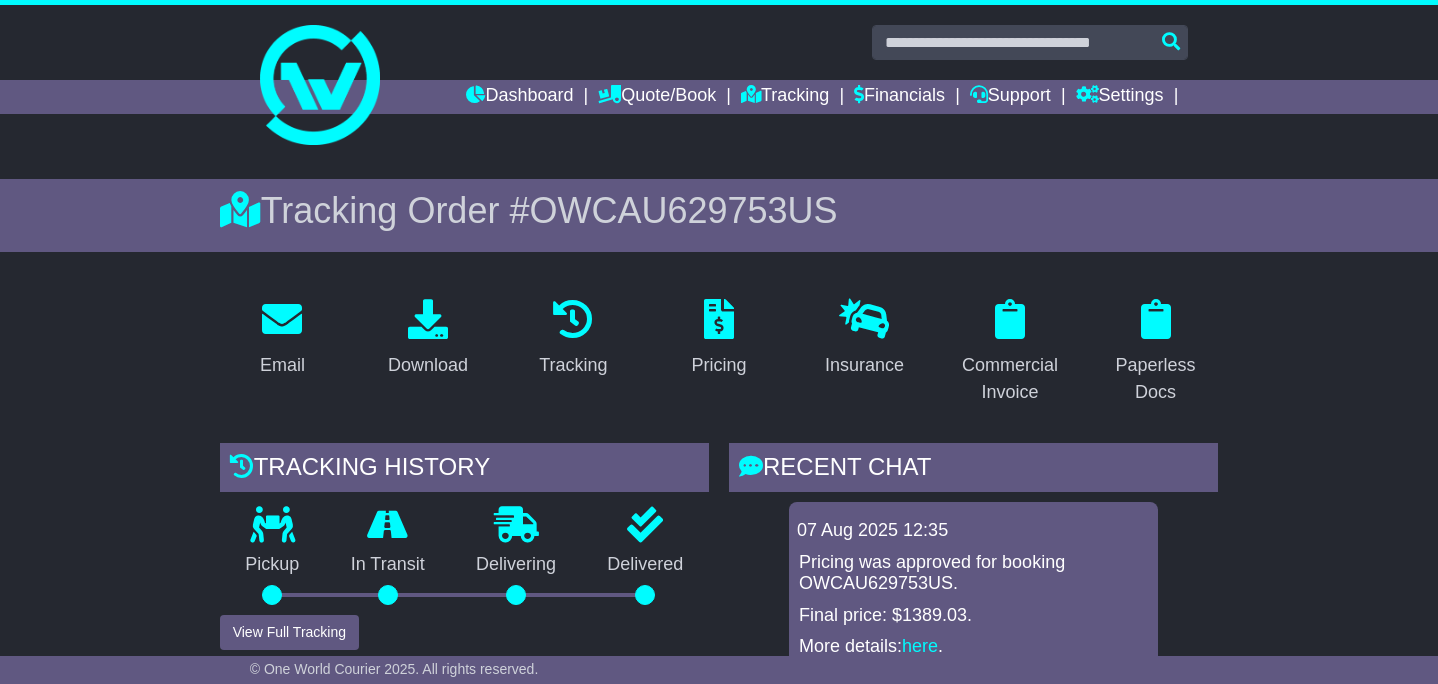 scroll, scrollTop: 0, scrollLeft: 0, axis: both 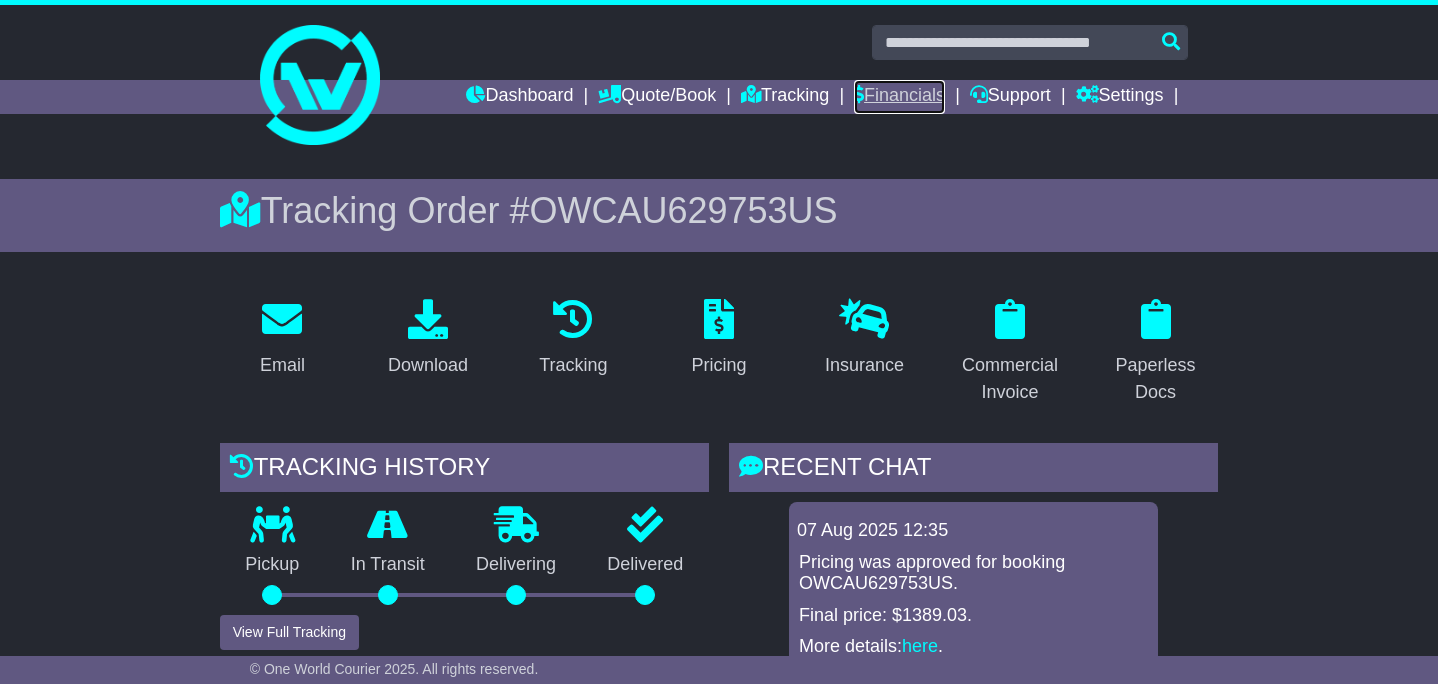 click on "Financials" at bounding box center [899, 97] 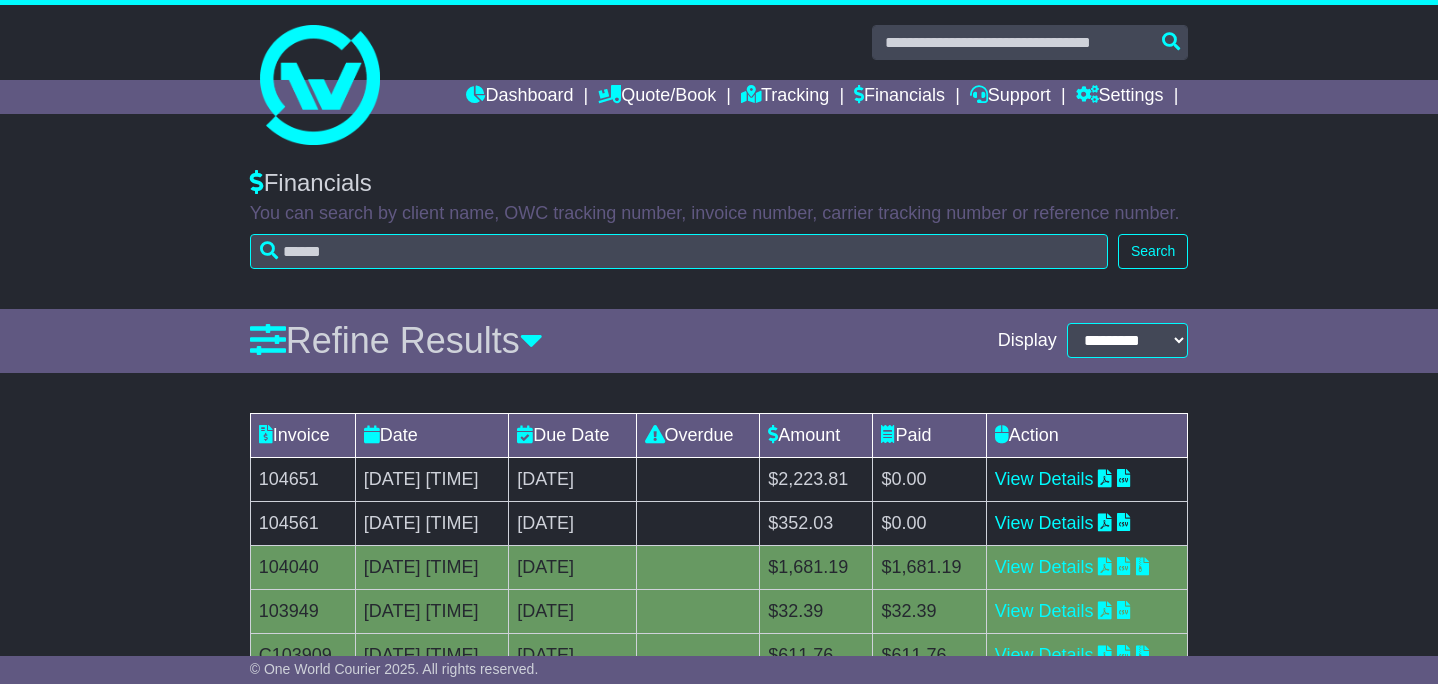 scroll, scrollTop: 127, scrollLeft: 0, axis: vertical 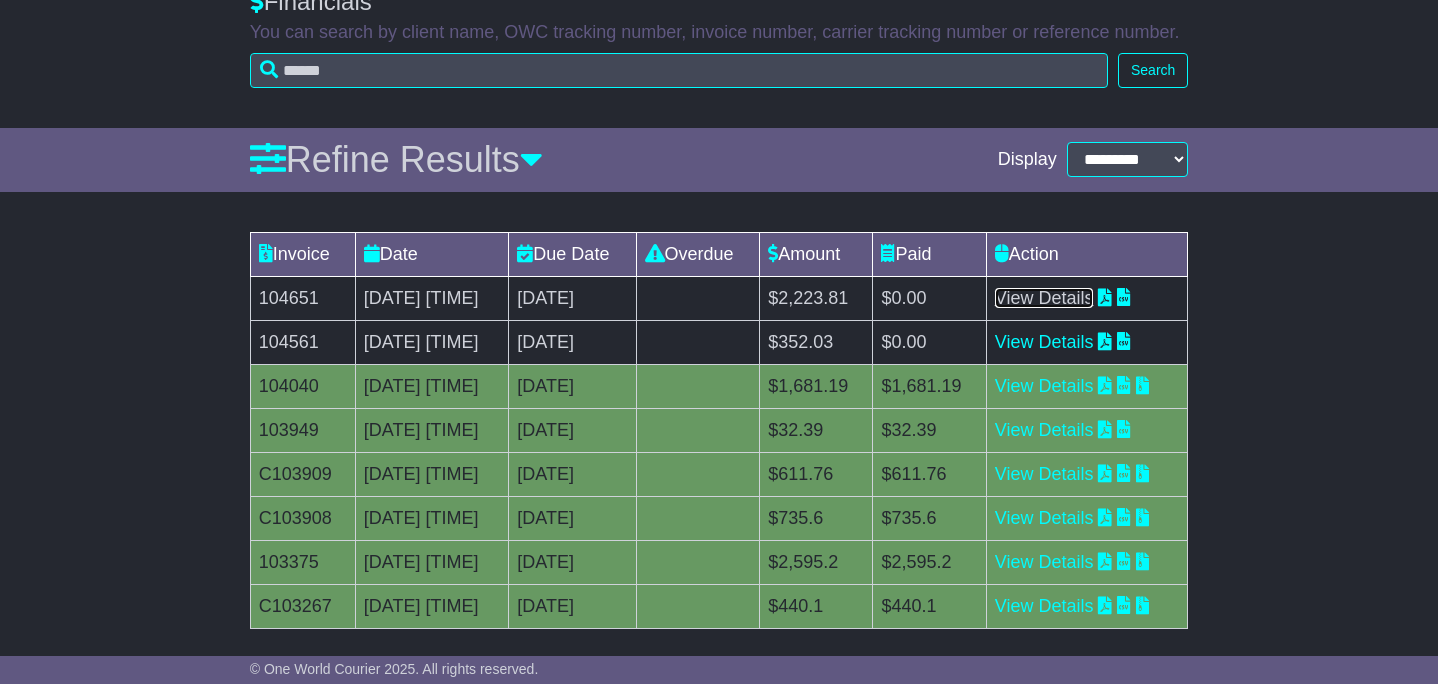 click on "View Details" at bounding box center [1044, 298] 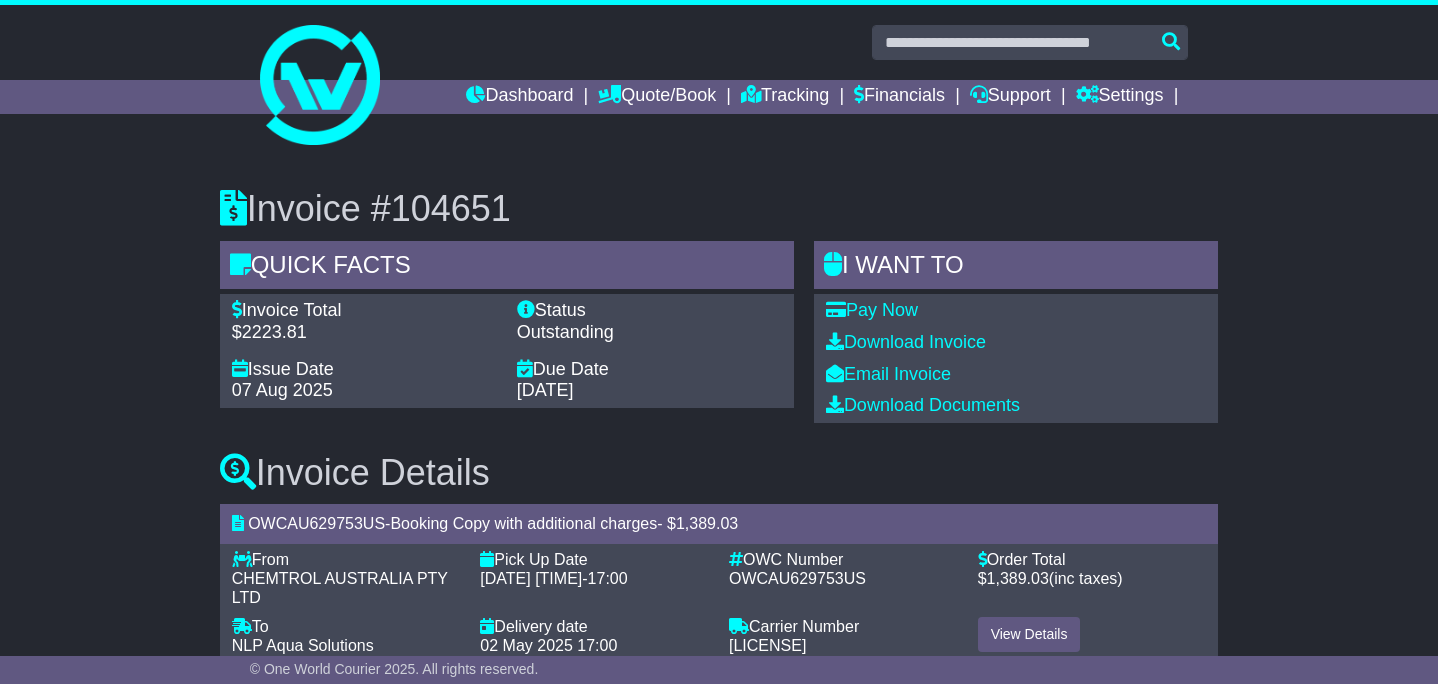 scroll, scrollTop: 2, scrollLeft: 0, axis: vertical 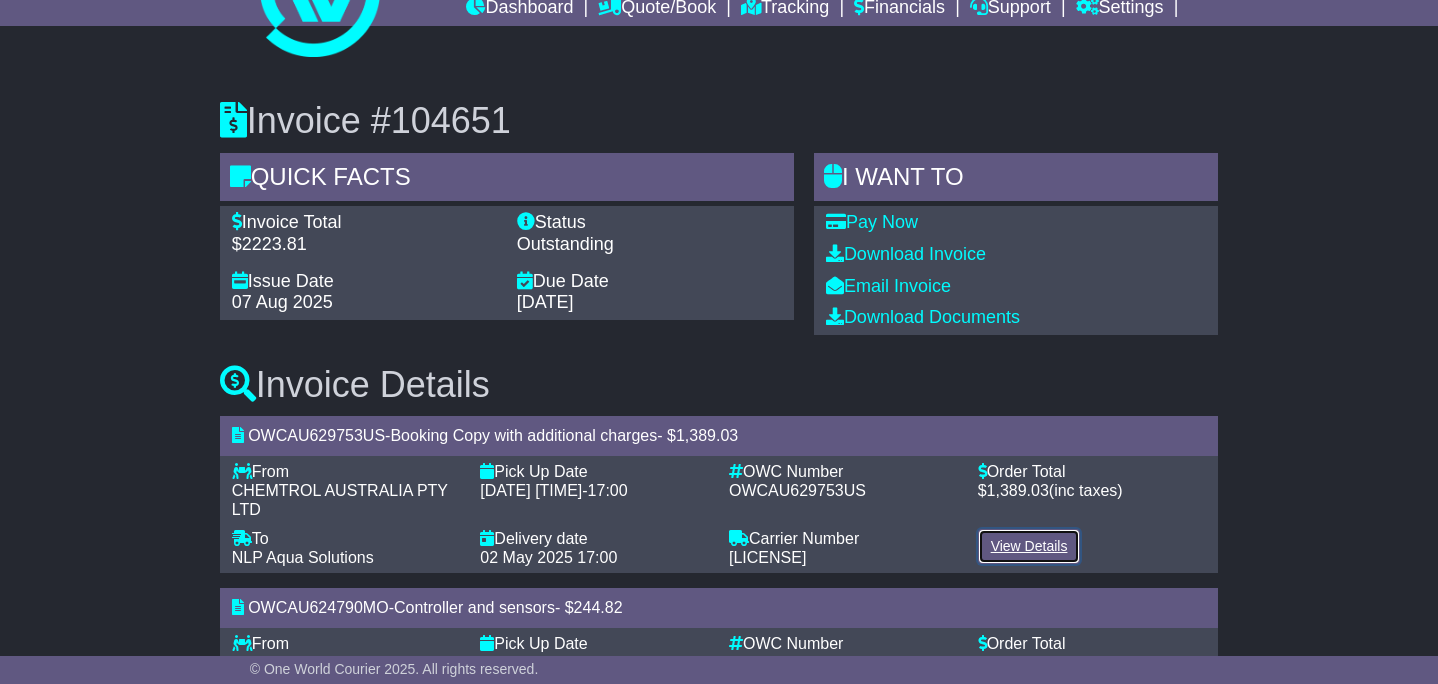 click on "View Details" at bounding box center (1029, 546) 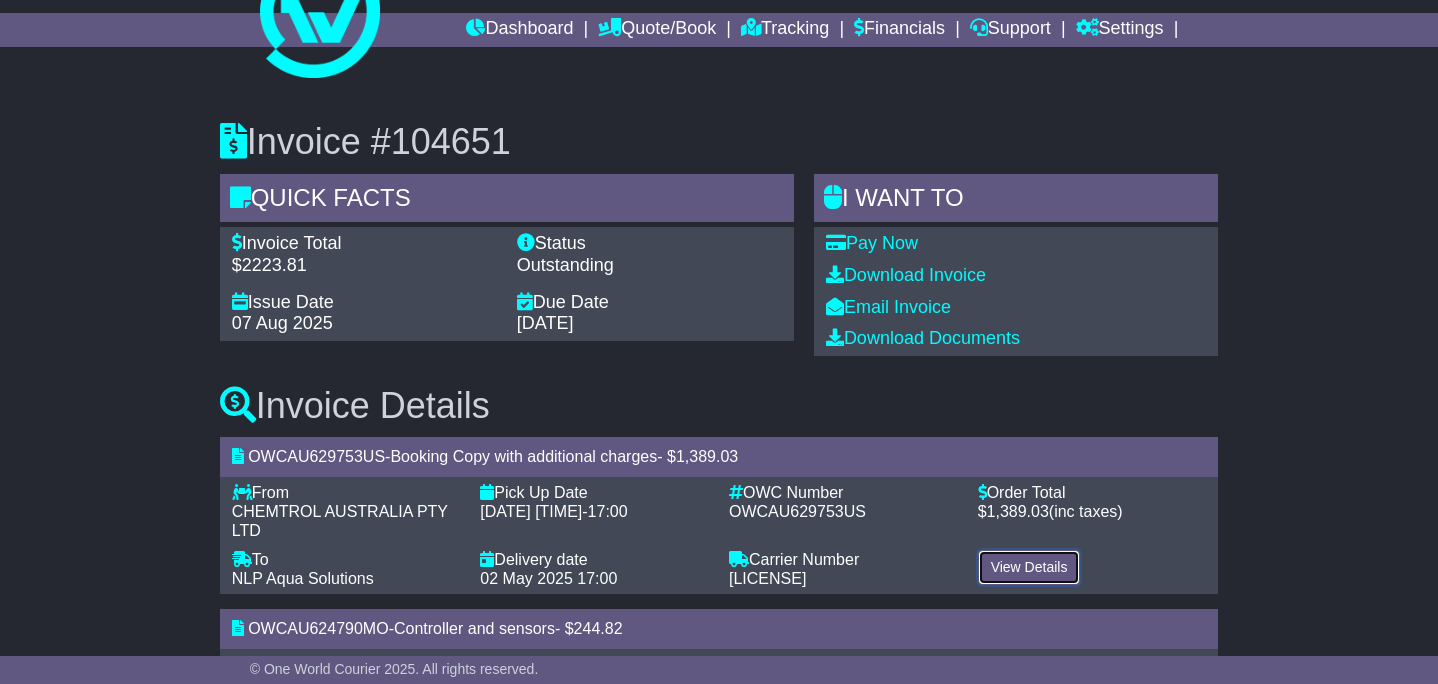 scroll, scrollTop: 68, scrollLeft: 0, axis: vertical 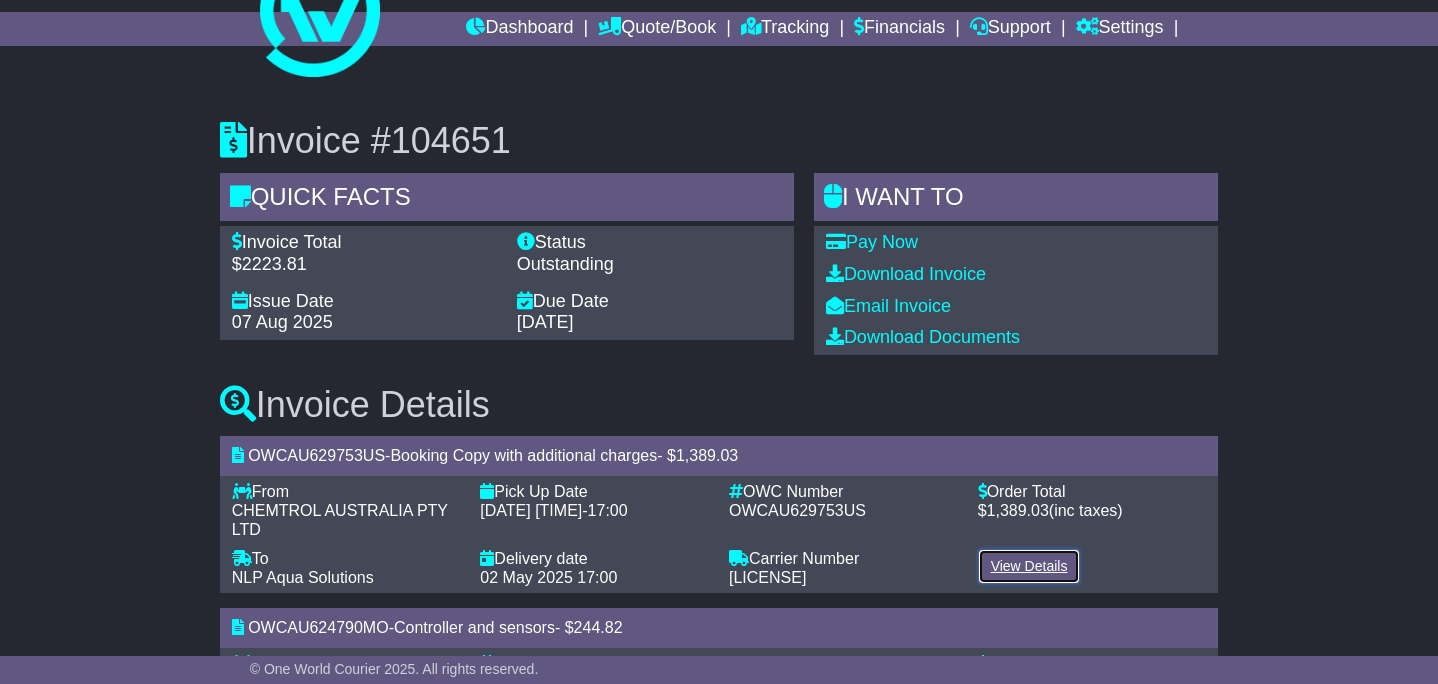 click on "View Details" at bounding box center (1029, 566) 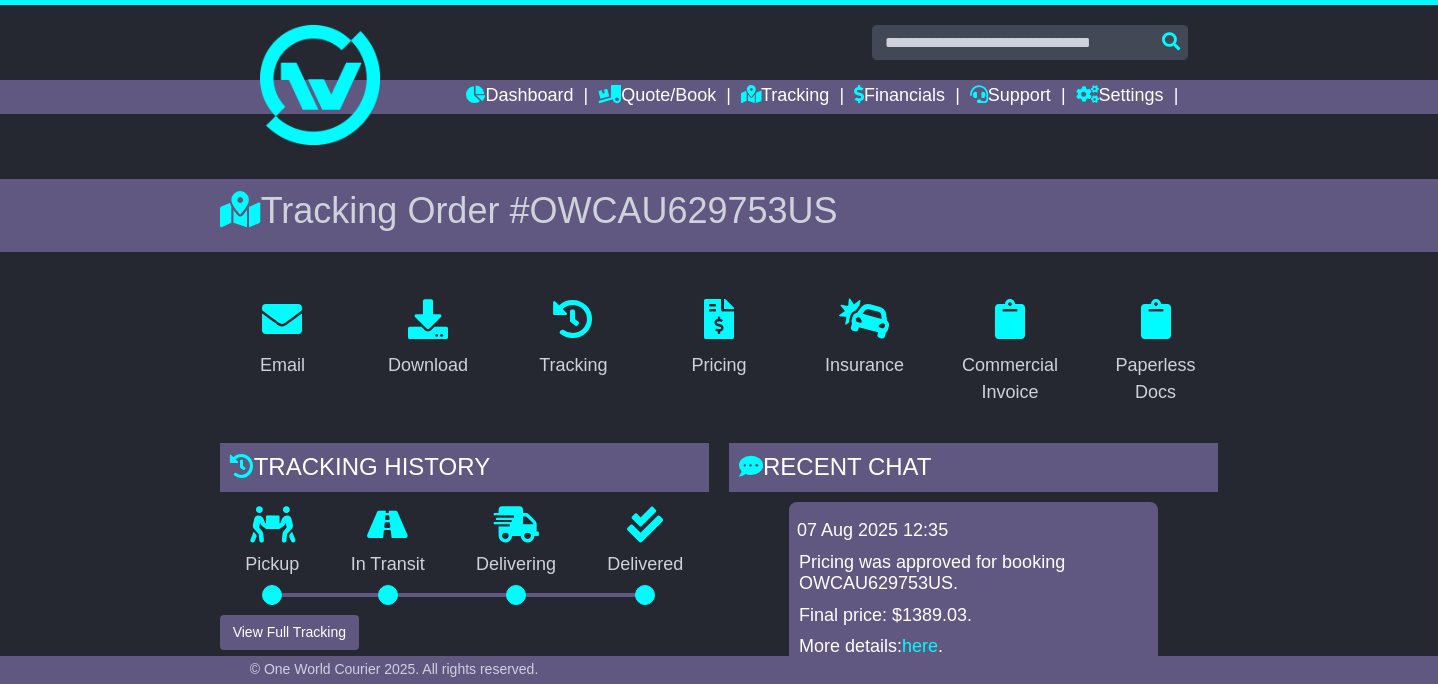scroll, scrollTop: 307, scrollLeft: 0, axis: vertical 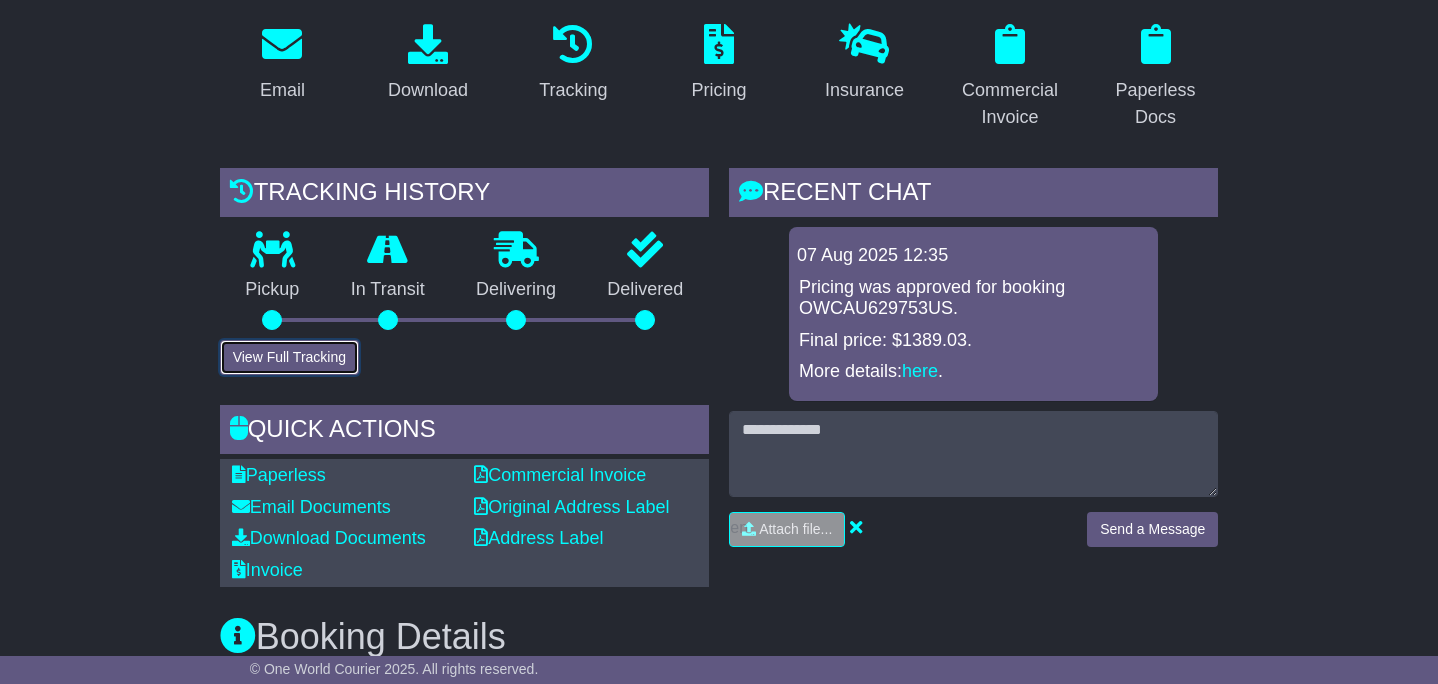 click on "View Full Tracking" at bounding box center [289, 357] 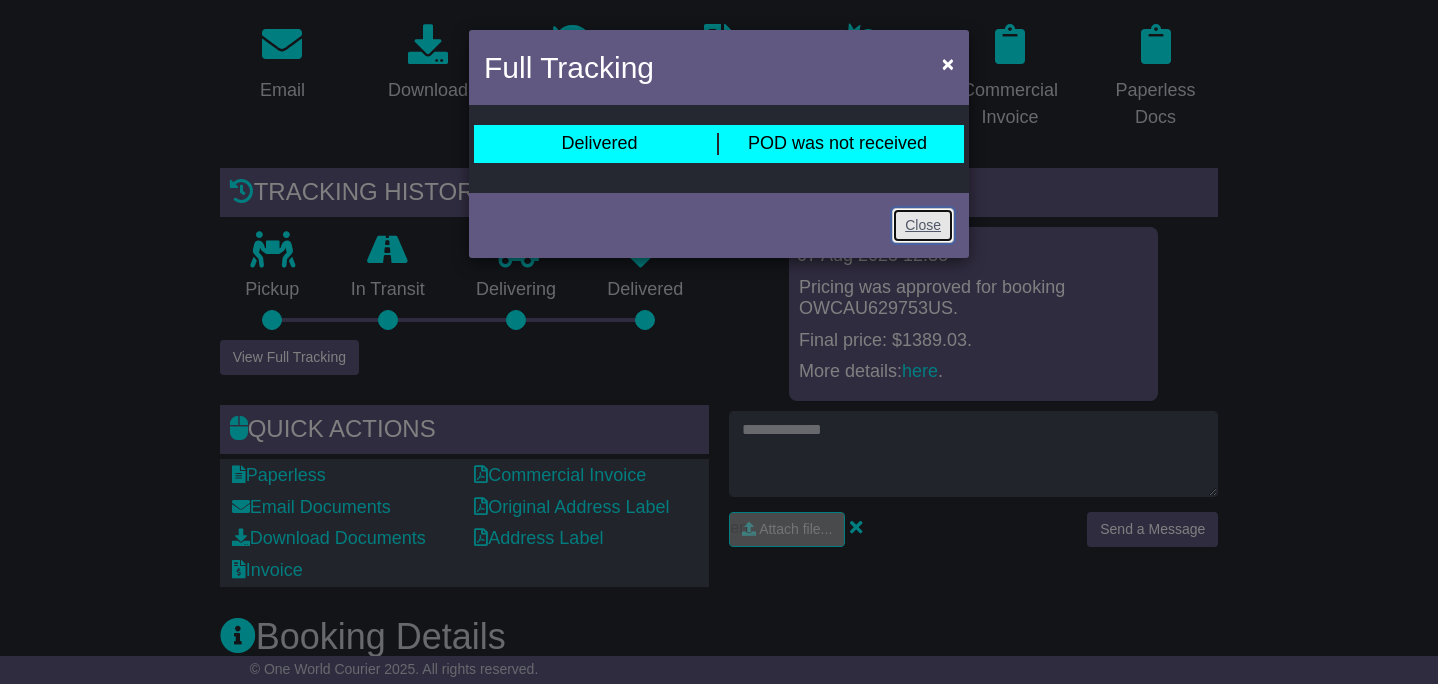 click on "Close" at bounding box center (923, 225) 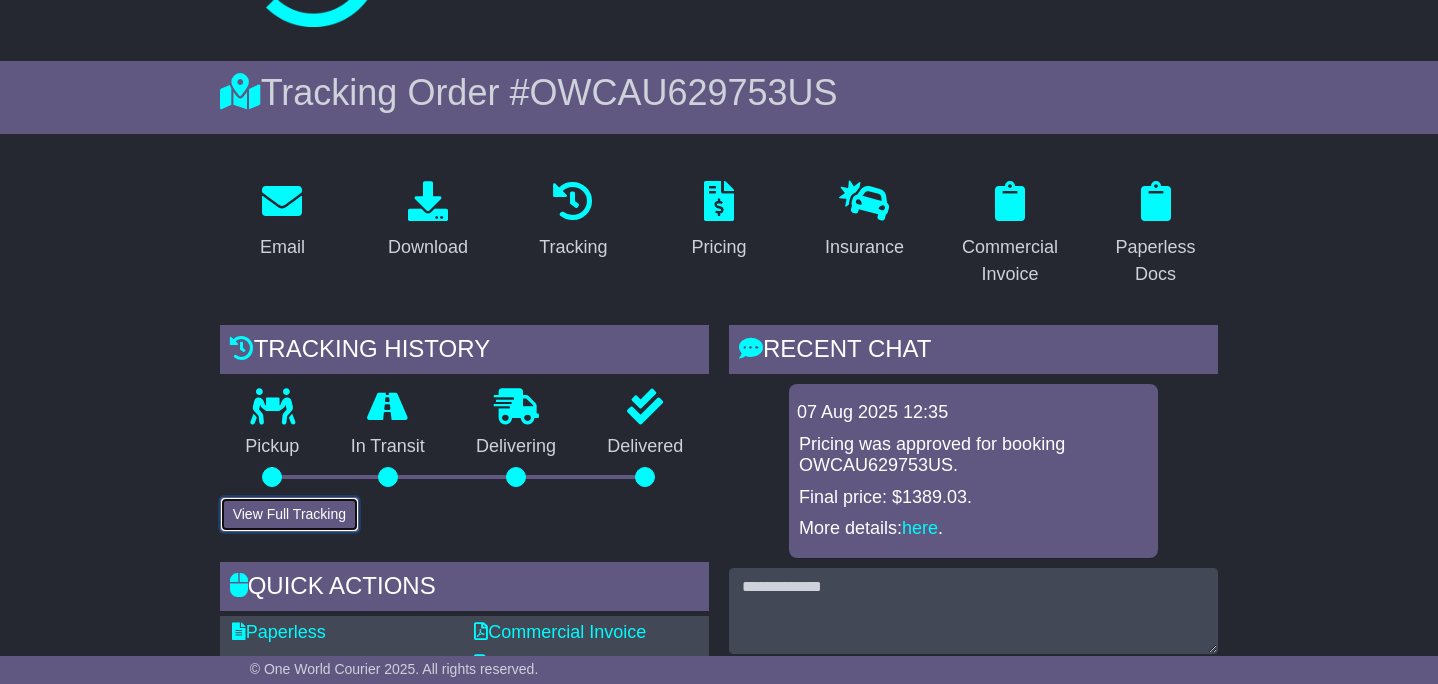 scroll, scrollTop: 0, scrollLeft: 0, axis: both 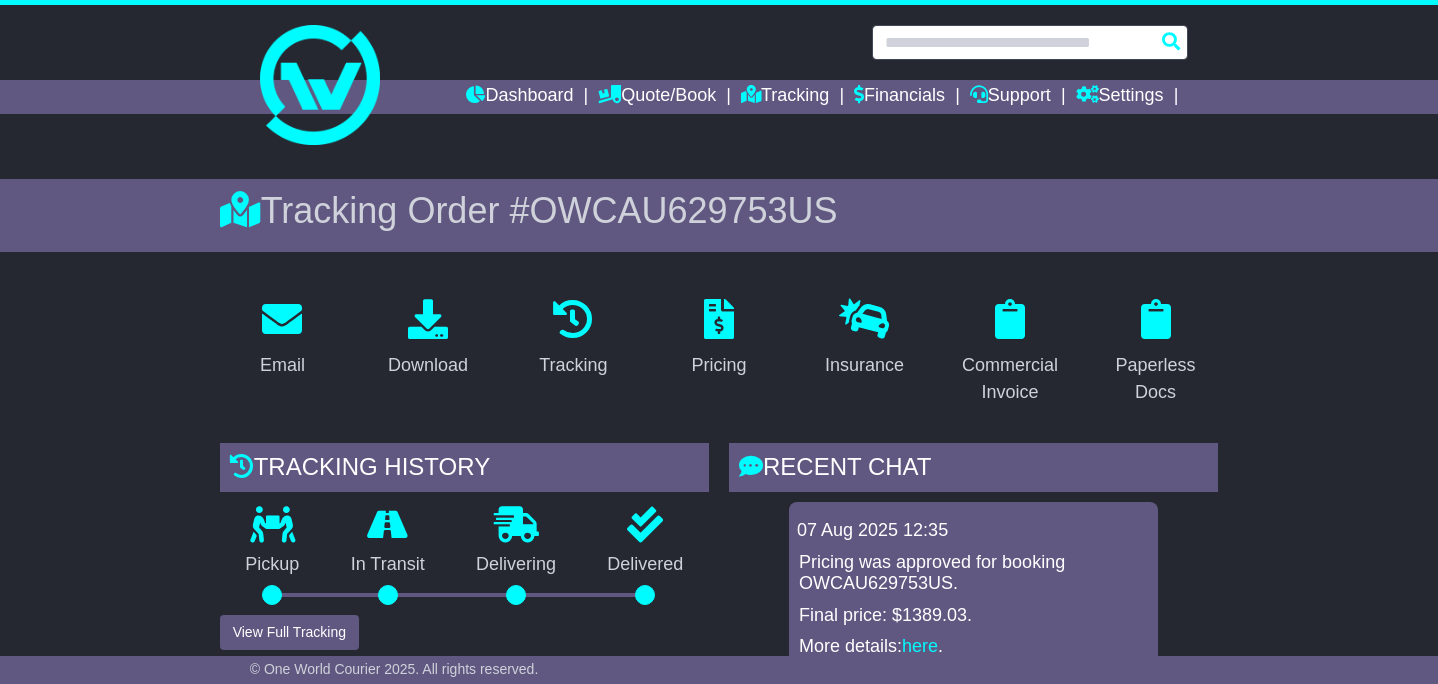 click at bounding box center (1030, 42) 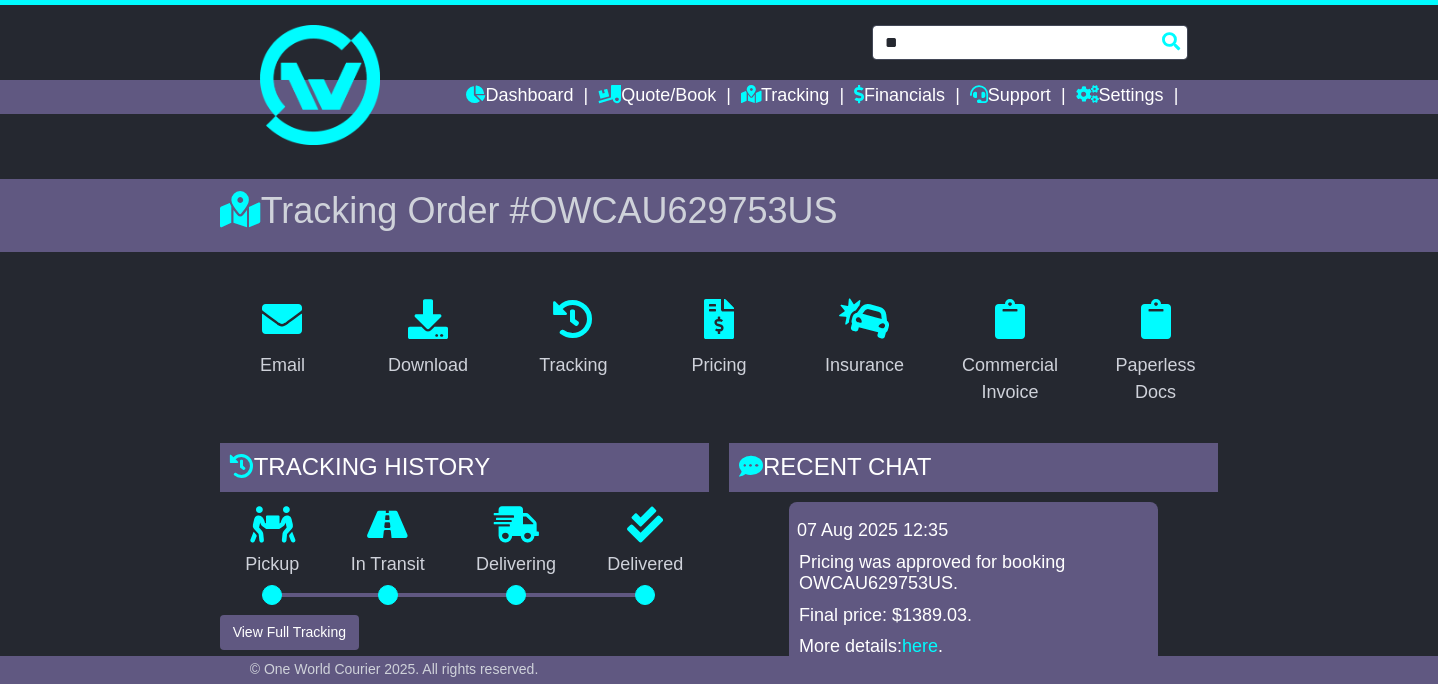 type on "*" 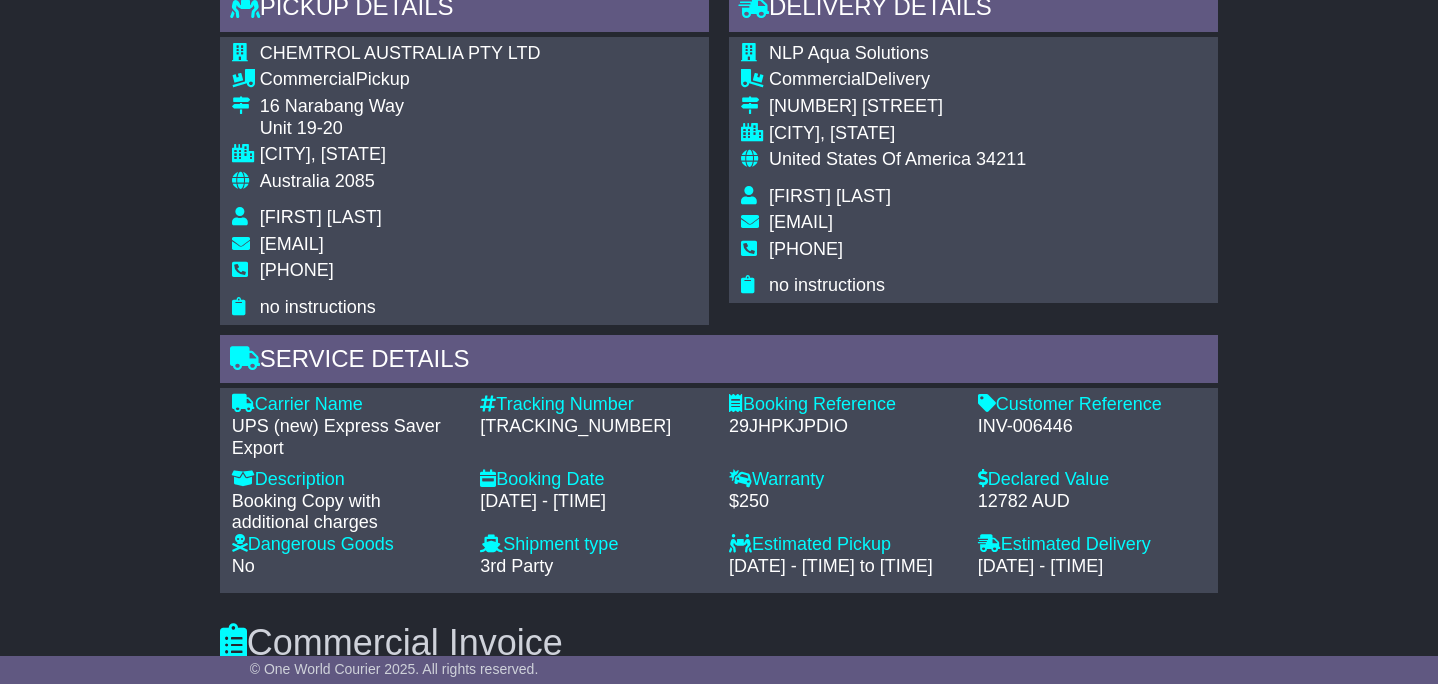 scroll, scrollTop: 972, scrollLeft: 0, axis: vertical 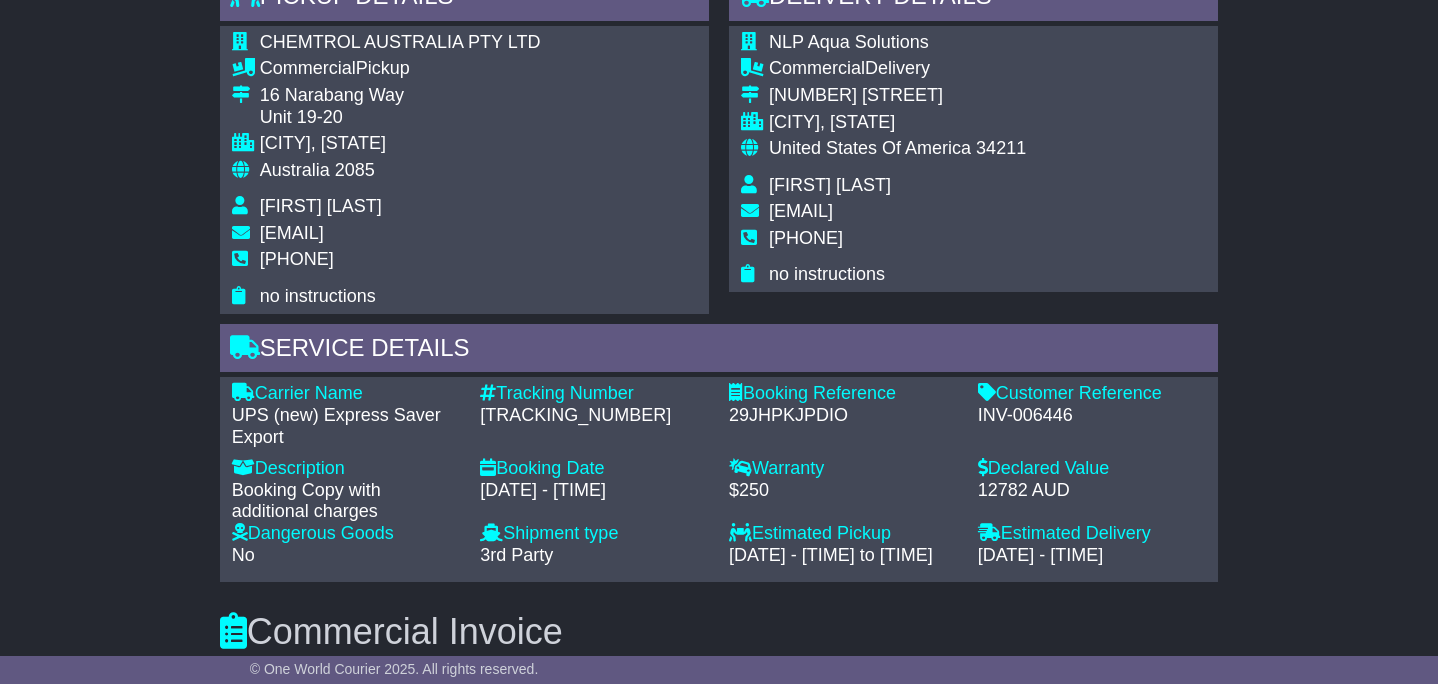 click on "INV-006446" at bounding box center (1092, 416) 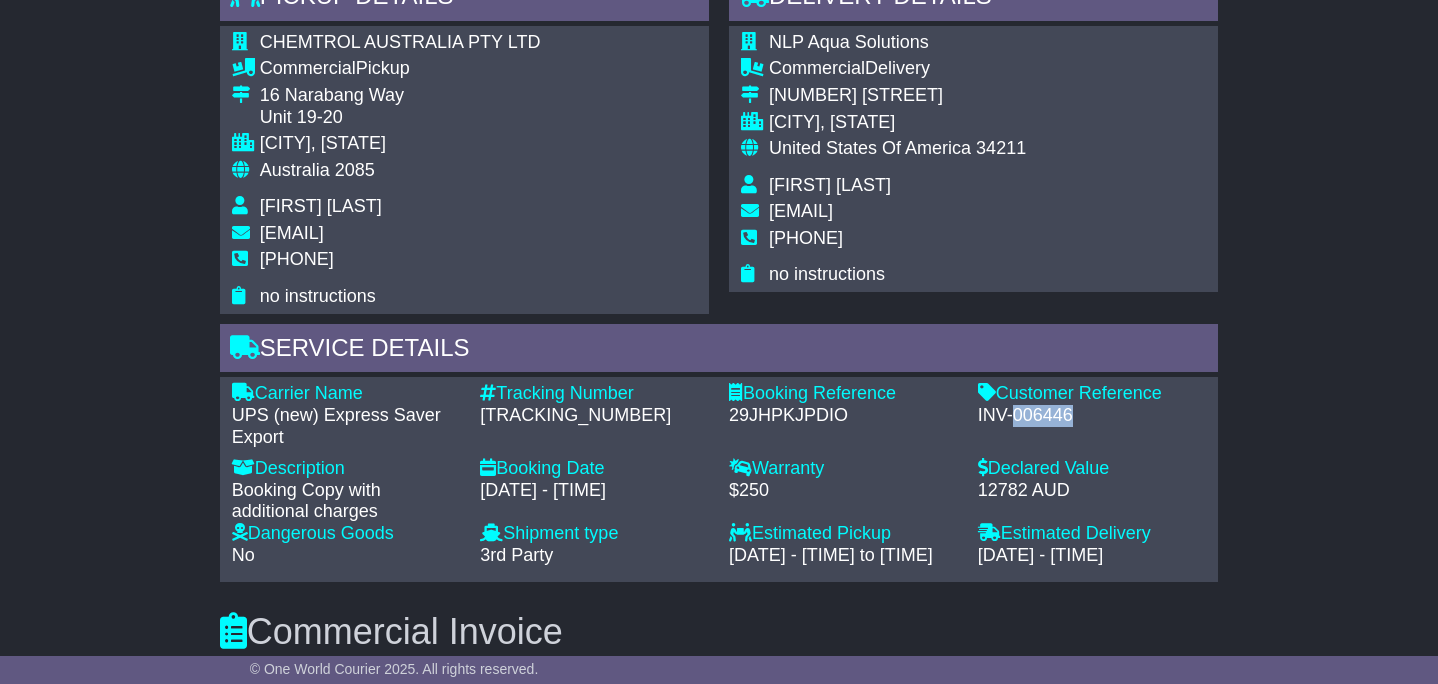 click on "INV-006446" at bounding box center (1092, 416) 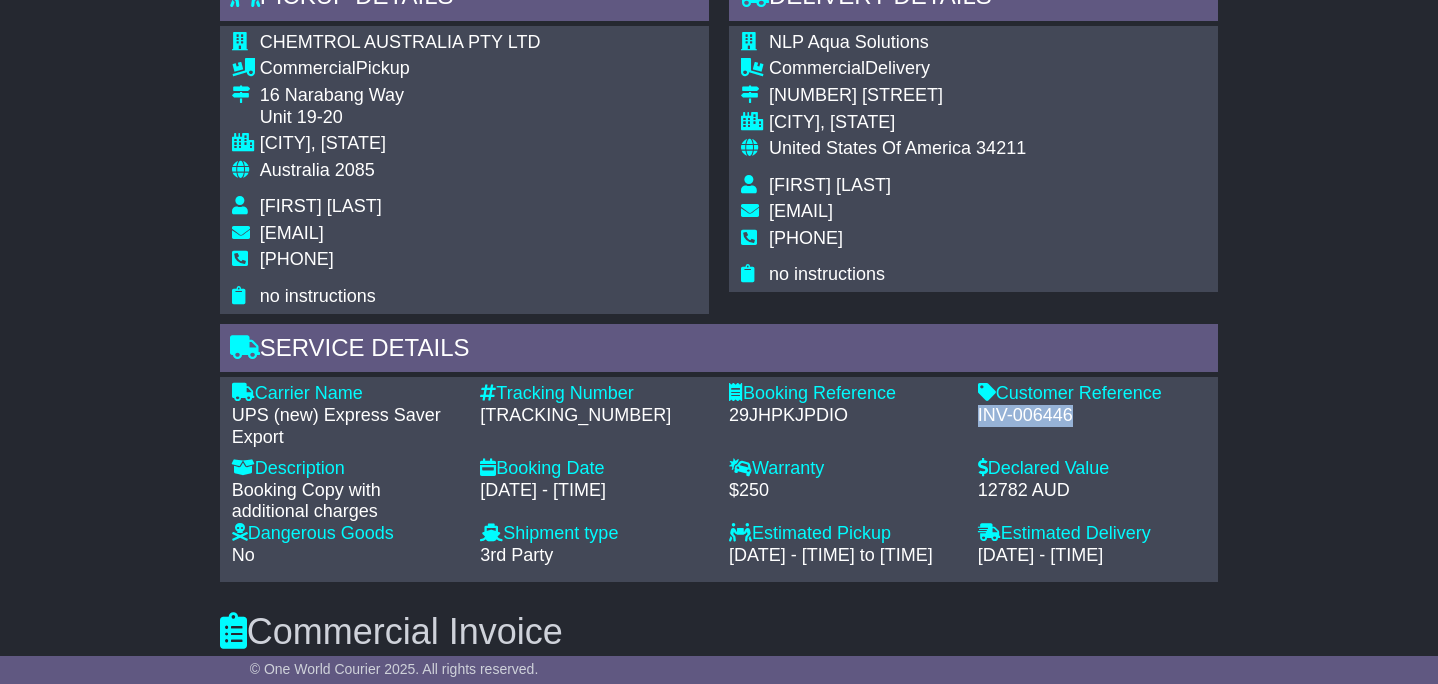 copy on "INV-006446" 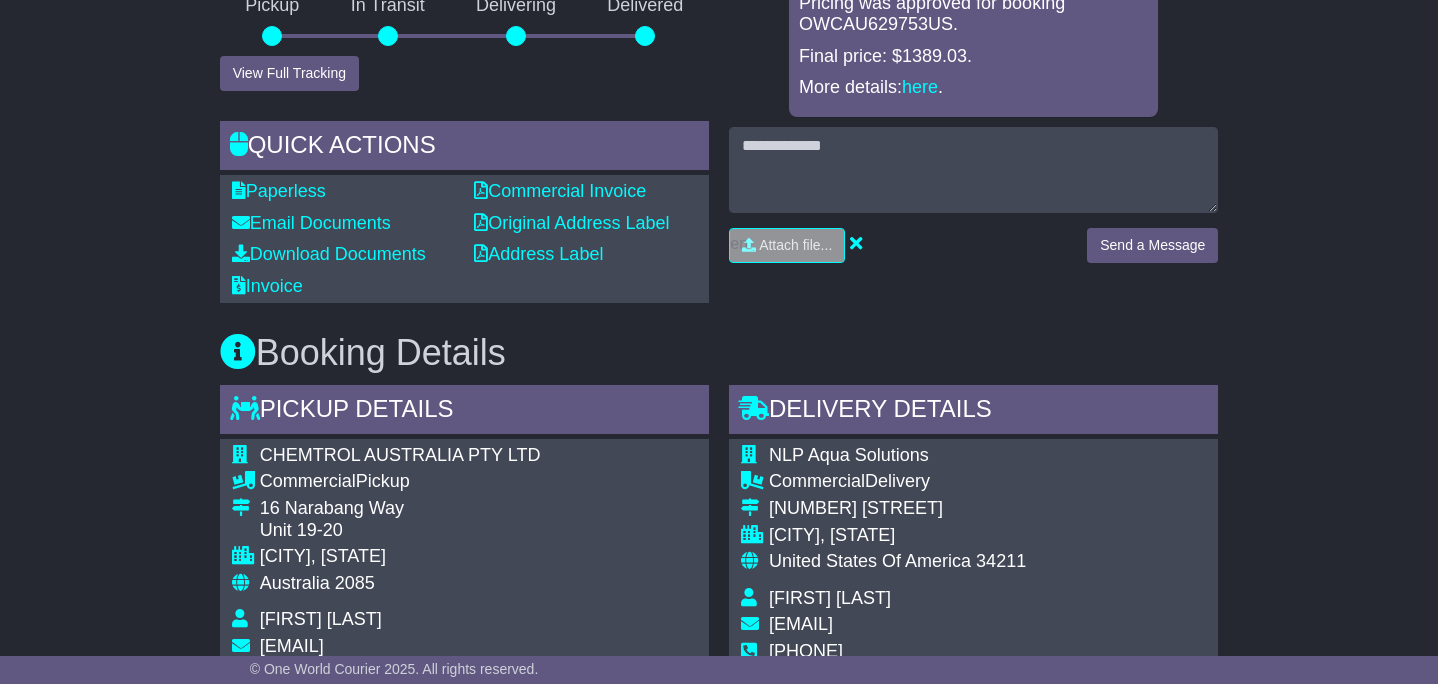 scroll, scrollTop: 0, scrollLeft: 0, axis: both 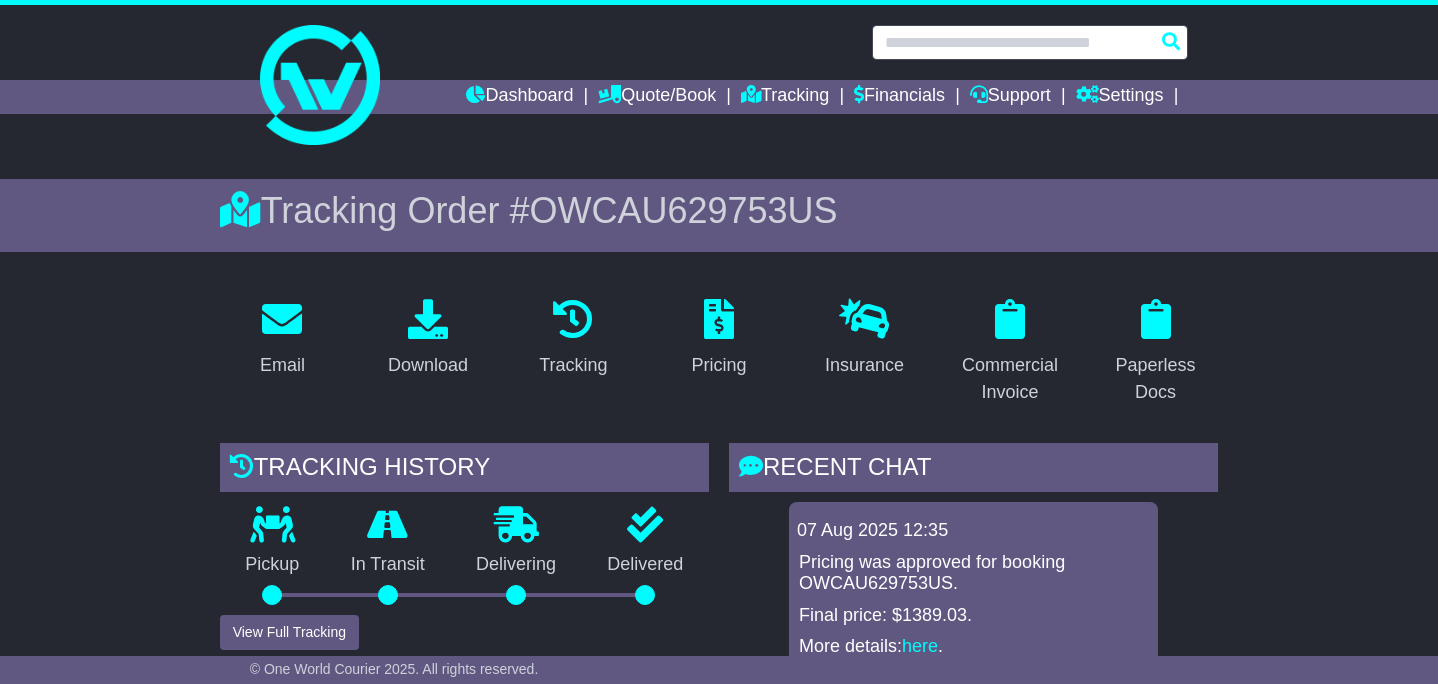 click at bounding box center (1030, 42) 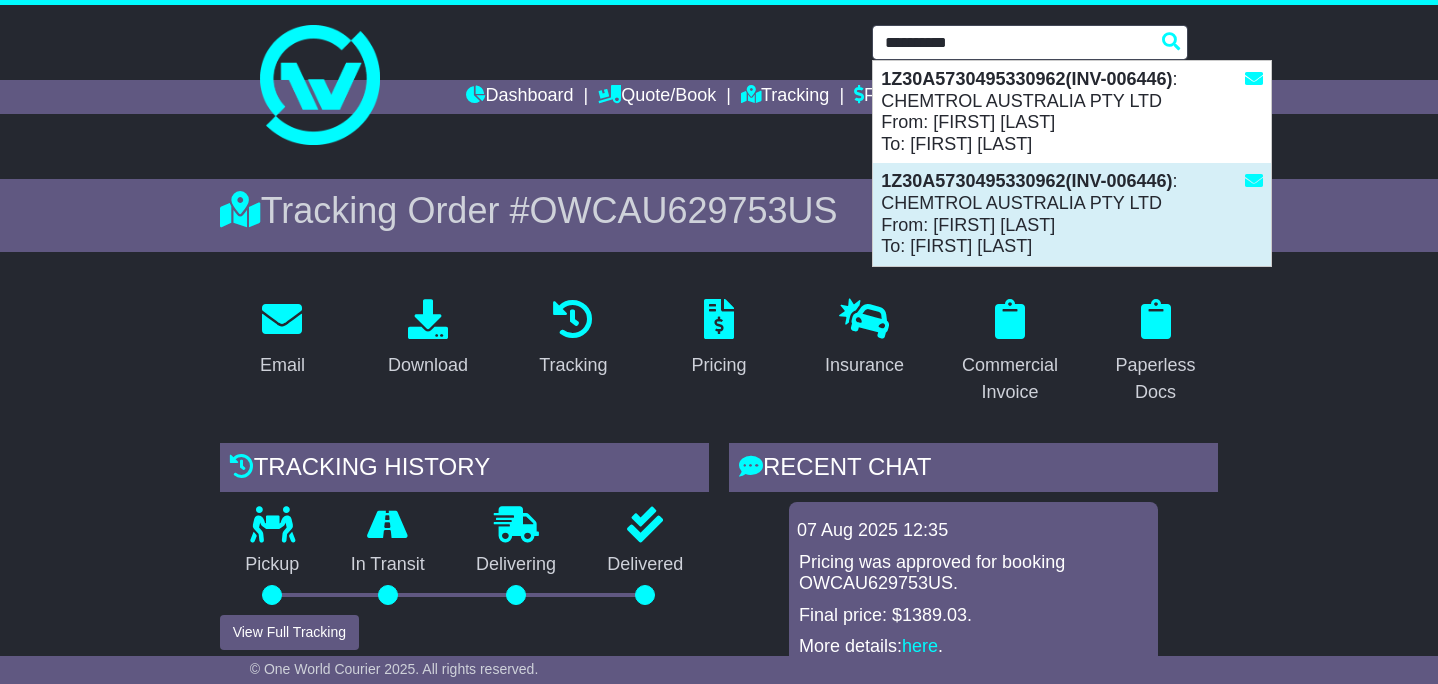 click on "1Z30A5730495330962(INV-006446) : CHEMTROL AUSTRALIA PTY LTD From: Kobby Green To: Anthony Palmer" at bounding box center [1072, 214] 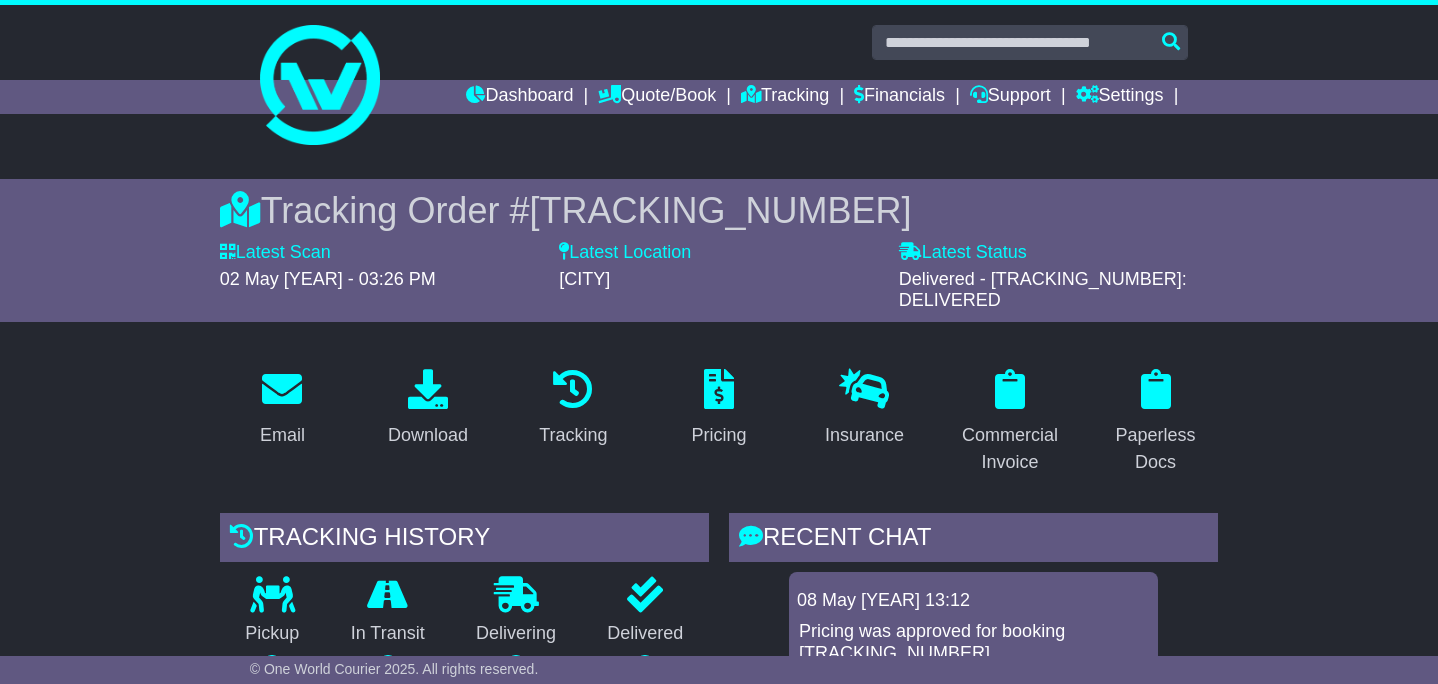 scroll, scrollTop: 215, scrollLeft: 0, axis: vertical 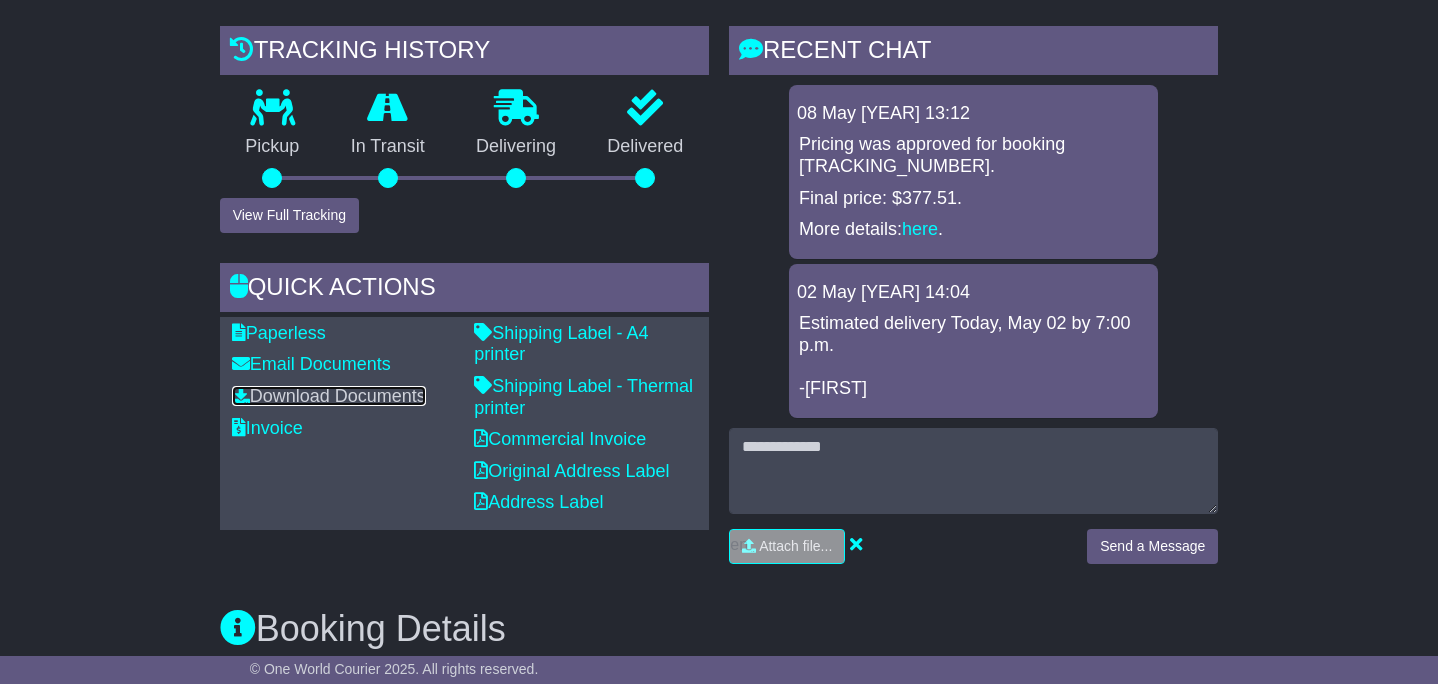 click on "Download Documents" at bounding box center (329, 396) 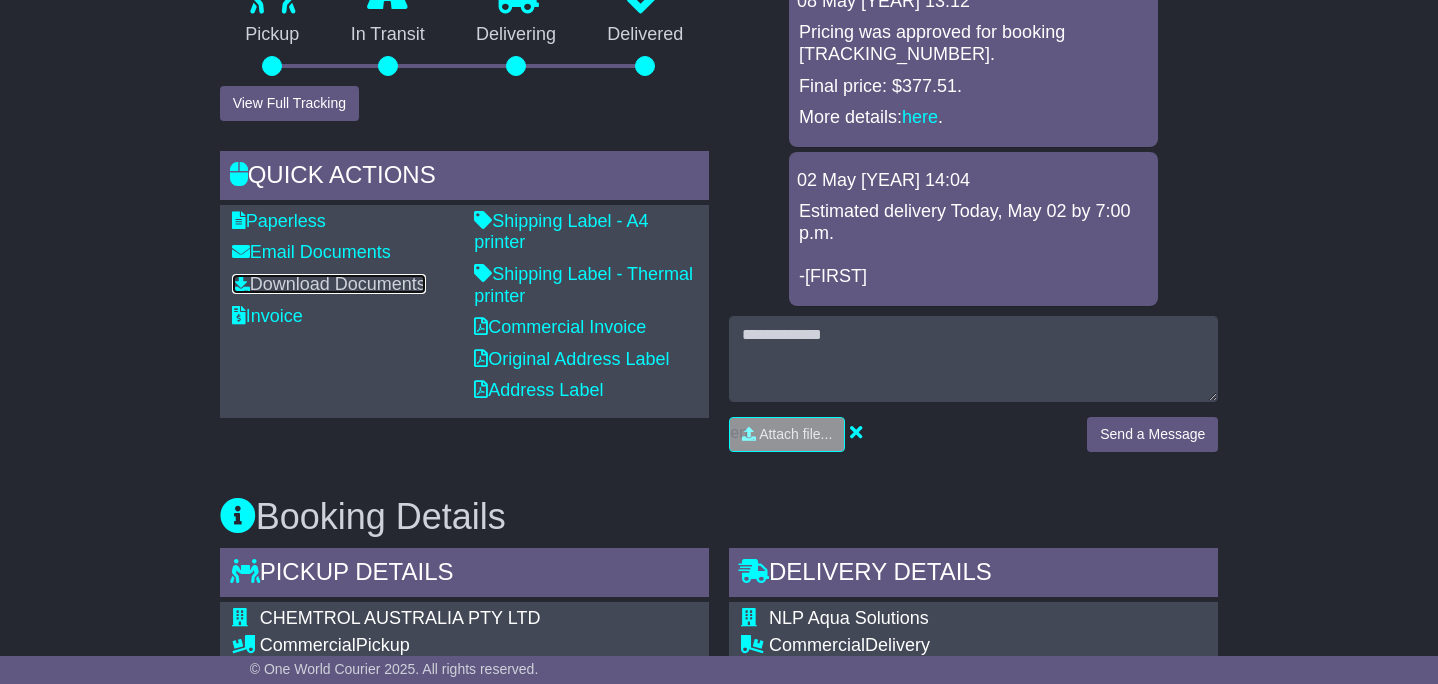 scroll, scrollTop: 0, scrollLeft: 0, axis: both 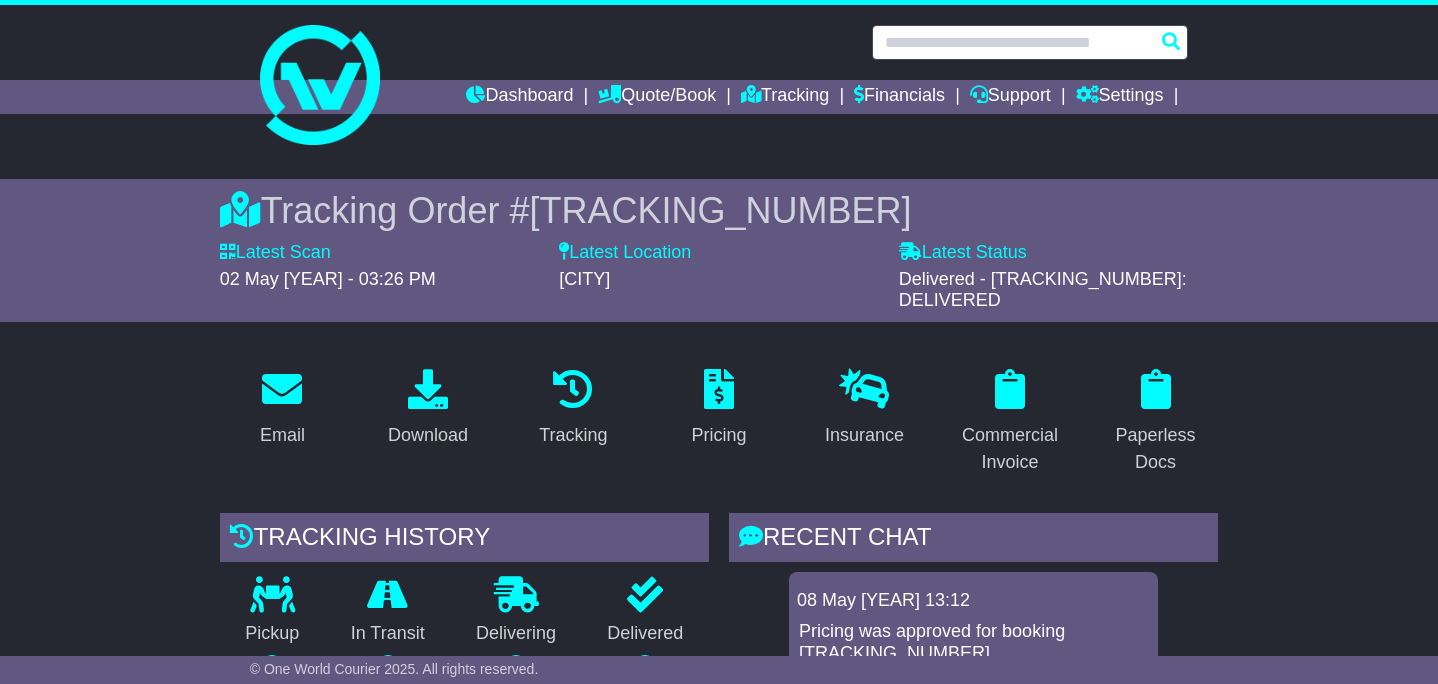 click at bounding box center [1030, 42] 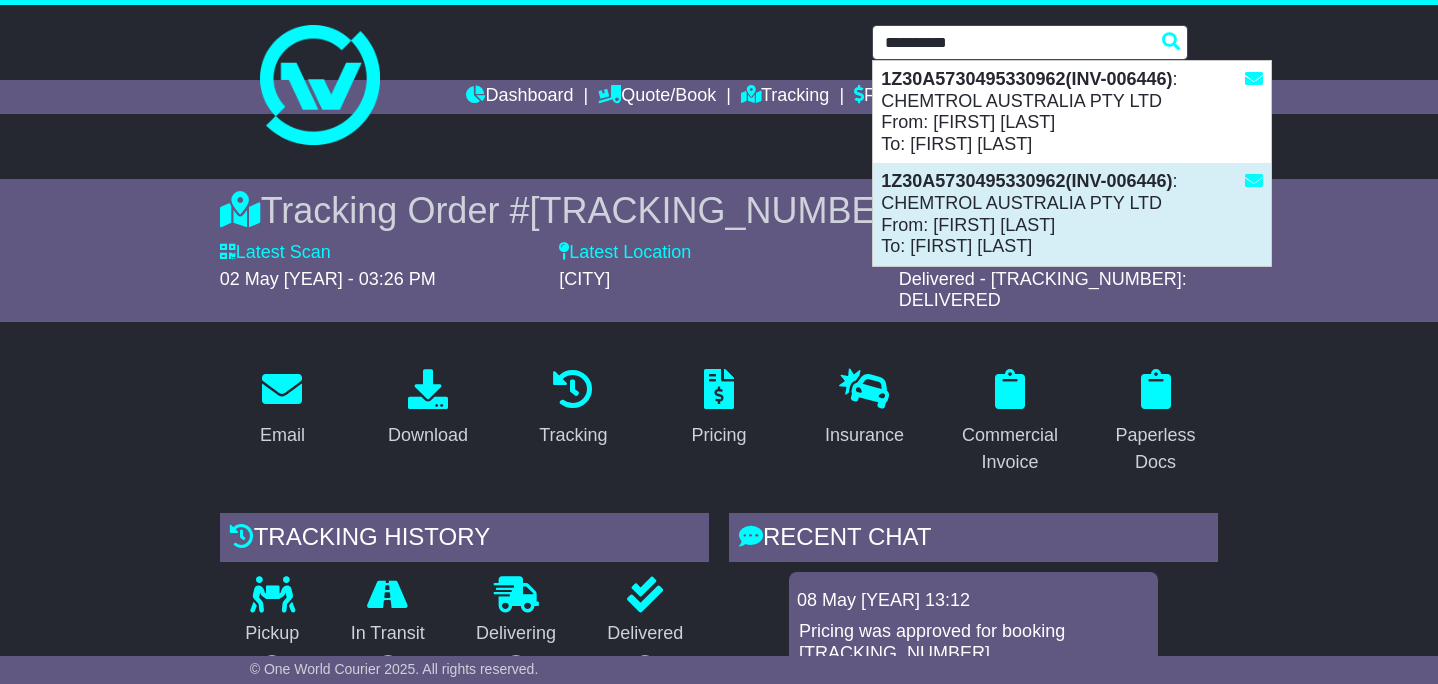 click on "[TRACKING_ID](INV-006446) : CHEMTROL AUSTRALIA PTY LTD From: [FIRST] [LAST] To: [FIRST] [LAST]" at bounding box center [1072, 214] 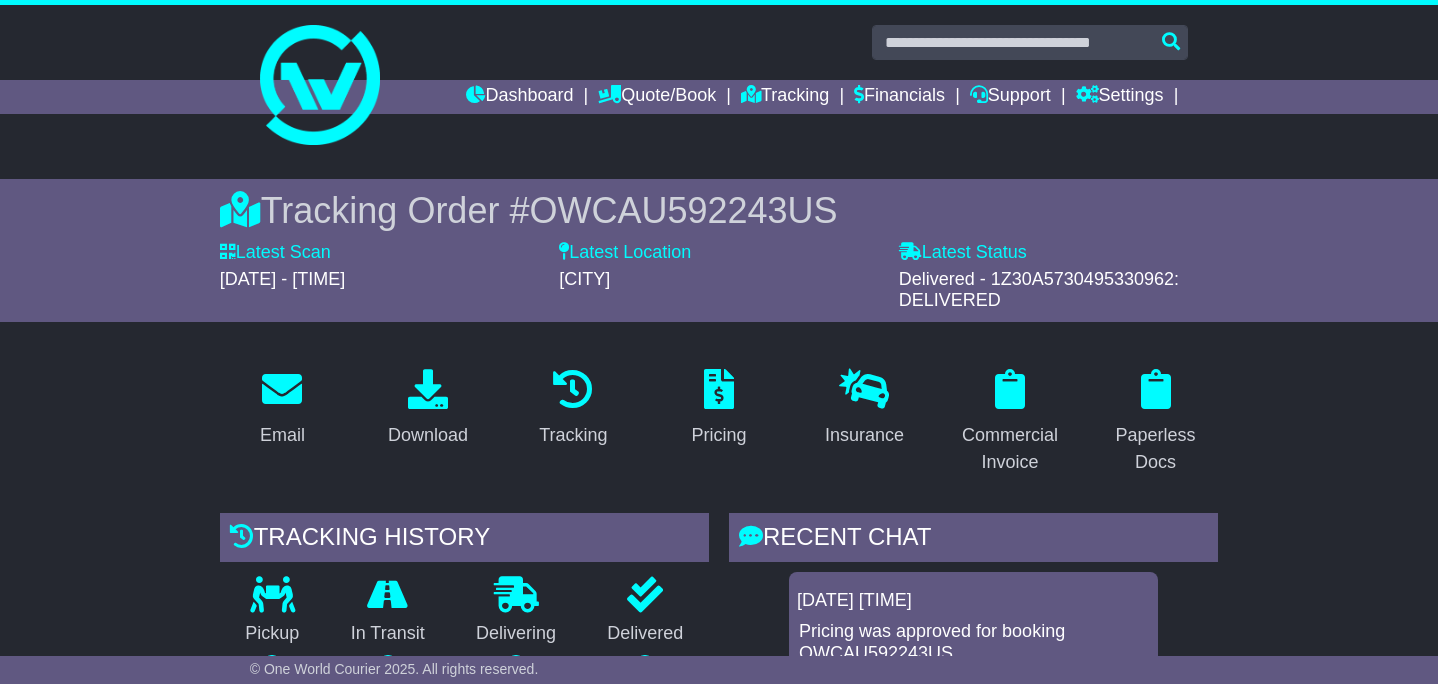 scroll, scrollTop: 531, scrollLeft: 0, axis: vertical 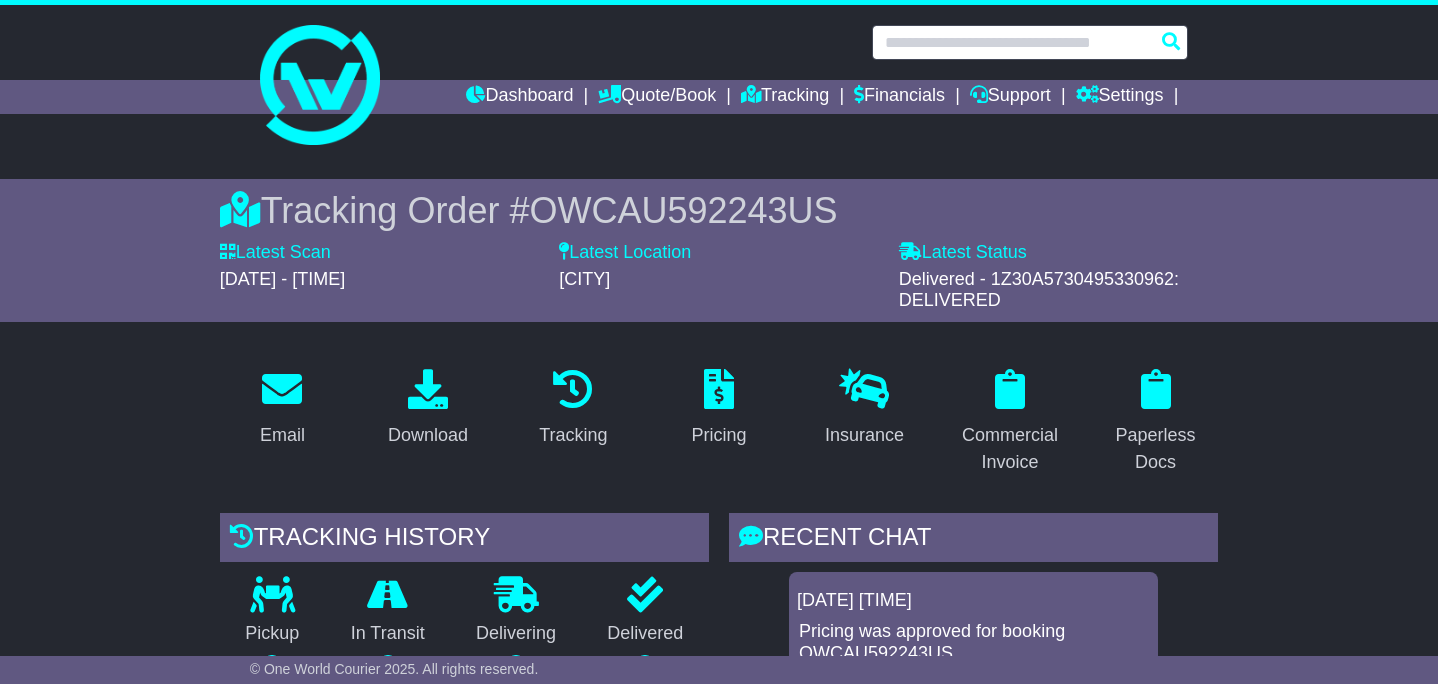 click at bounding box center [1030, 42] 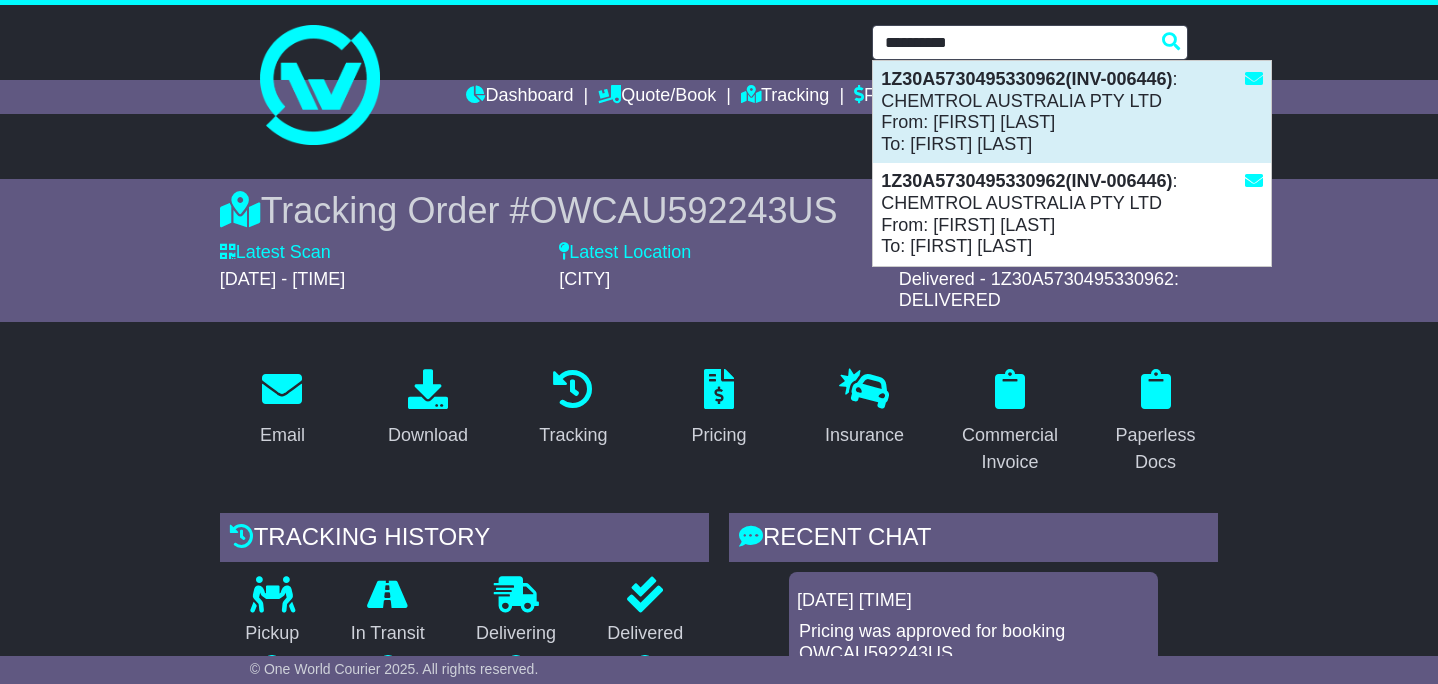 click on "[TRACKING_ID](INV-006446) : CHEMTROL AUSTRALIA PTY LTD From: [FIRST] [LAST] To: [FIRST] [LAST]" at bounding box center [1072, 112] 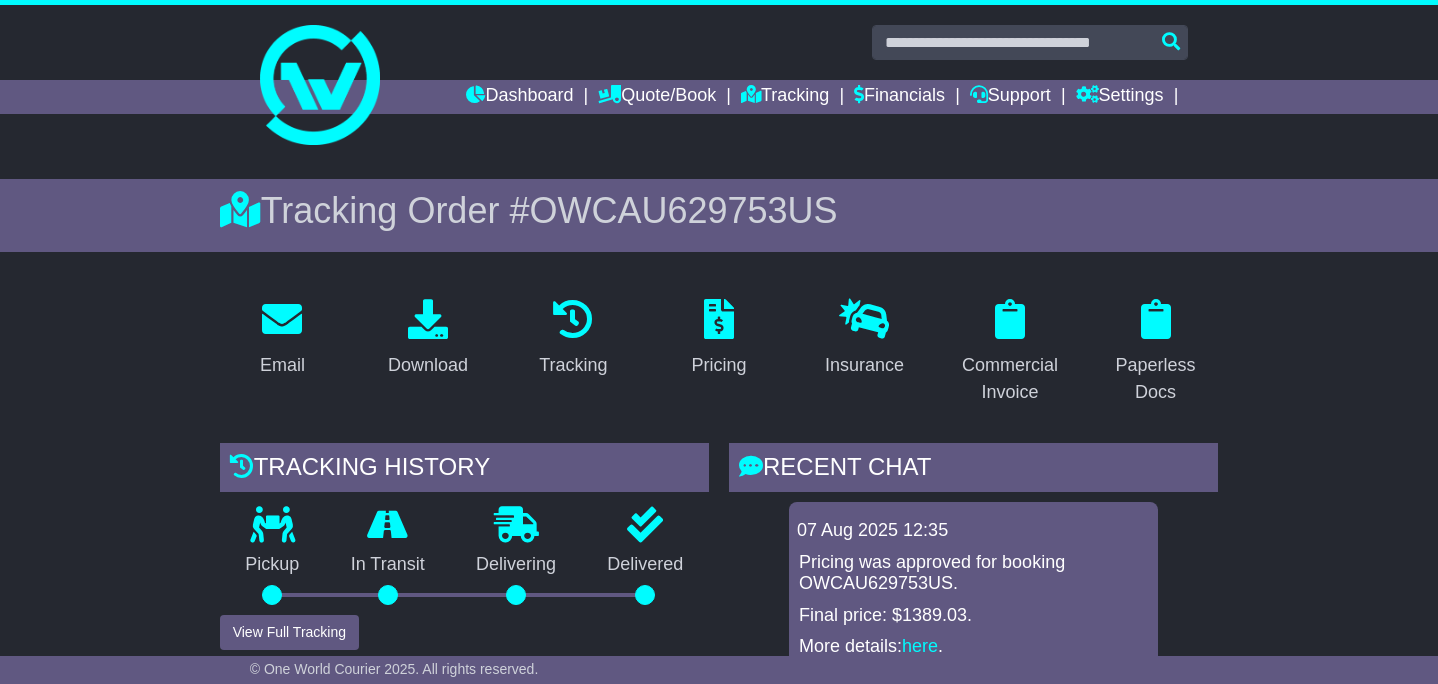 scroll, scrollTop: 0, scrollLeft: 0, axis: both 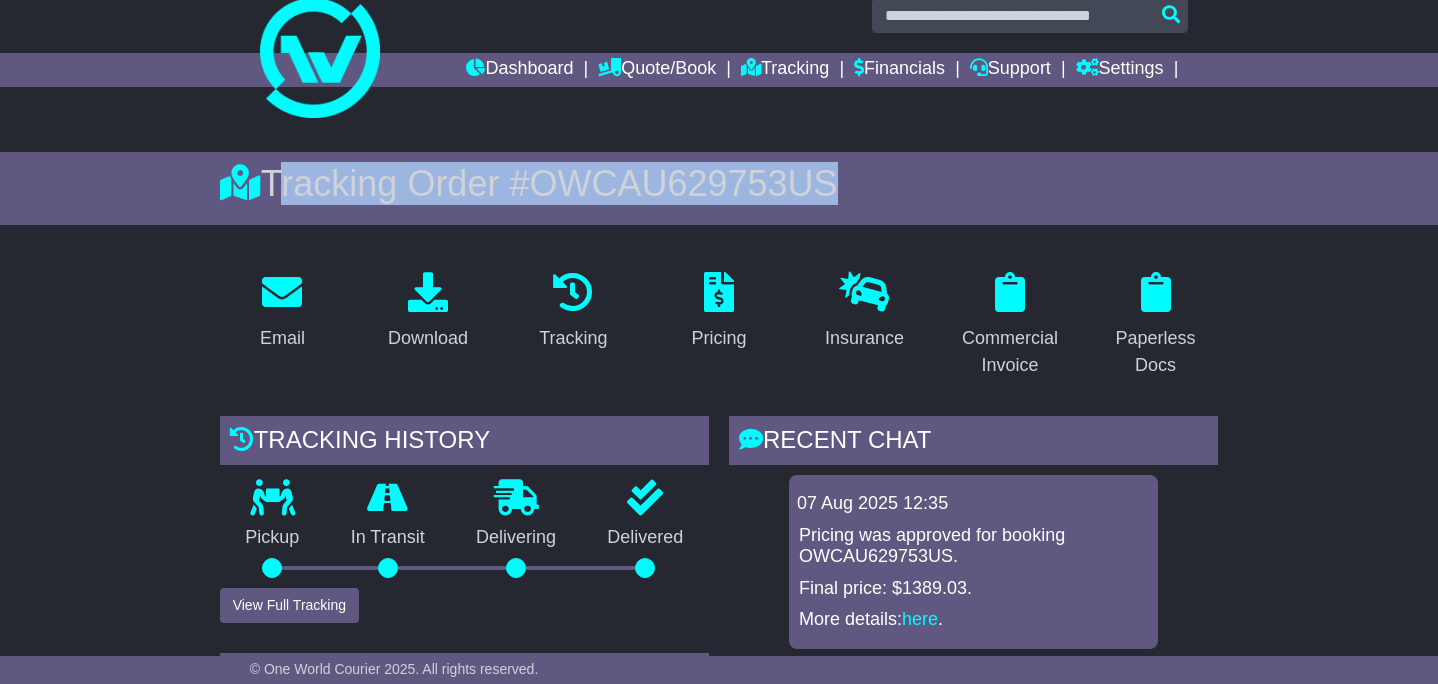 drag, startPoint x: 275, startPoint y: 179, endPoint x: 824, endPoint y: 179, distance: 549 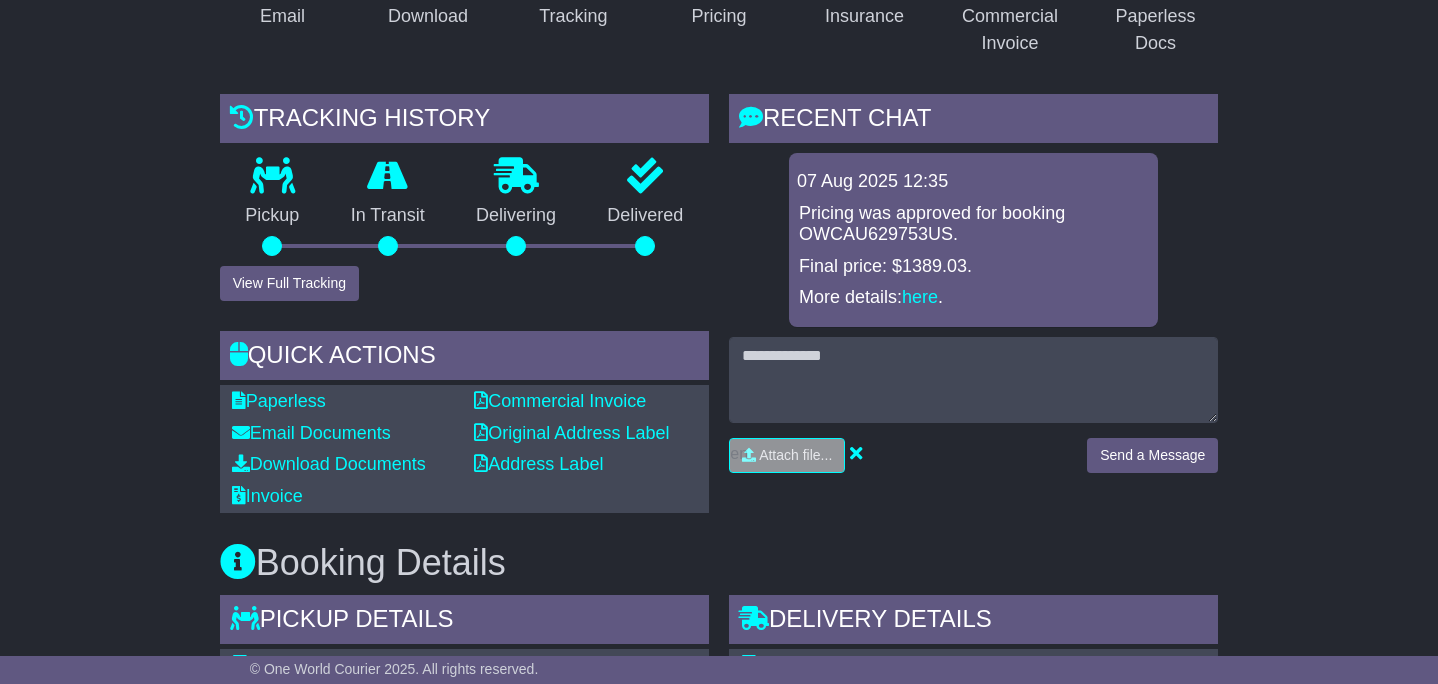 scroll, scrollTop: 0, scrollLeft: 0, axis: both 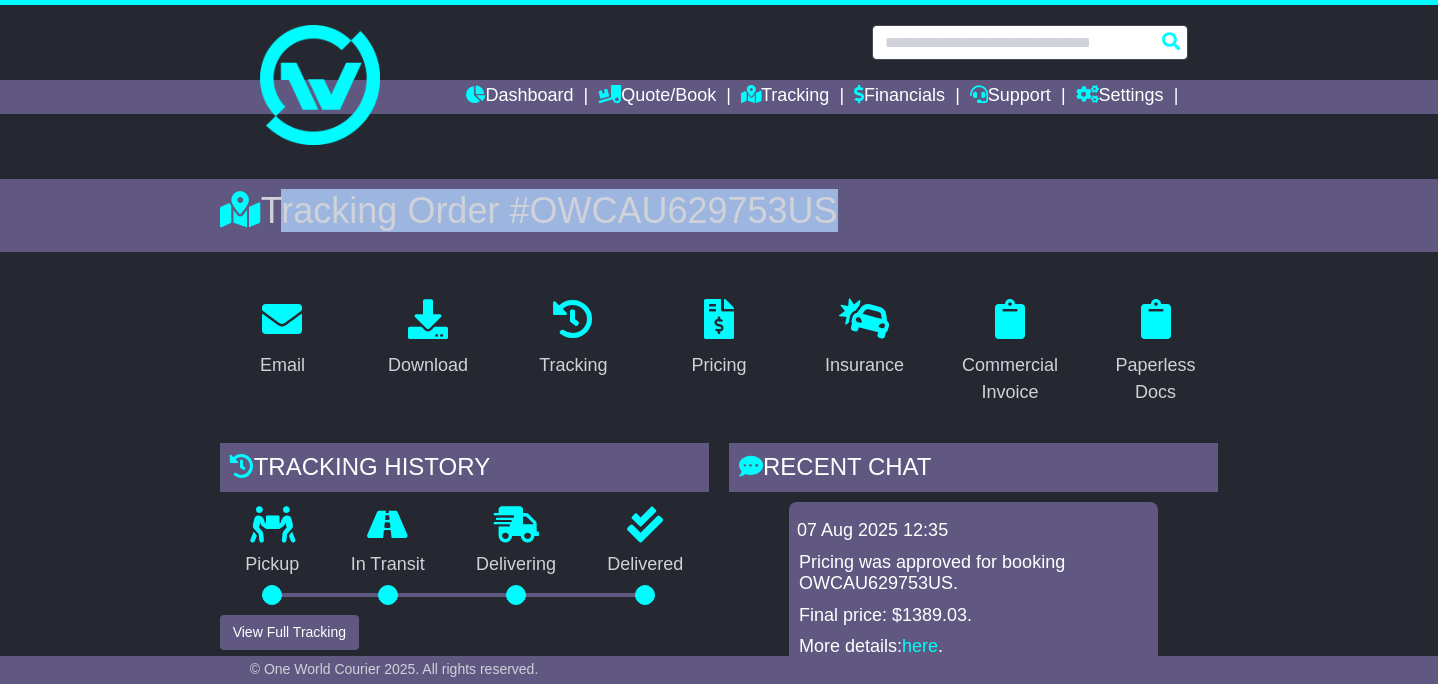 click at bounding box center [1030, 42] 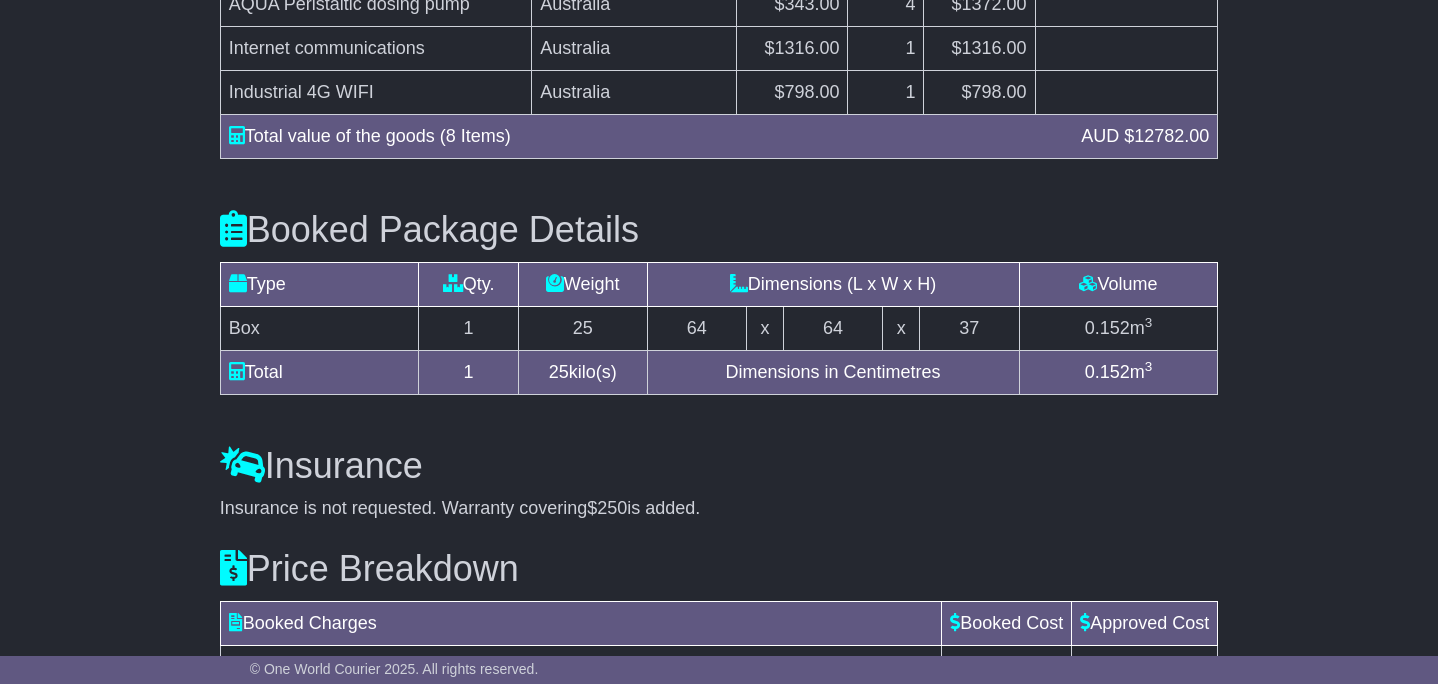 scroll, scrollTop: 2201, scrollLeft: 0, axis: vertical 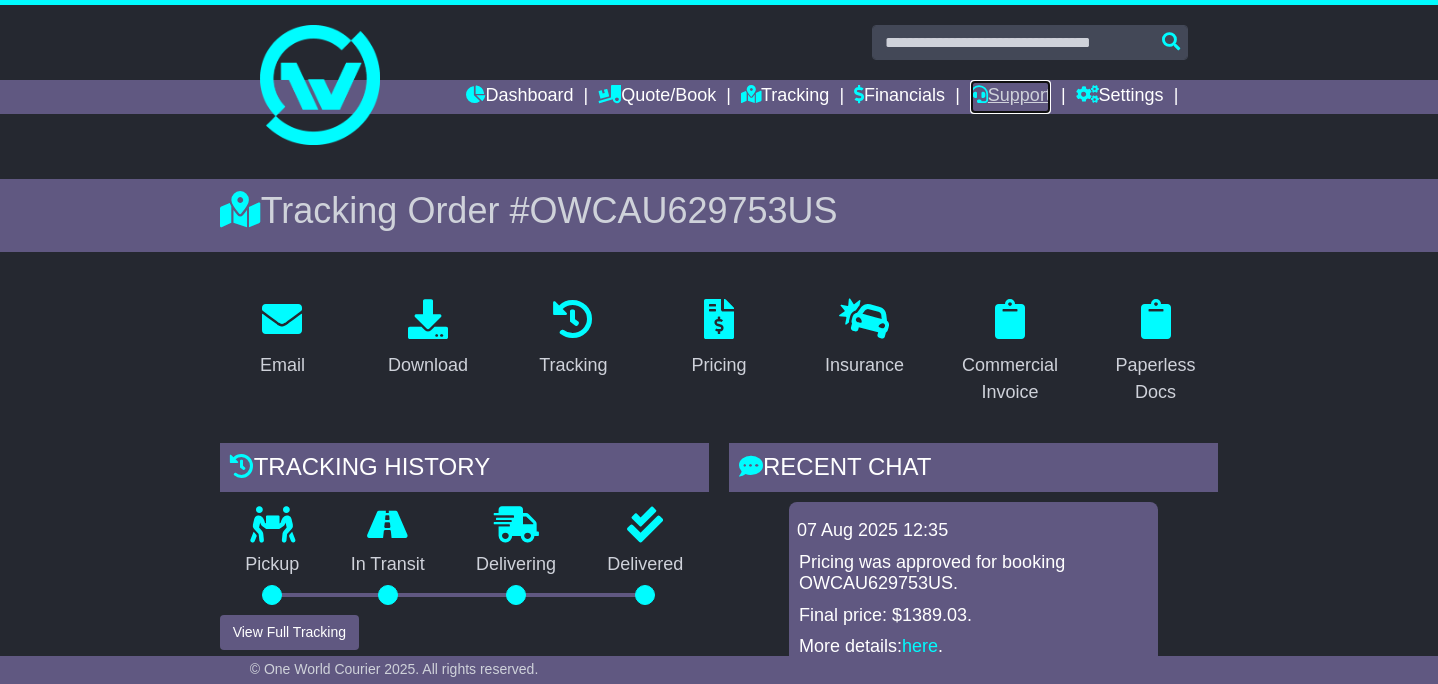 click on "Support" at bounding box center [1010, 97] 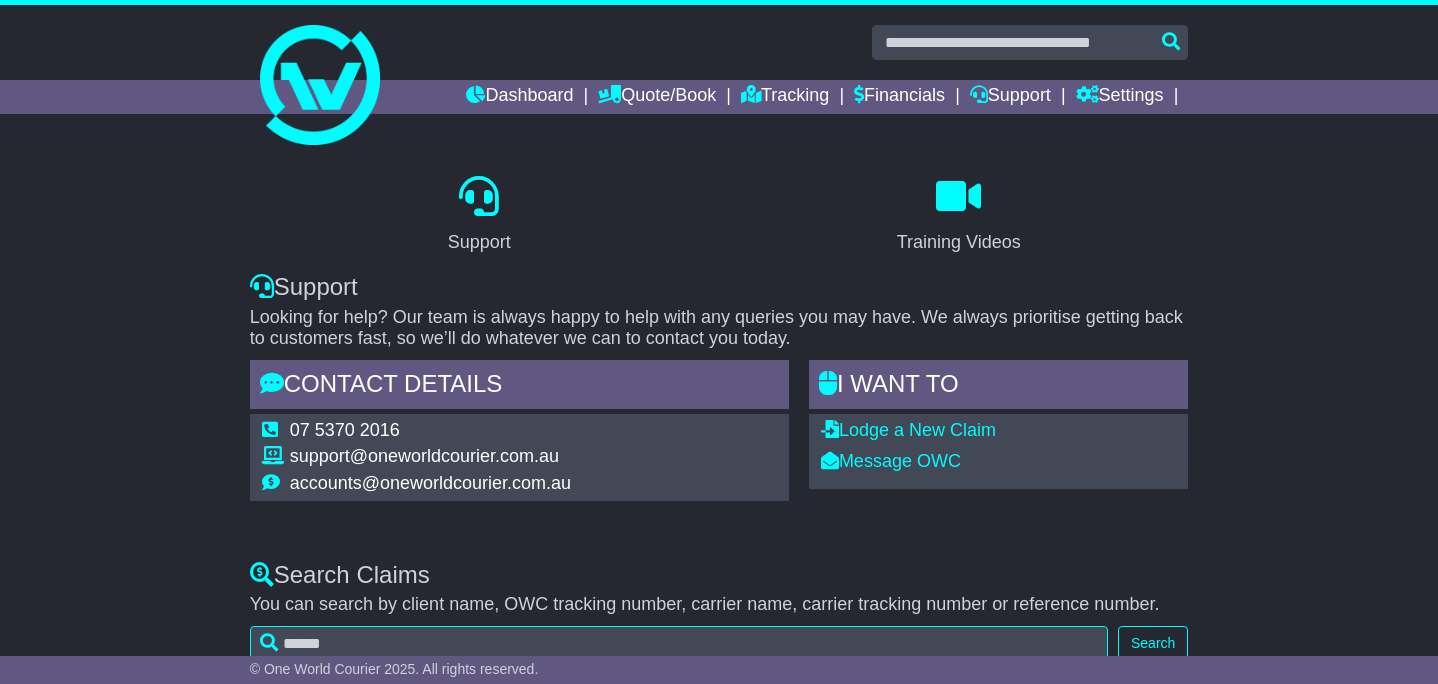 scroll, scrollTop: 50, scrollLeft: 0, axis: vertical 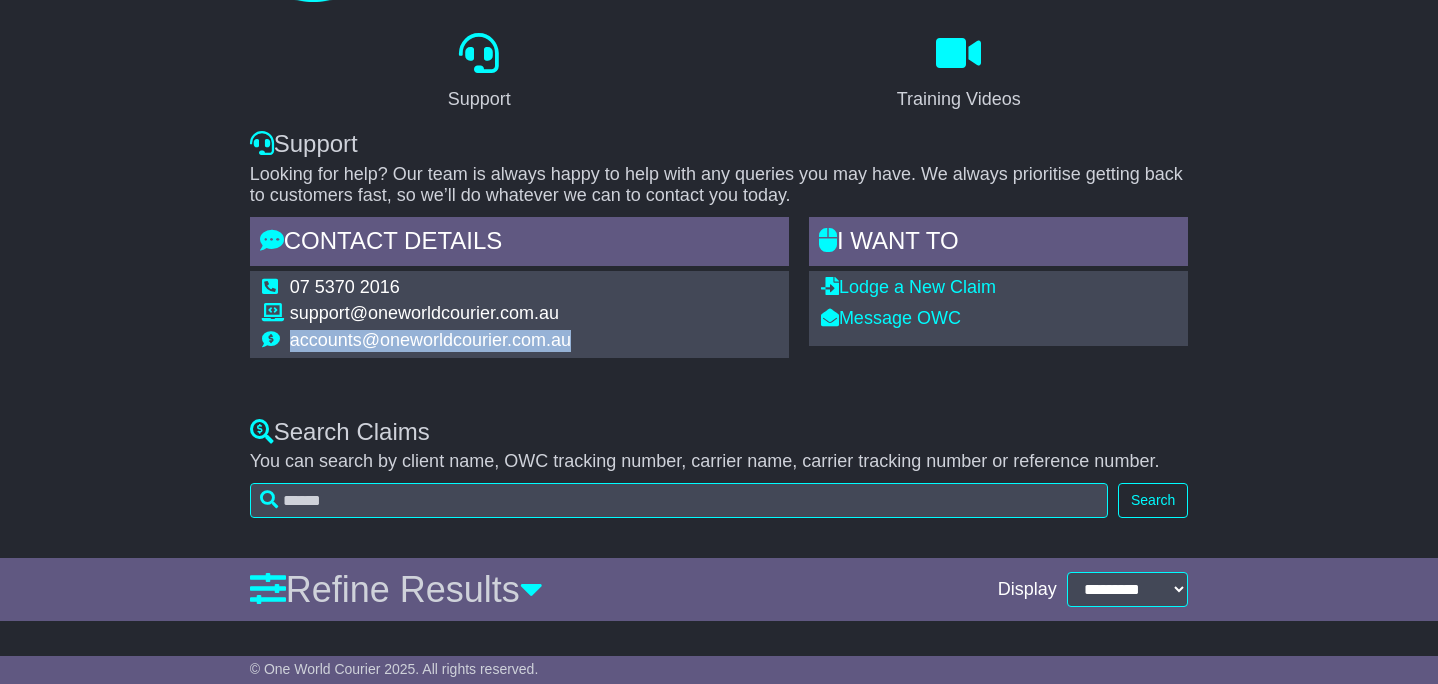 drag, startPoint x: 289, startPoint y: 339, endPoint x: 553, endPoint y: 339, distance: 264 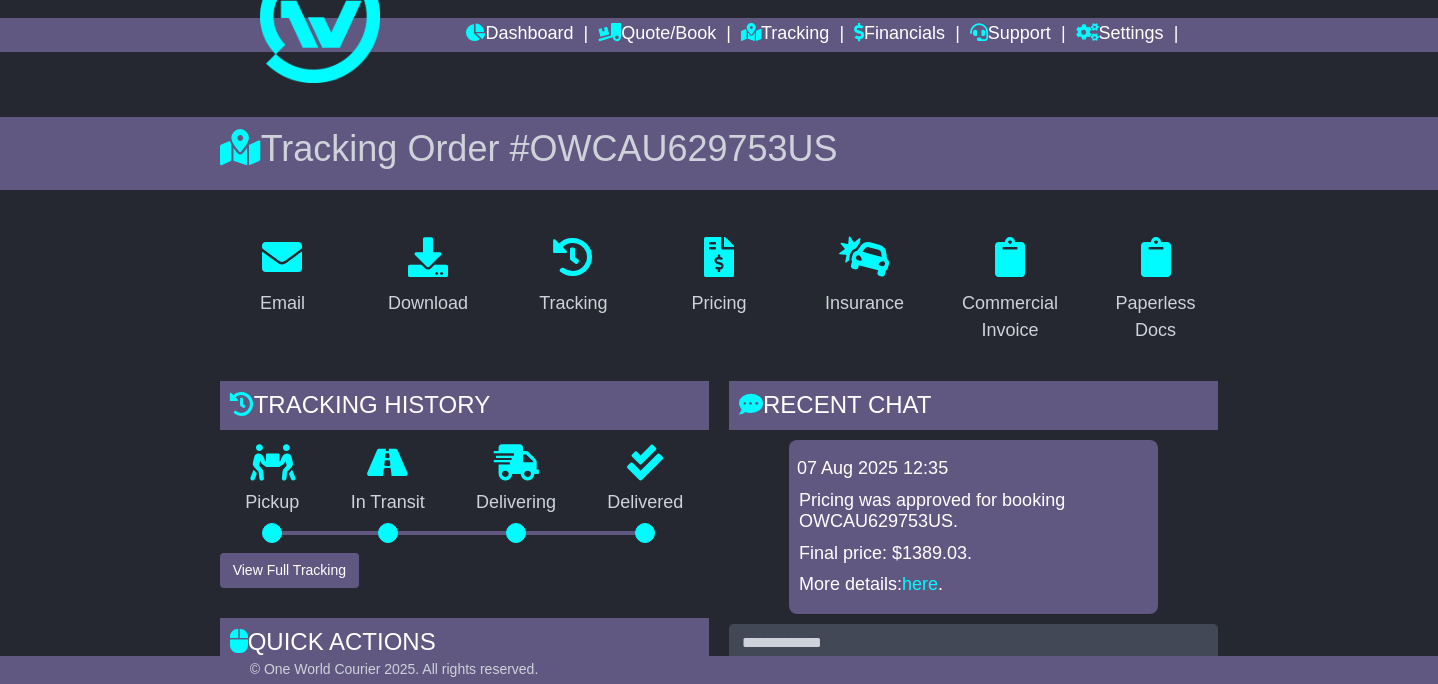 scroll, scrollTop: 0, scrollLeft: 0, axis: both 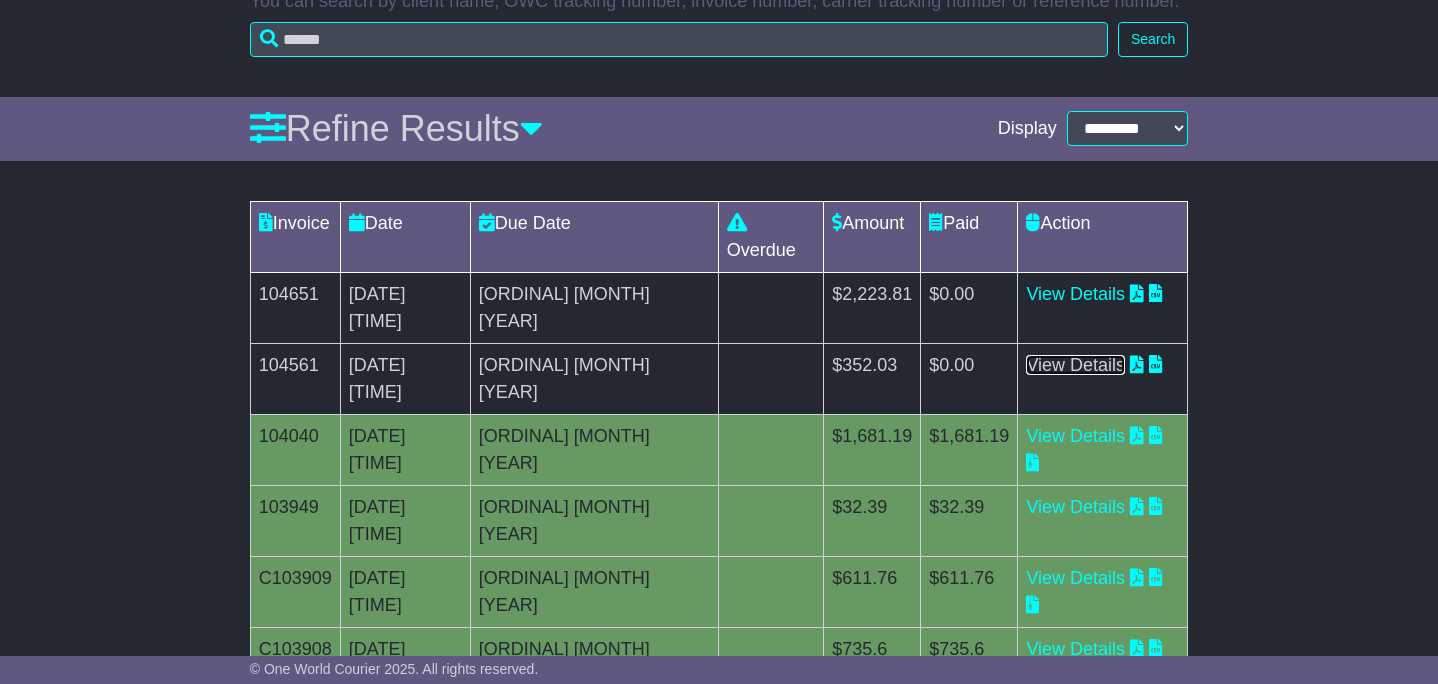 click on "View Details" at bounding box center (1075, 365) 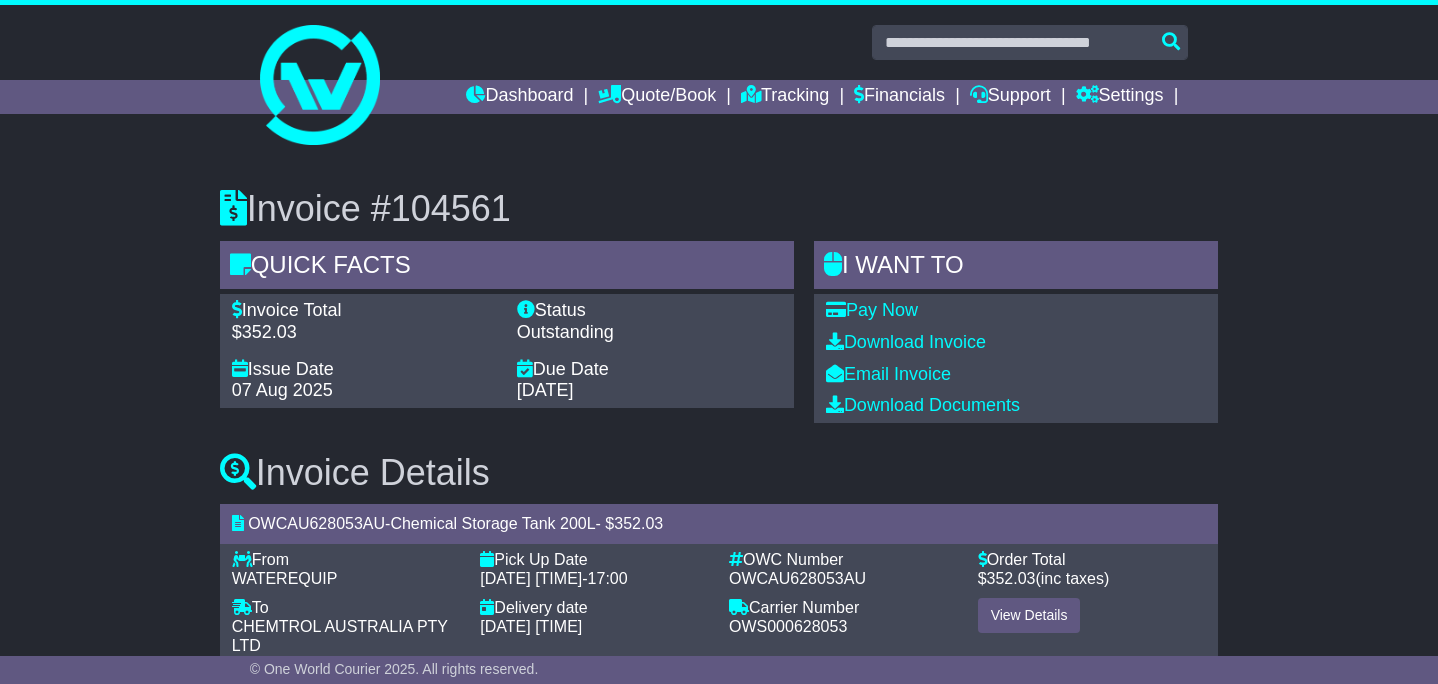 scroll, scrollTop: 13, scrollLeft: 0, axis: vertical 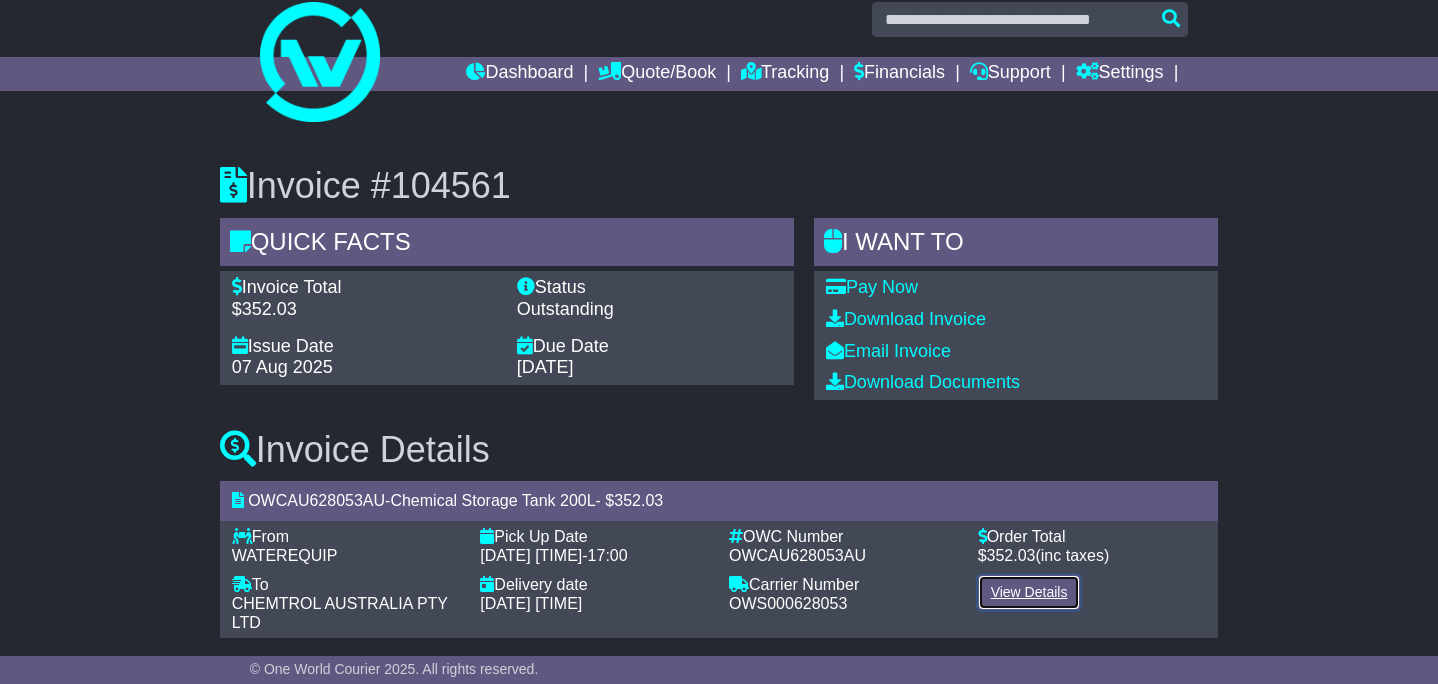 click on "View Details" at bounding box center [1029, 592] 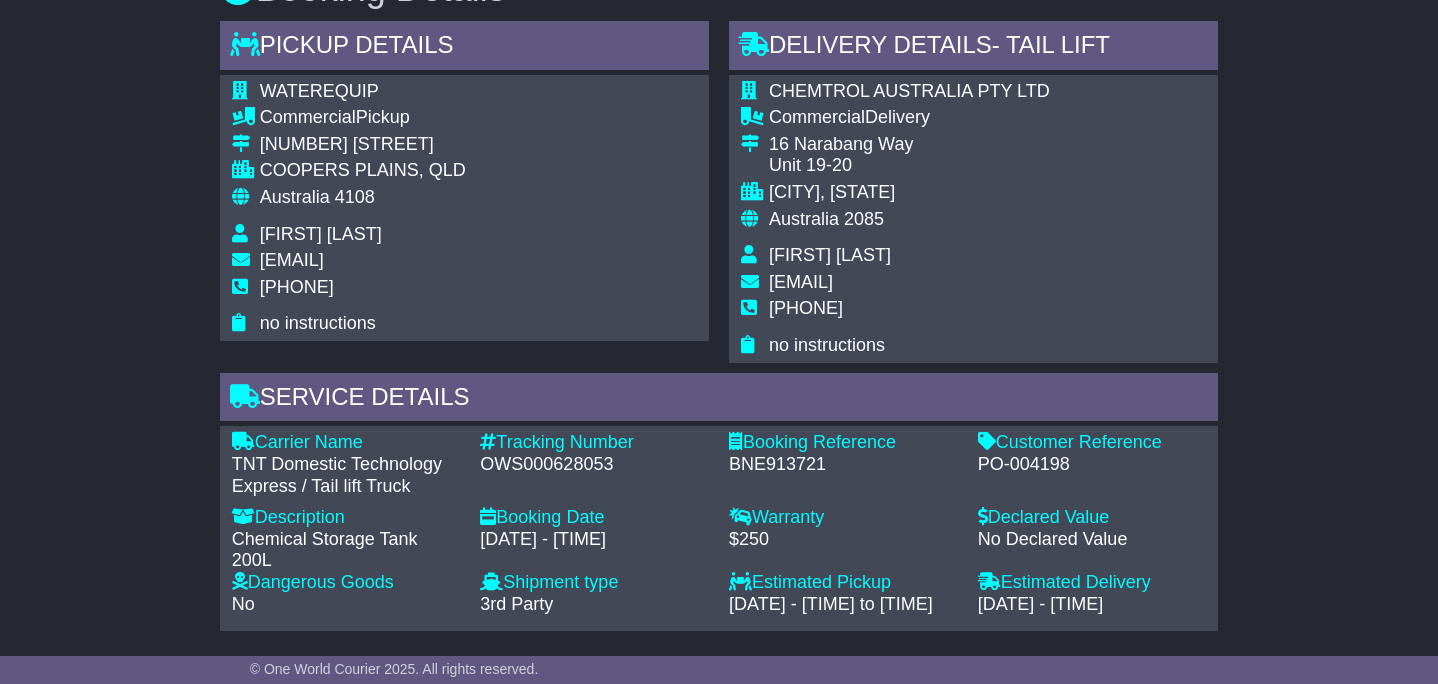 scroll, scrollTop: 0, scrollLeft: 0, axis: both 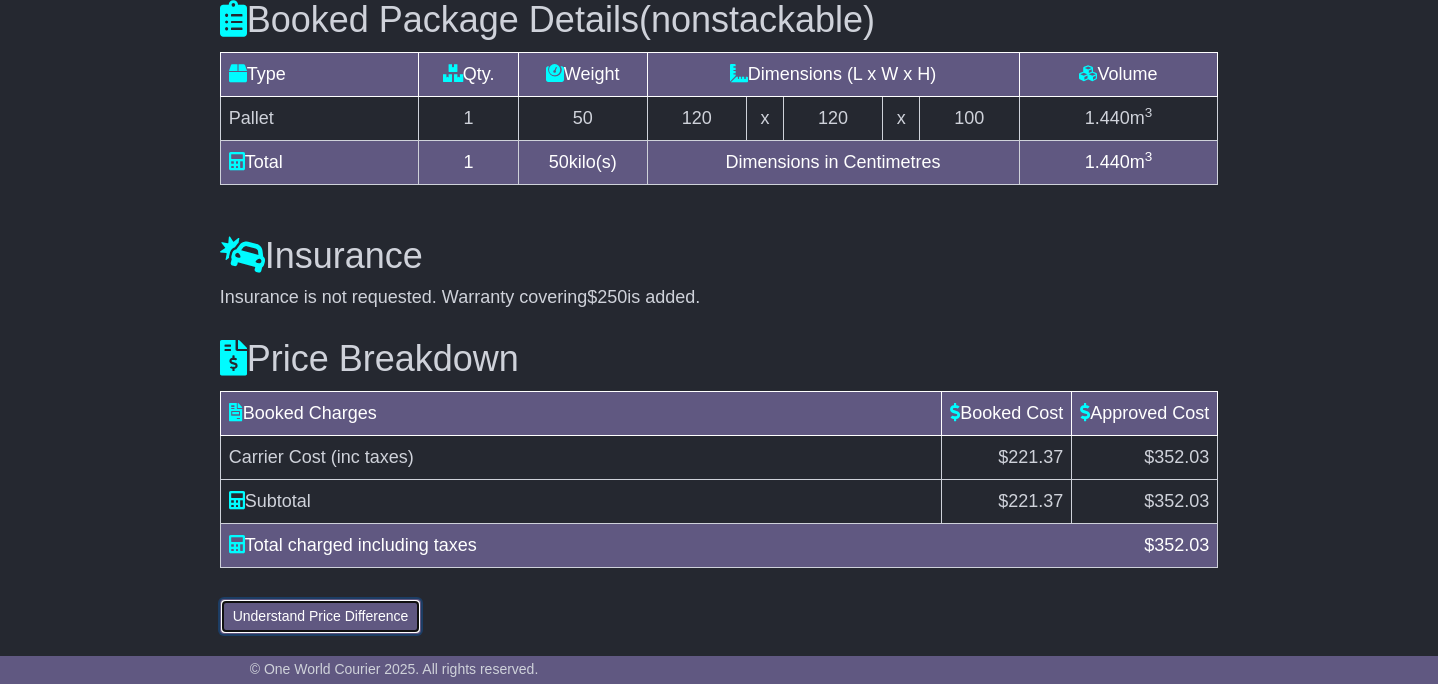 click on "Understand Price Difference" at bounding box center (321, 616) 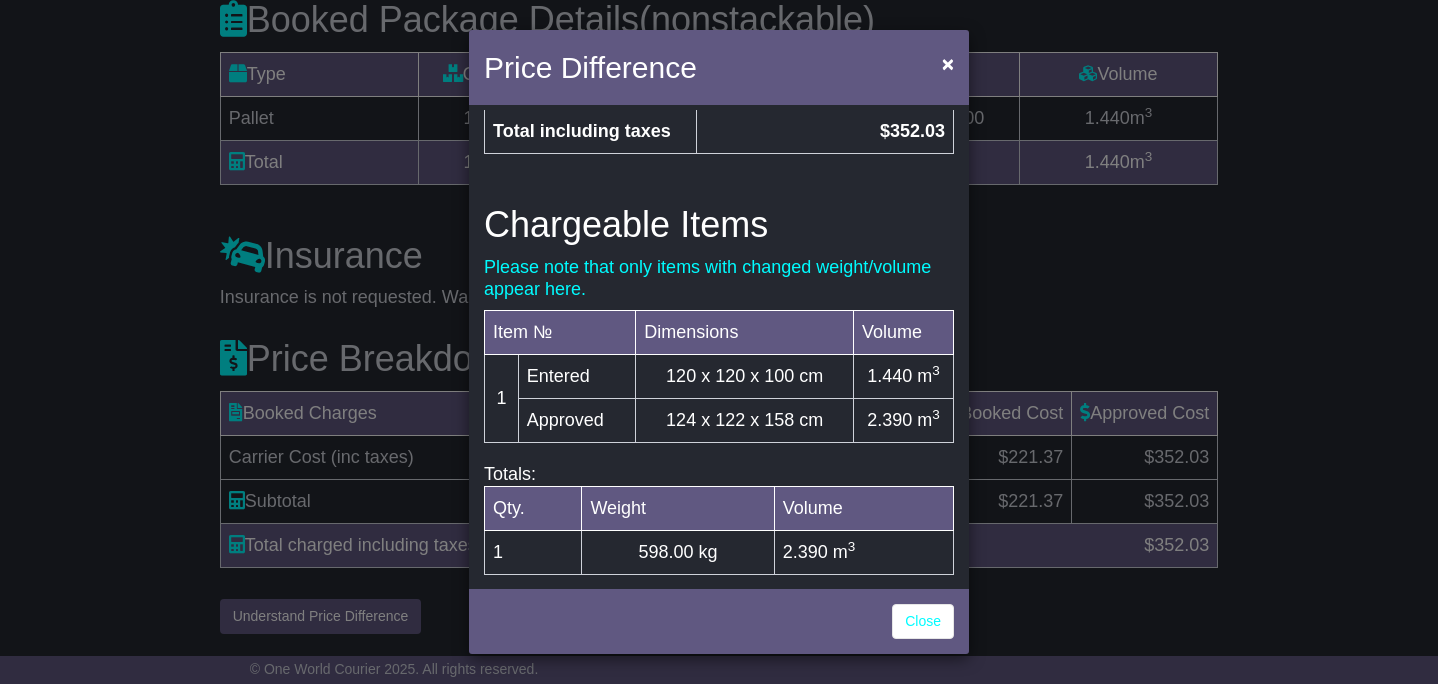 scroll, scrollTop: 605, scrollLeft: 0, axis: vertical 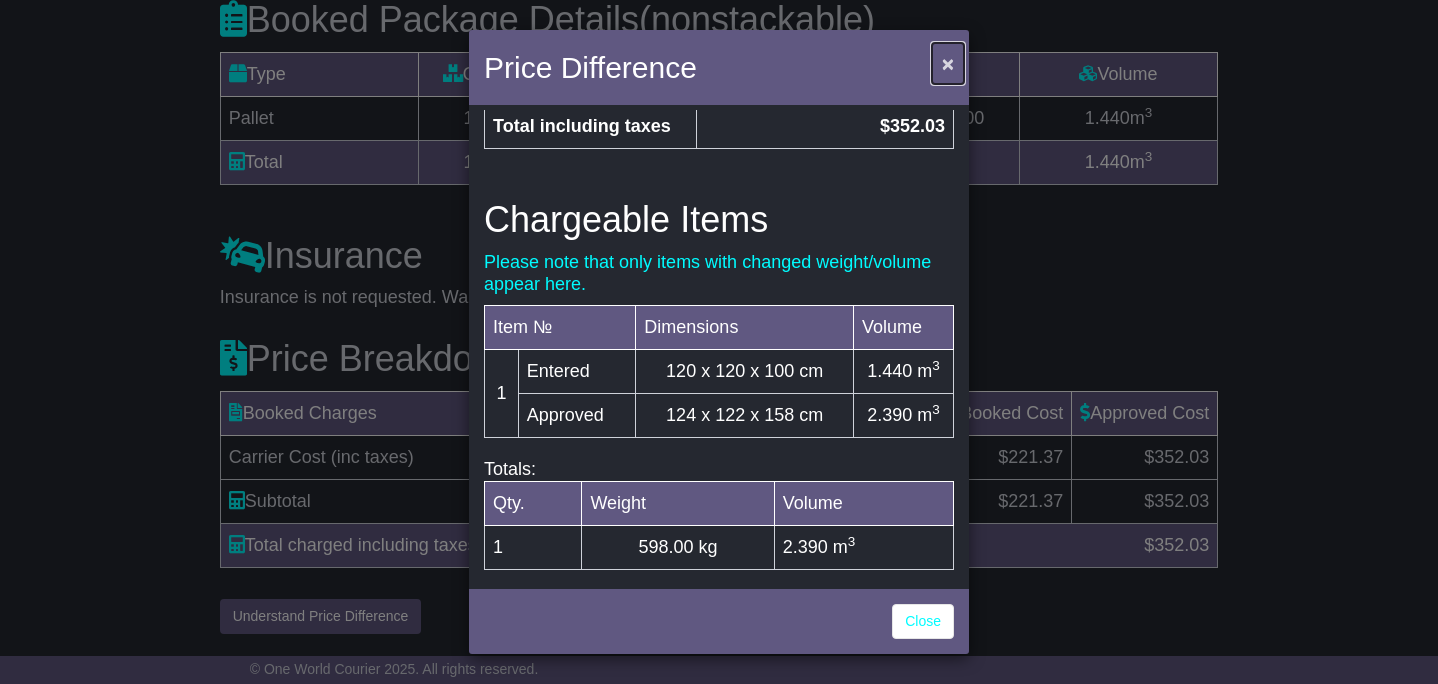 click on "×" at bounding box center [948, 63] 